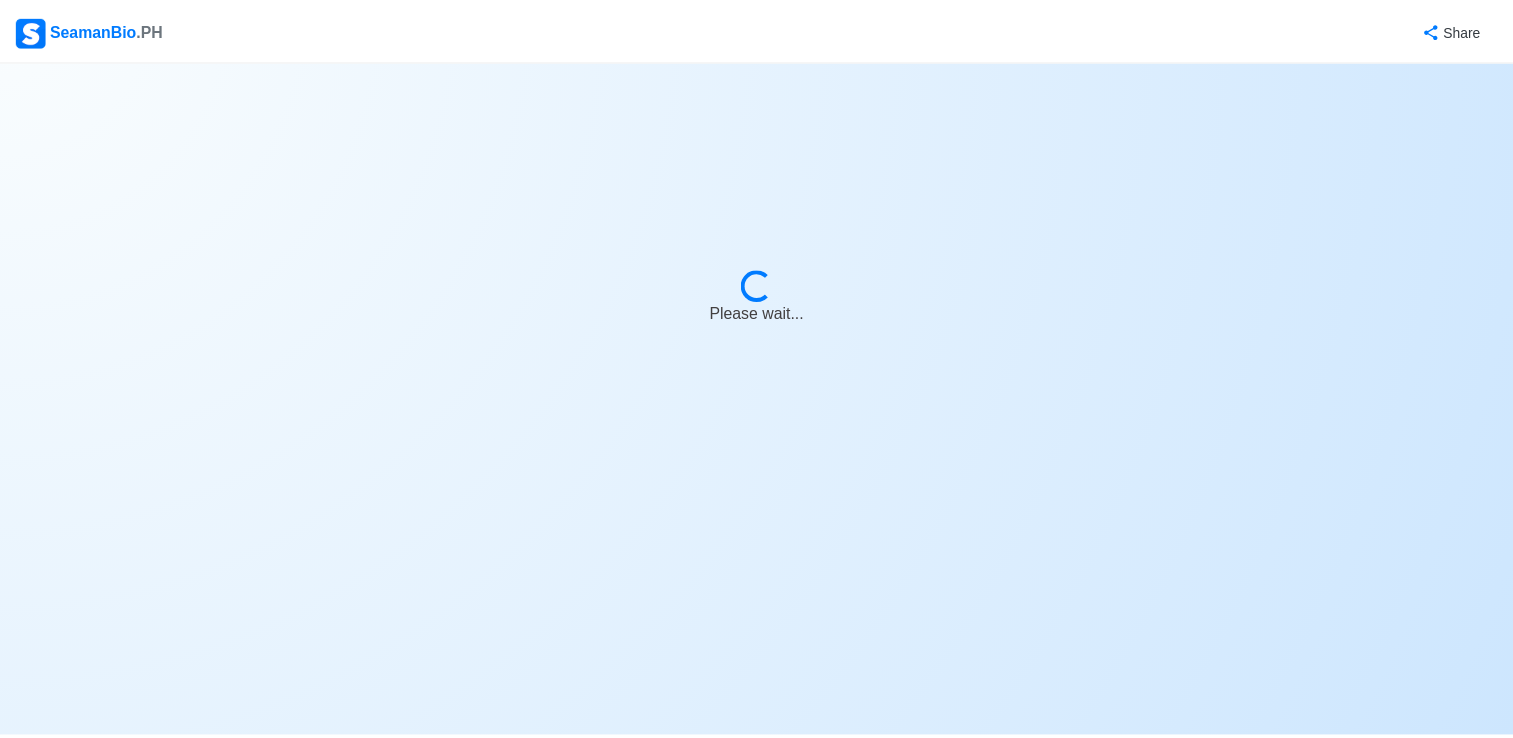 scroll, scrollTop: 0, scrollLeft: 0, axis: both 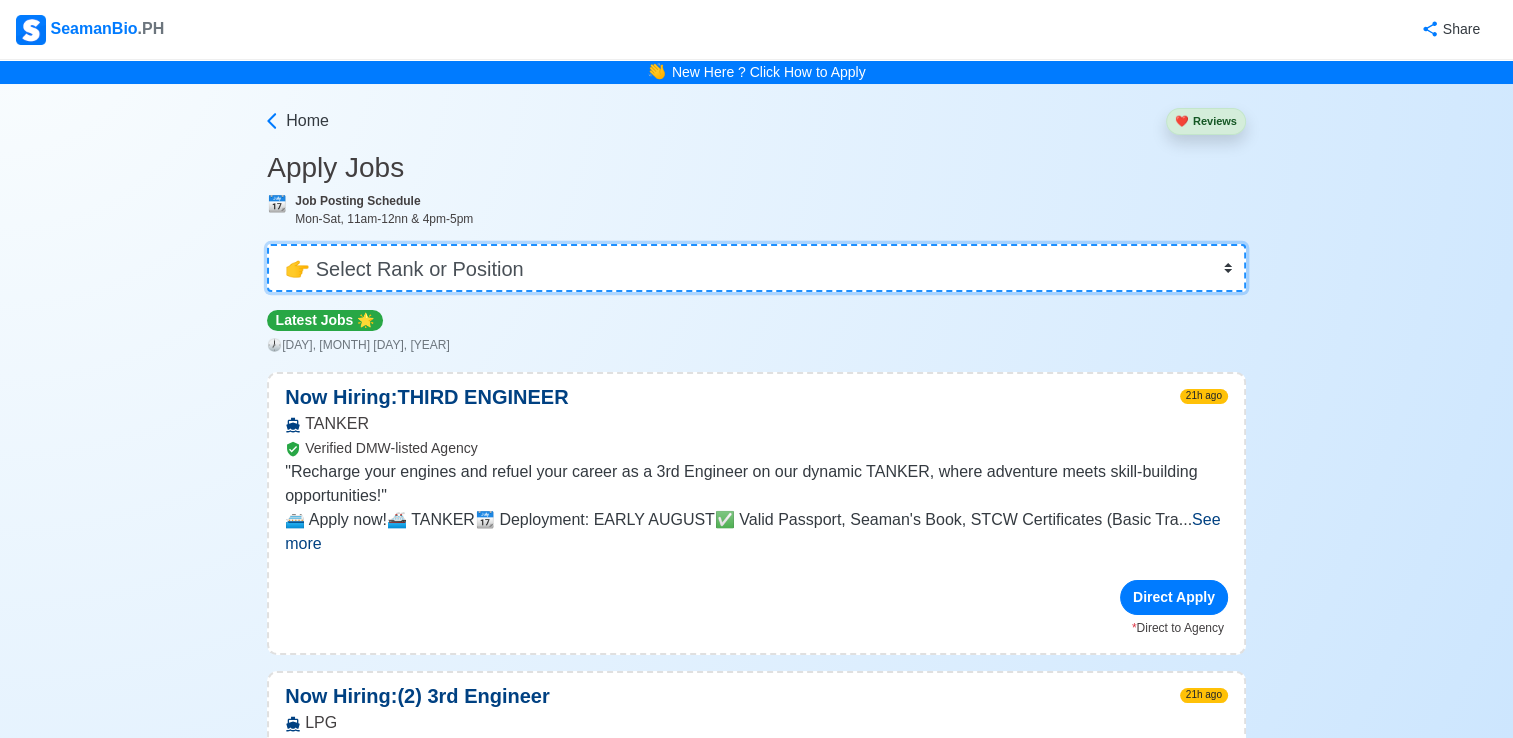 click on "👉 Select Rank or Position Master Chief Officer 2nd Officer 3rd Officer Junior Officer Chief Engineer 2nd Engineer 3rd Engineer 4th Engineer Gas Engineer Junior Engineer 1st Assistant Engineer 2nd Assistant Engineer 3rd Assistant Engineer ETO/ETR Electrician Electrical Engineer Oiler Fitter Welder Chief Cook Chef Cook Messman Wiper Rigger Ordinary Seaman Able Seaman Motorman Pumpman Bosun Cadet Reefer Mechanic Operator Repairman Painter Steward Waiter Others" at bounding box center [756, 268] 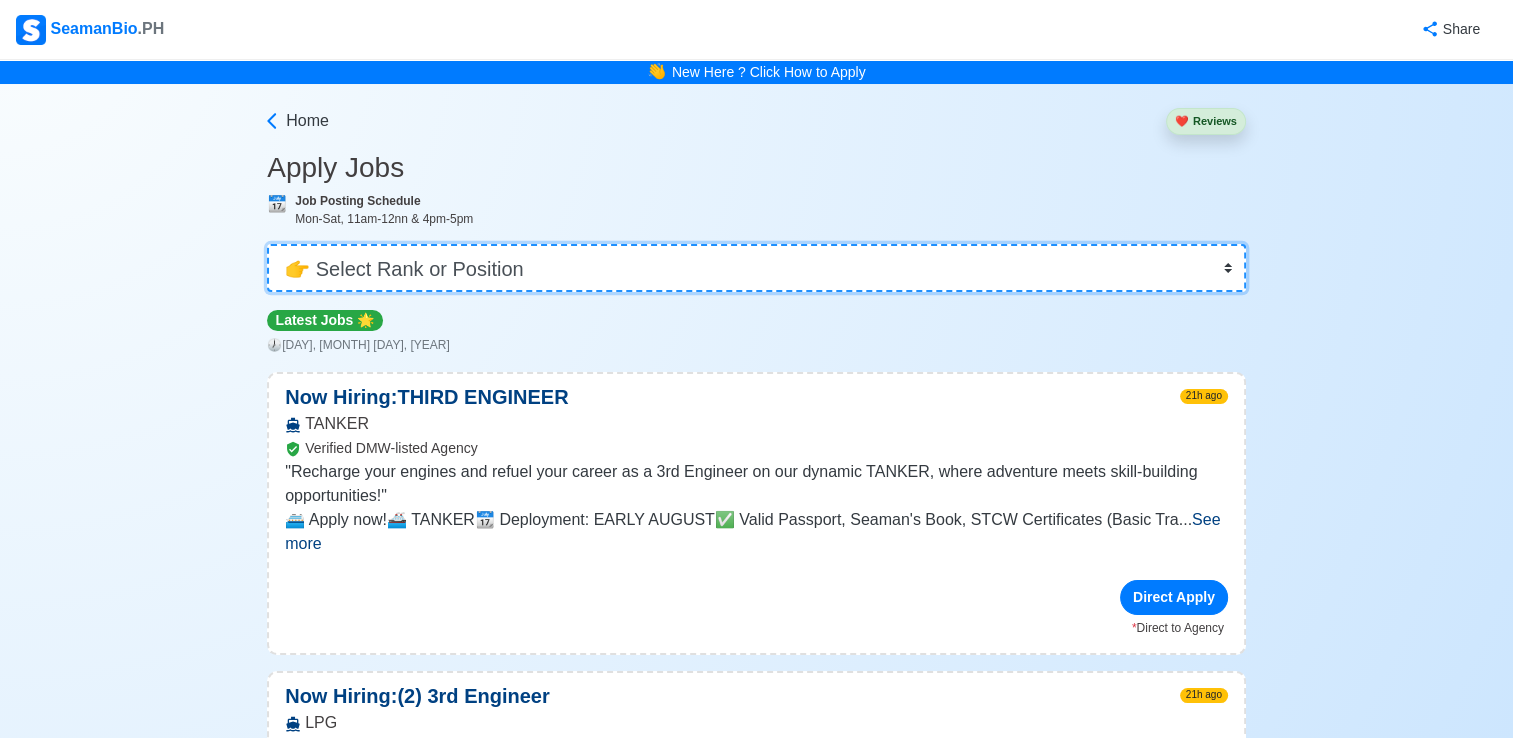 select on "Wiper" 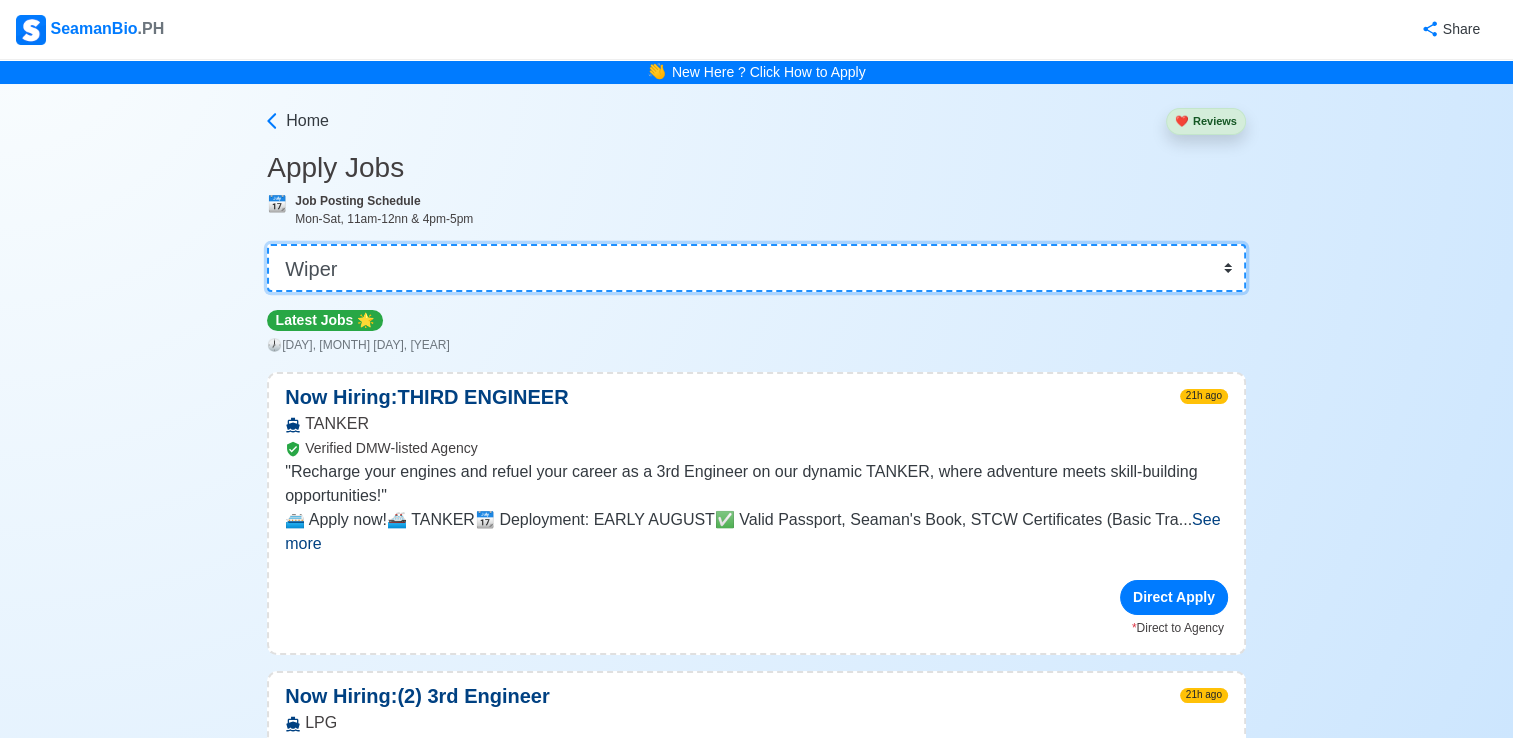 click on "👉 Select Rank or Position Master Chief Officer 2nd Officer 3rd Officer Junior Officer Chief Engineer 2nd Engineer 3rd Engineer 4th Engineer Gas Engineer Junior Engineer 1st Assistant Engineer 2nd Assistant Engineer 3rd Assistant Engineer ETO/ETR Electrician Electrical Engineer Oiler Fitter Welder Chief Cook Chef Cook Messman Wiper Rigger Ordinary Seaman Able Seaman Motorman Pumpman Bosun Cadet Reefer Mechanic Operator Repairman Painter Steward Waiter Others" at bounding box center [756, 268] 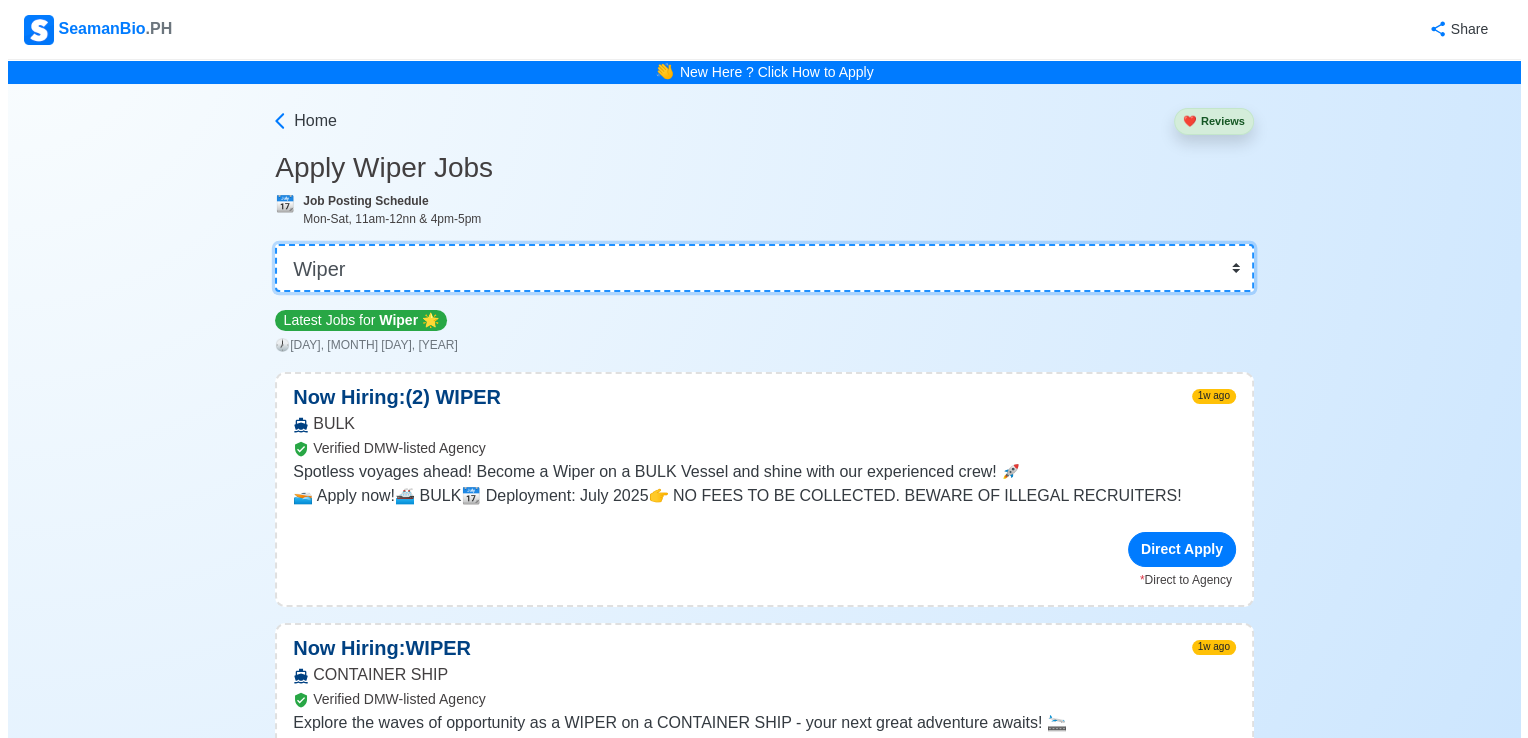 scroll, scrollTop: 83, scrollLeft: 0, axis: vertical 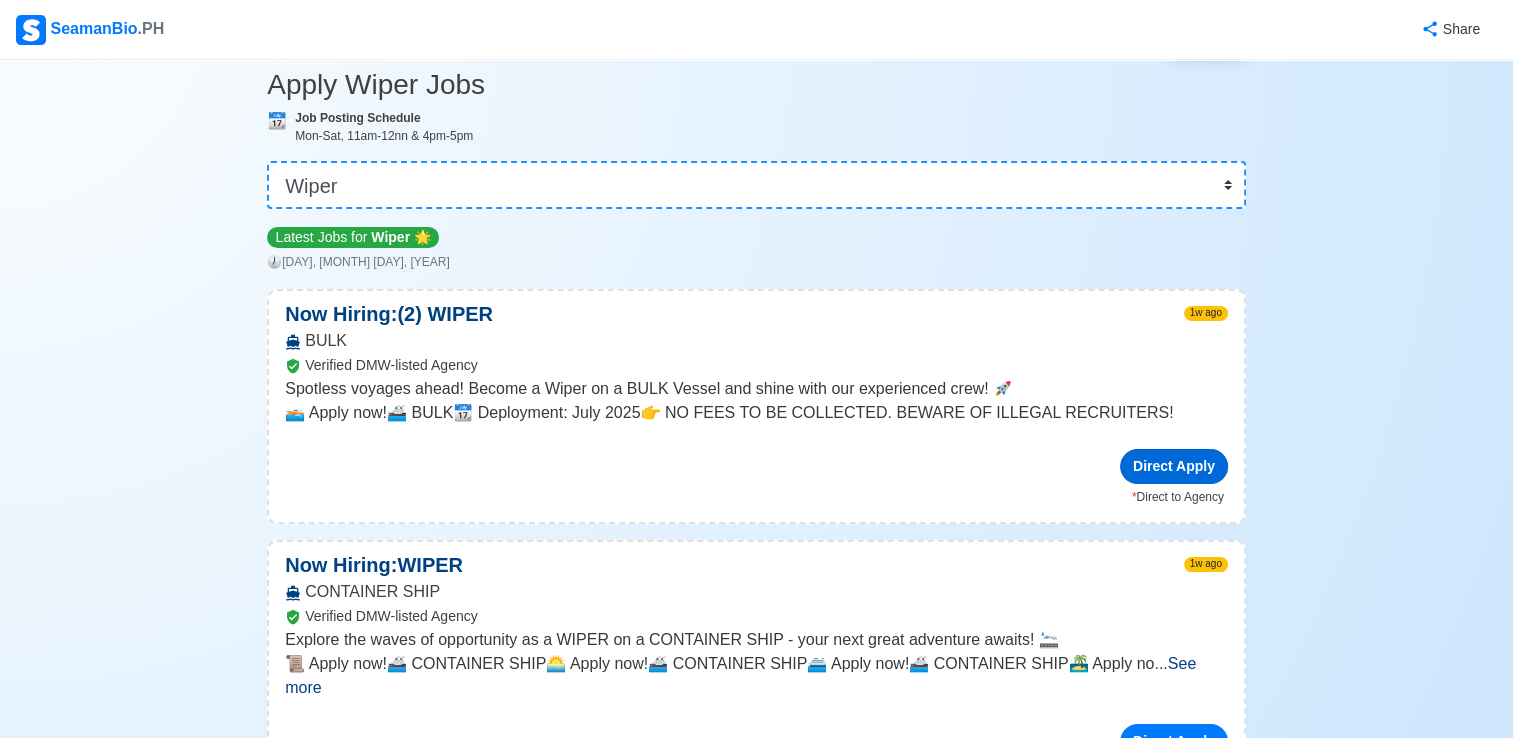 click on "Direct Apply" at bounding box center [1174, 466] 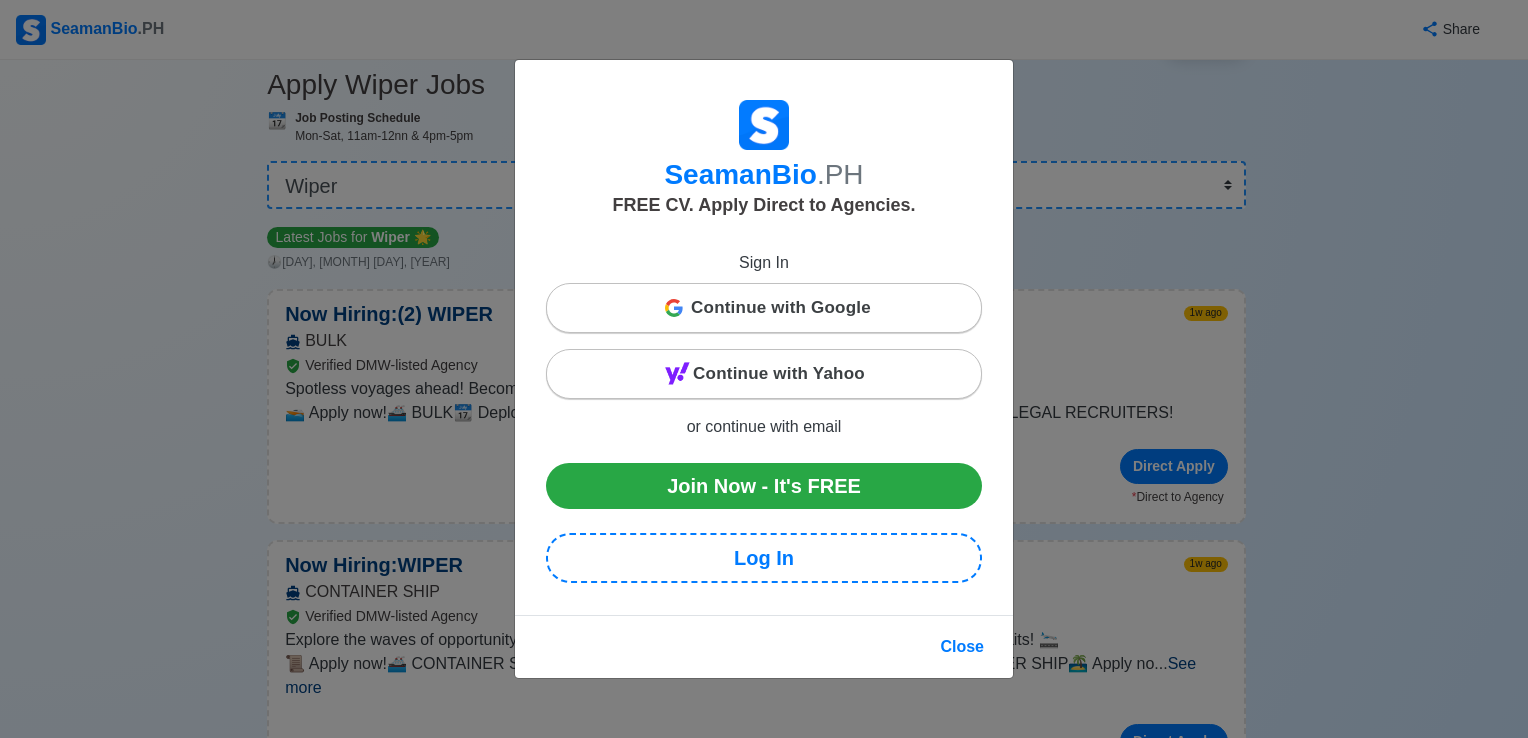 click on "Continue with Google" at bounding box center [764, 308] 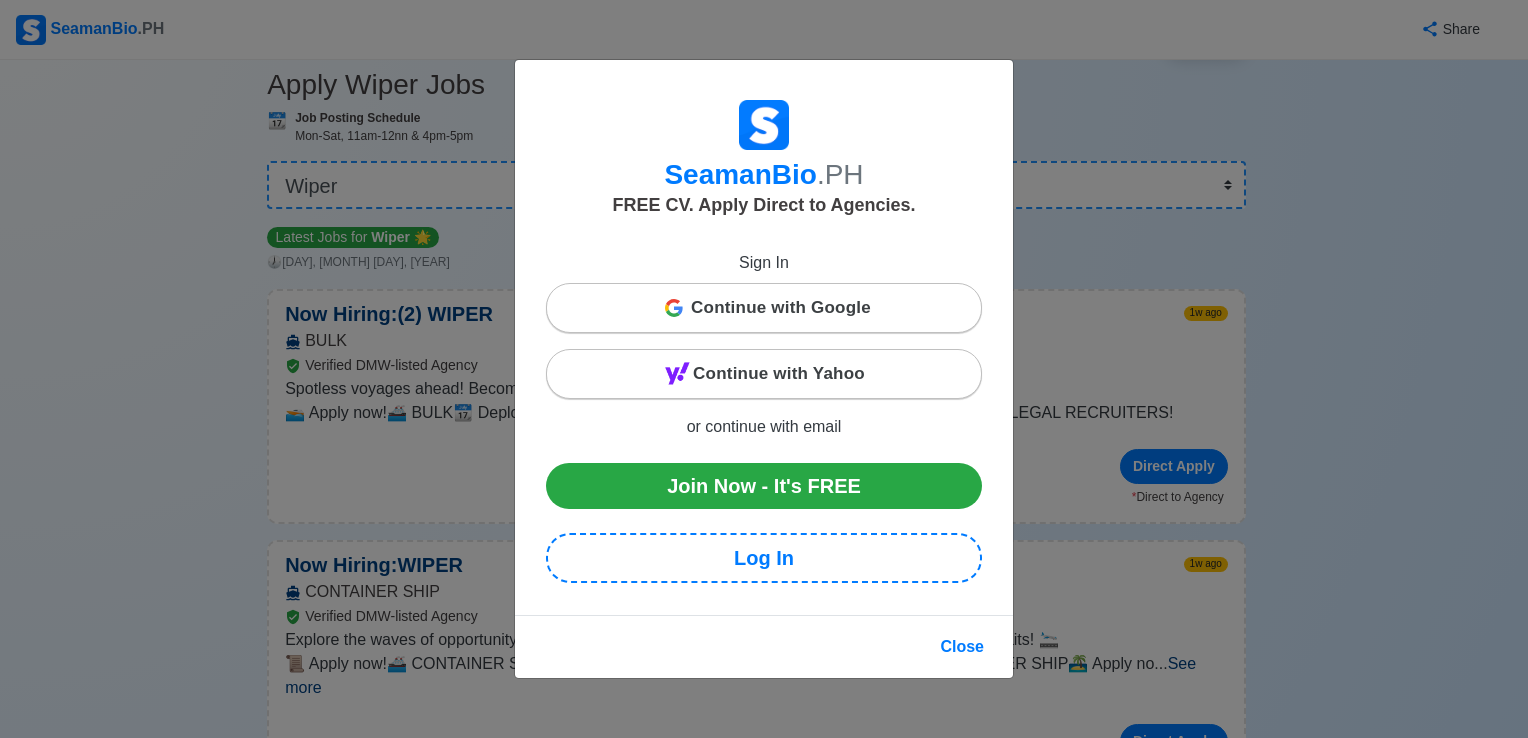 click on "Continue with Google Continue with Yahoo" at bounding box center (764, 341) 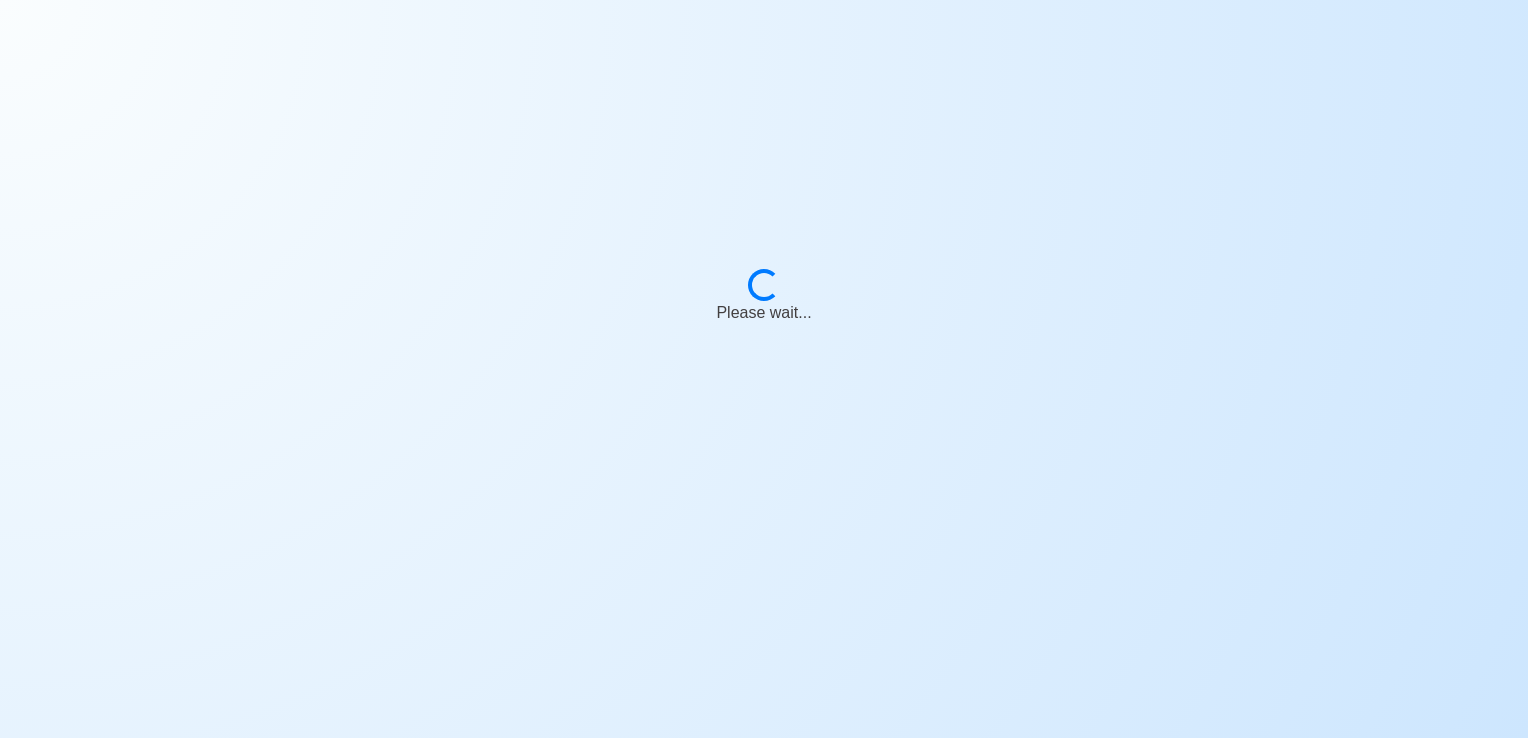 scroll, scrollTop: 0, scrollLeft: 0, axis: both 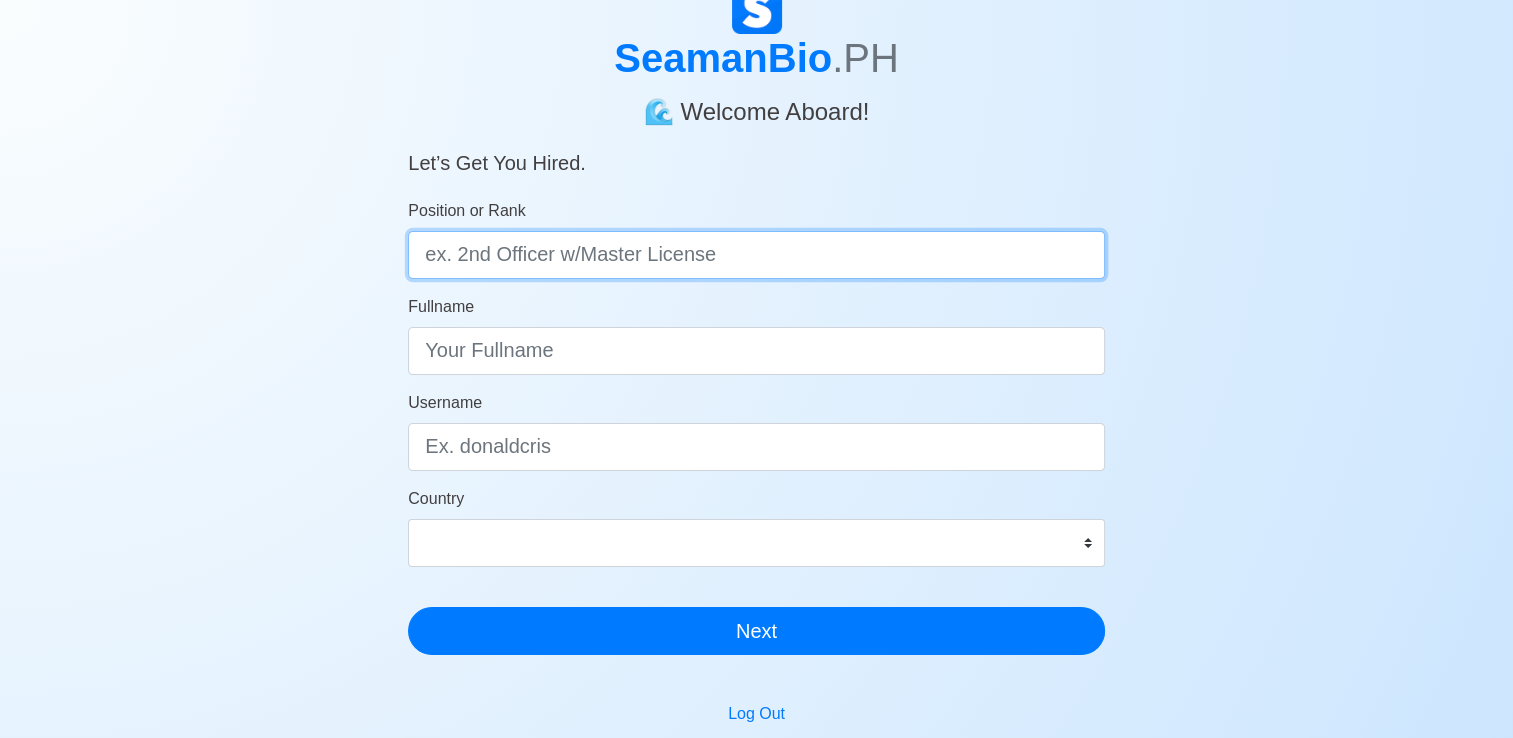 click on "Position or Rank" at bounding box center (756, 255) 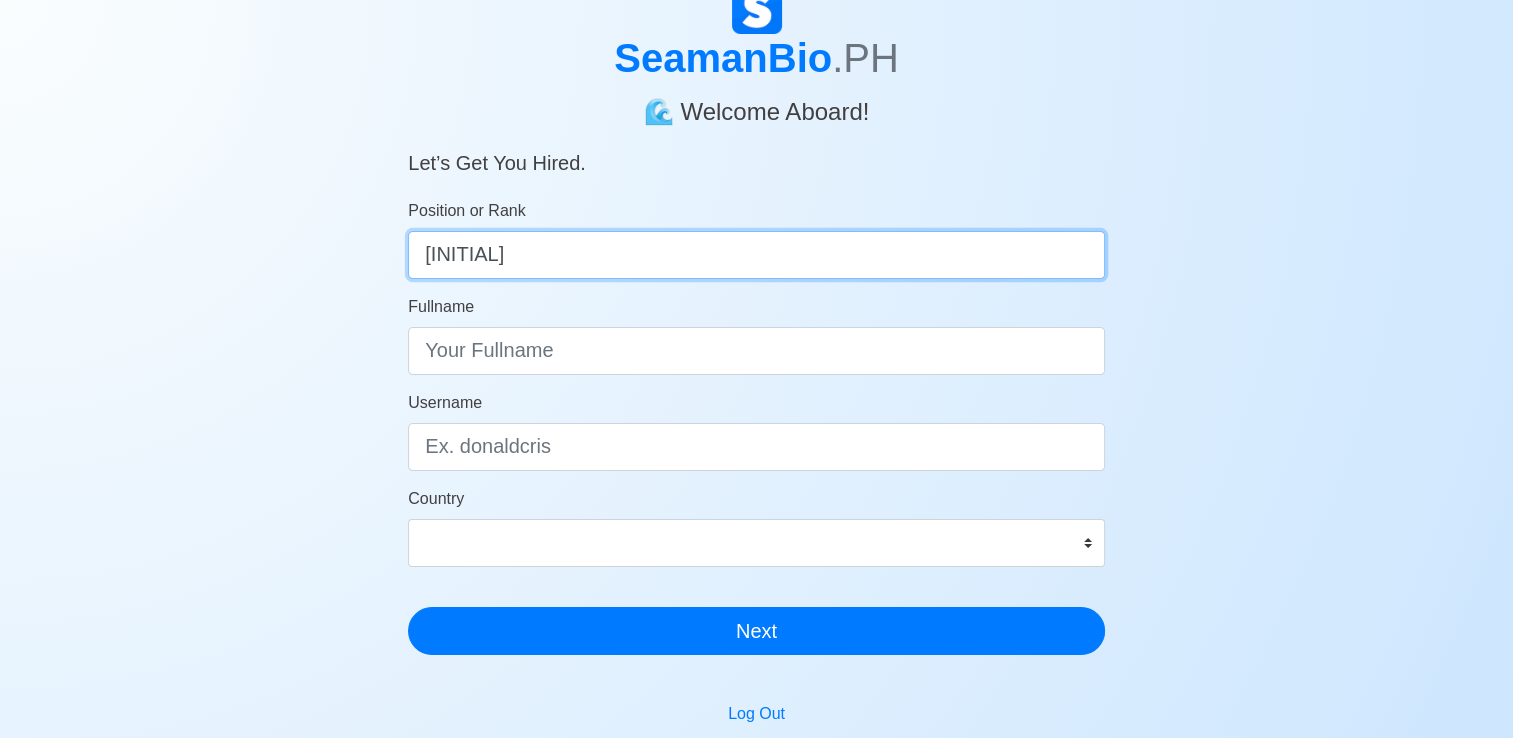 type on "E" 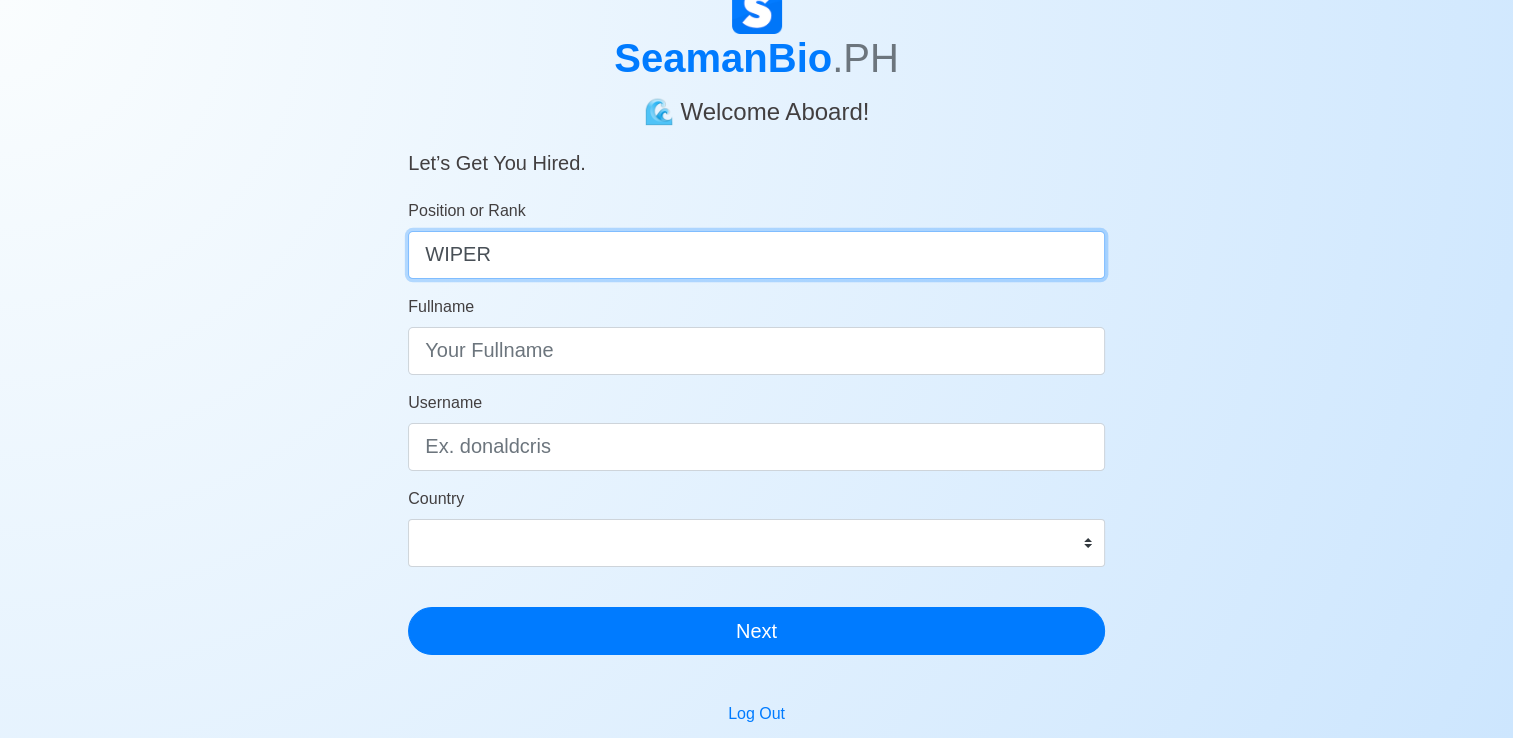 type on "WIPER" 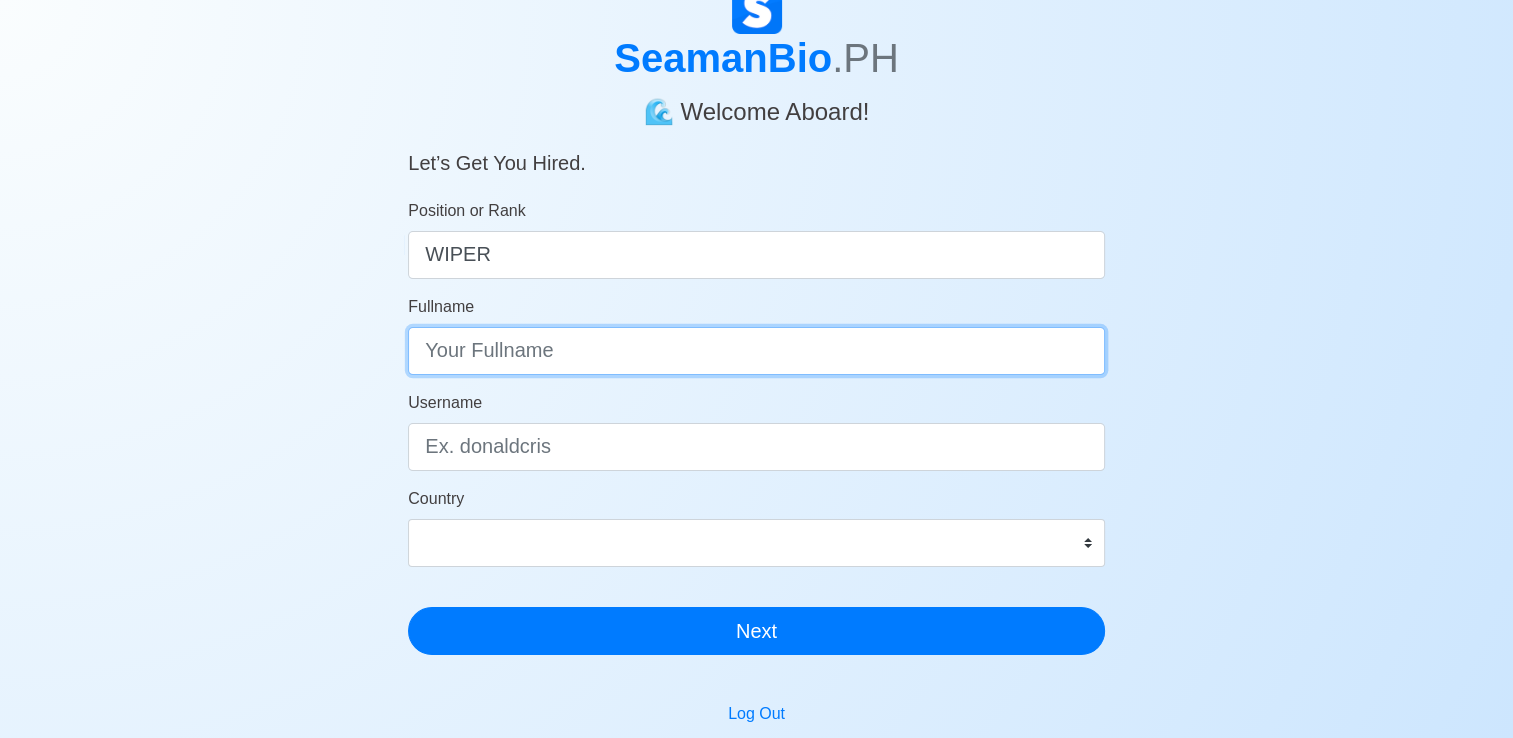 click on "Fullname" at bounding box center [756, 351] 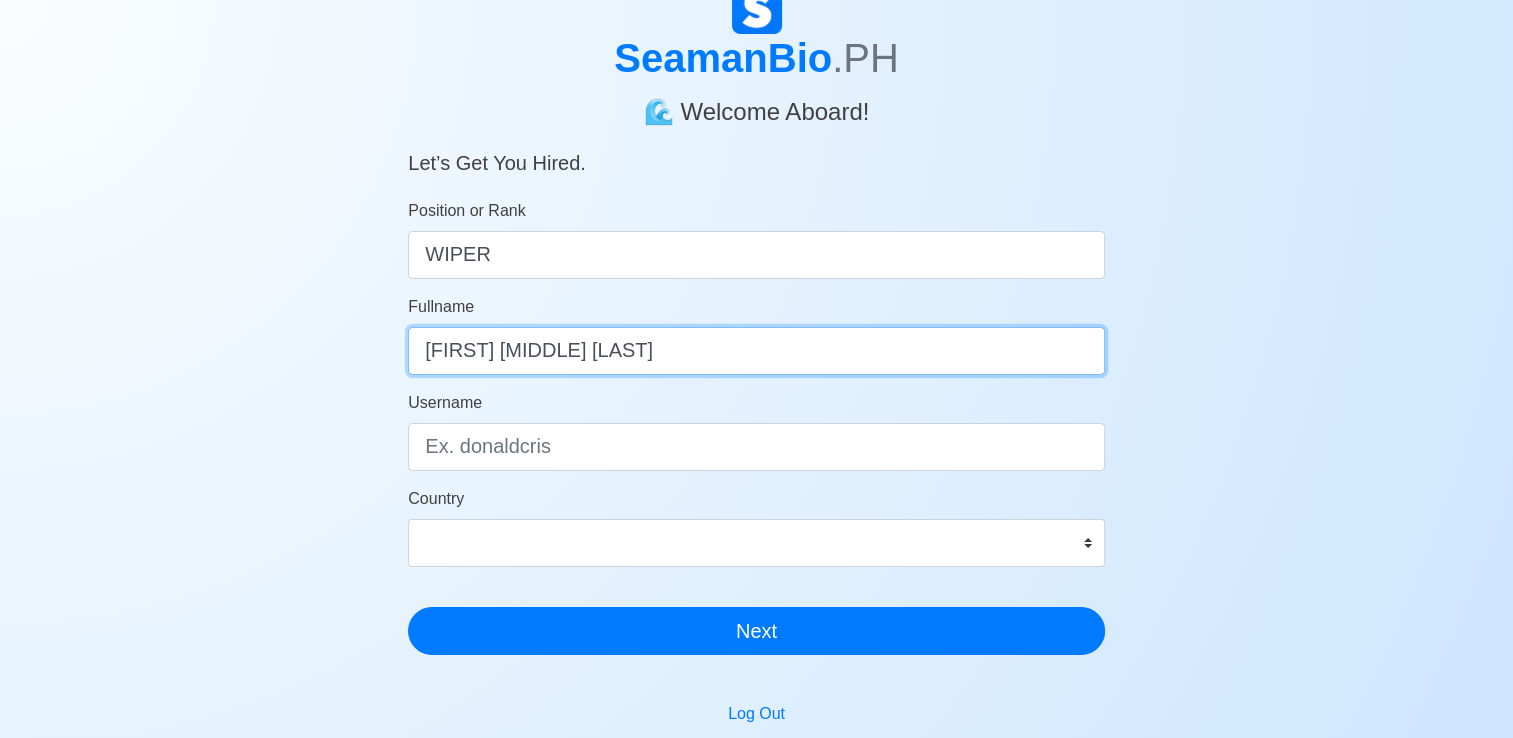 type on "[FIRST] [MIDDLE] [LAST]" 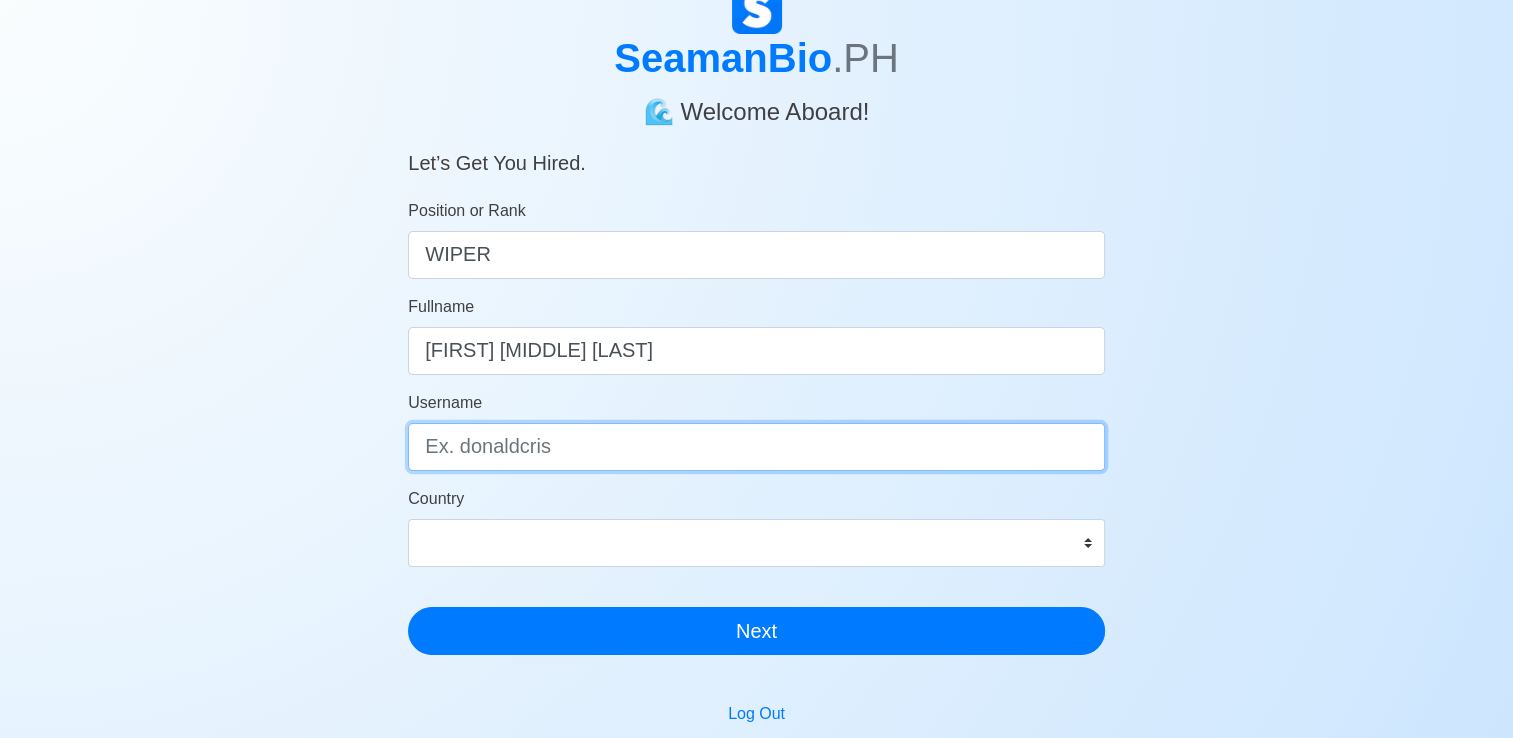 click on "Username" at bounding box center [756, 447] 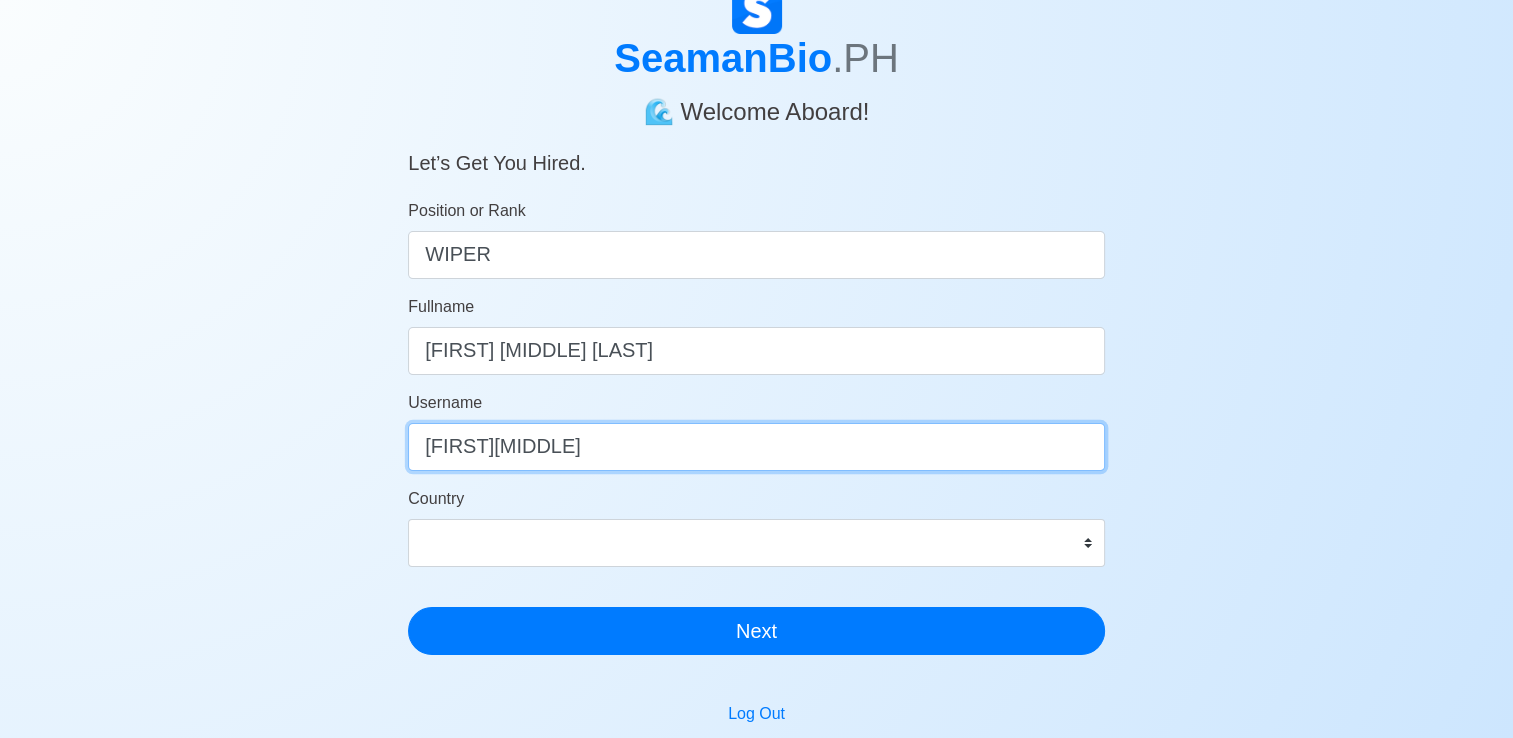 type on "[FIRST][MIDDLE]" 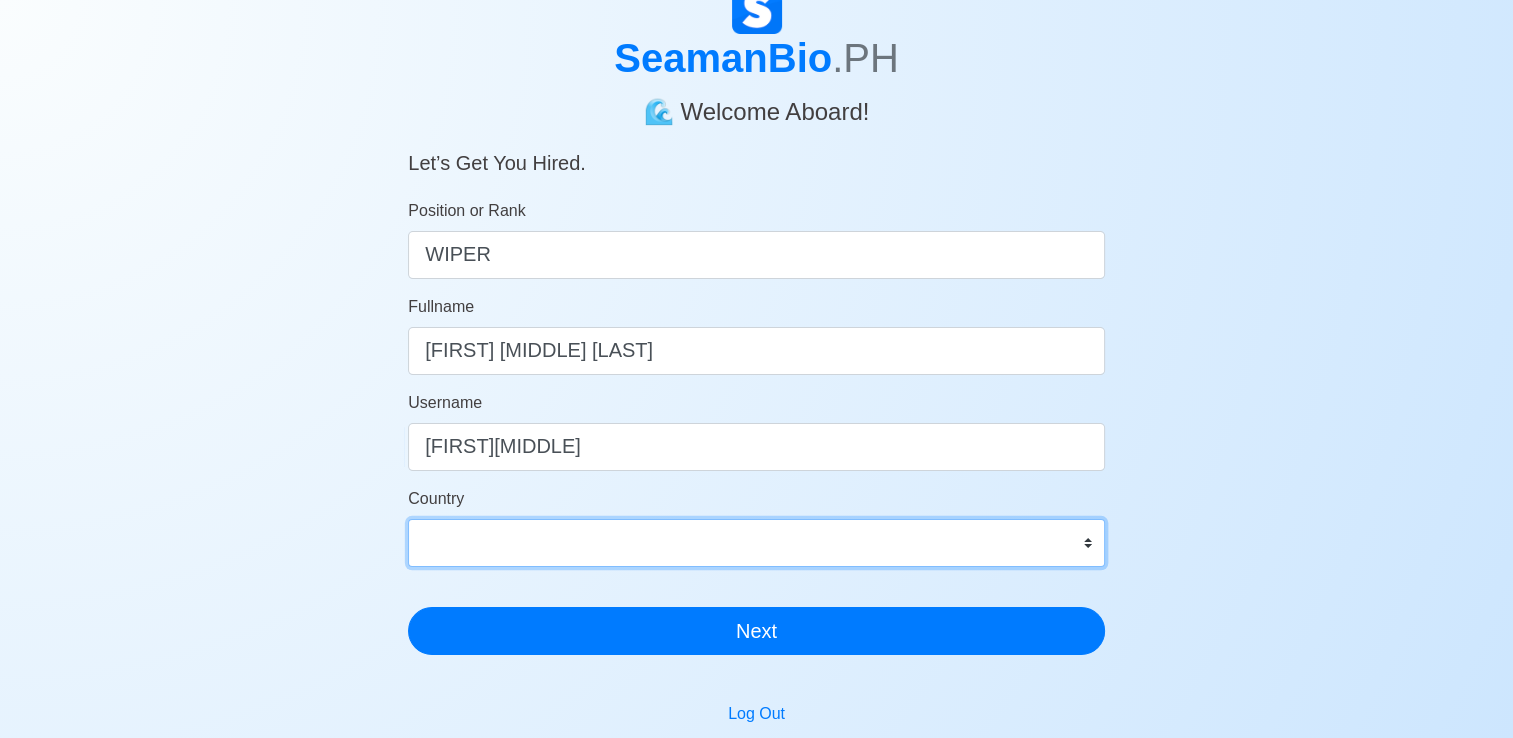 click on "Afghanistan Åland Islands Albania Algeria American Samoa Andorra Angola Anguilla Antarctica Antigua and Barbuda Argentina Armenia Aruba Australia Austria Azerbaijan Bahamas Bahrain Bangladesh Barbados Belarus Belgium Belize Benin Bermuda Bhutan Bolivia, Plurinational State of Bonaire, Sint Eustatius and Saba Bosnia and Herzegovina Botswana Bouvet Island Brazil British Indian Ocean Territory Brunei Darussalam Bulgaria Burkina Faso Burundi Cabo Verde Cambodia Cameroon Canada Cayman Islands Central African Republic Chad Chile China Christmas Island Cocos (Keeling) Islands Colombia Comoros Congo Congo, Democratic Republic of the Cook Islands Costa Rica Croatia Cuba Curaçao Cyprus Czechia Côte d'Ivoire Denmark Djibouti Dominica Dominican Republic Ecuador Egypt El Salvador Equatorial Guinea Eritrea Estonia Eswatini Ethiopia Falkland Islands (Malvinas) Faroe Islands Fiji Finland France French Guiana French Polynesia French Southern Territories Gabon Gambia Georgia Germany Ghana Gibraltar Greece Greenland Grenada" at bounding box center (756, 543) 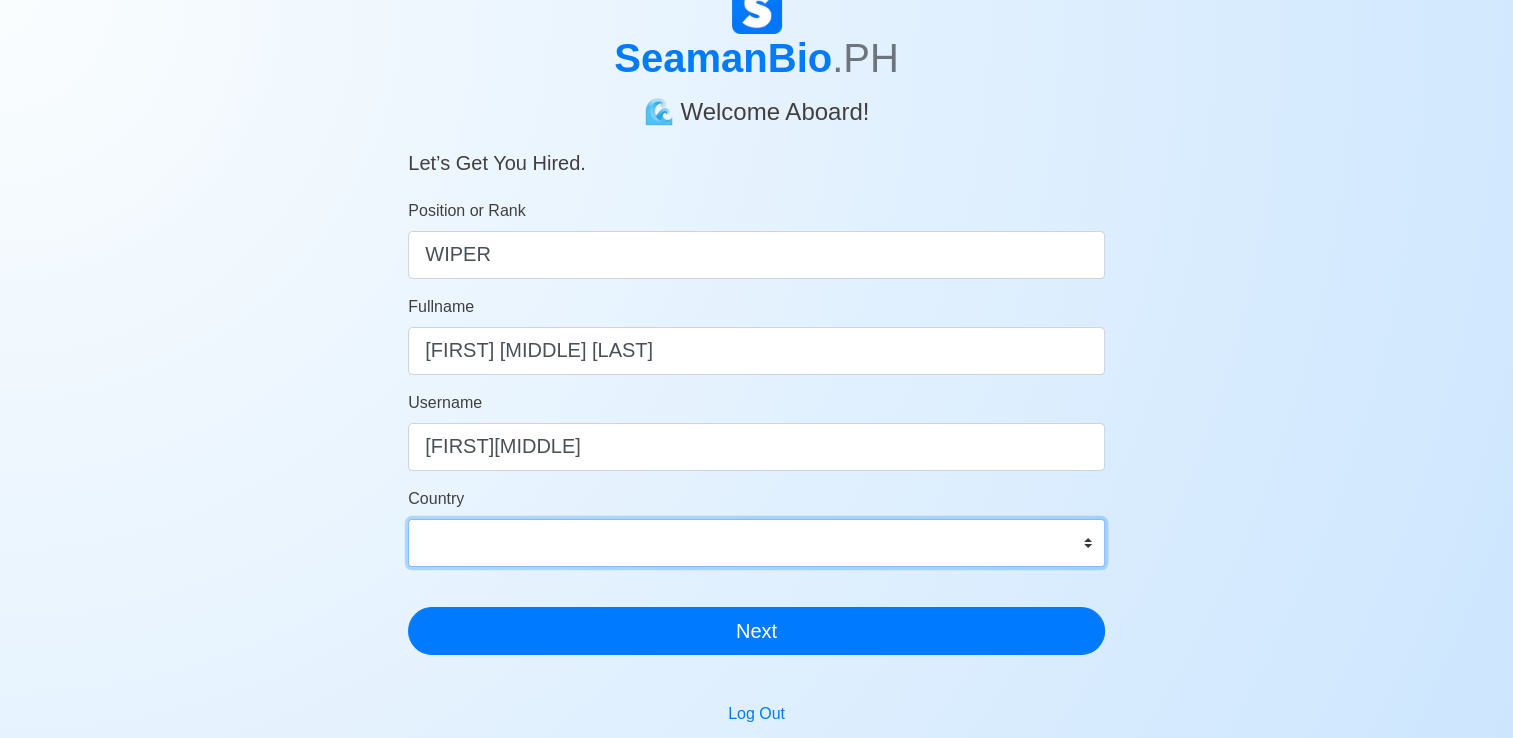 select on "PH" 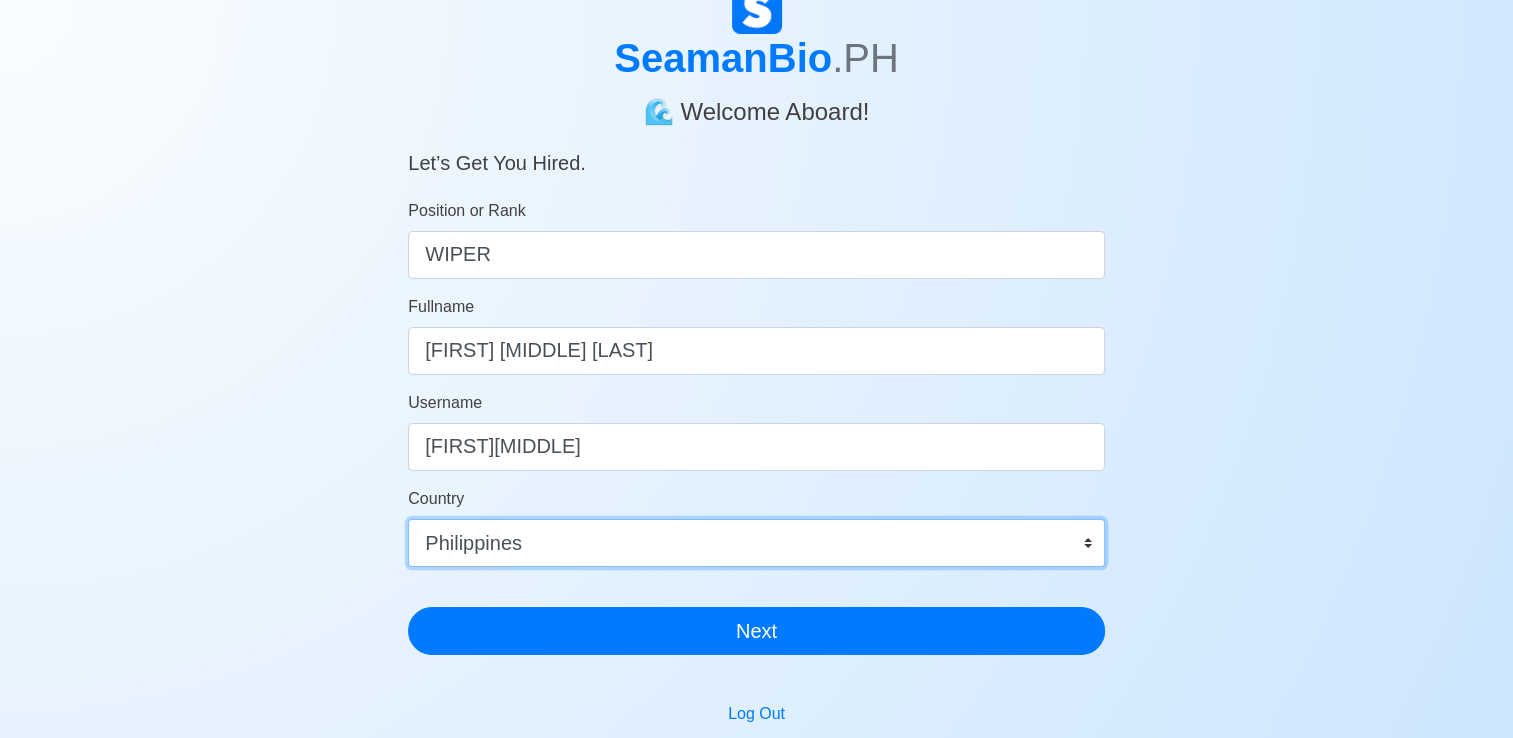 click on "Afghanistan Åland Islands Albania Algeria American Samoa Andorra Angola Anguilla Antarctica Antigua and Barbuda Argentina Armenia Aruba Australia Austria Azerbaijan Bahamas Bahrain Bangladesh Barbados Belarus Belgium Belize Benin Bermuda Bhutan Bolivia, Plurinational State of Bonaire, Sint Eustatius and Saba Bosnia and Herzegovina Botswana Bouvet Island Brazil British Indian Ocean Territory Brunei Darussalam Bulgaria Burkina Faso Burundi Cabo Verde Cambodia Cameroon Canada Cayman Islands Central African Republic Chad Chile China Christmas Island Cocos (Keeling) Islands Colombia Comoros Congo Congo, Democratic Republic of the Cook Islands Costa Rica Croatia Cuba Curaçao Cyprus Czechia Côte d'Ivoire Denmark Djibouti Dominica Dominican Republic Ecuador Egypt El Salvador Equatorial Guinea Eritrea Estonia Eswatini Ethiopia Falkland Islands (Malvinas) Faroe Islands Fiji Finland France French Guiana French Polynesia French Southern Territories Gabon Gambia Georgia Germany Ghana Gibraltar Greece Greenland Grenada" at bounding box center [756, 543] 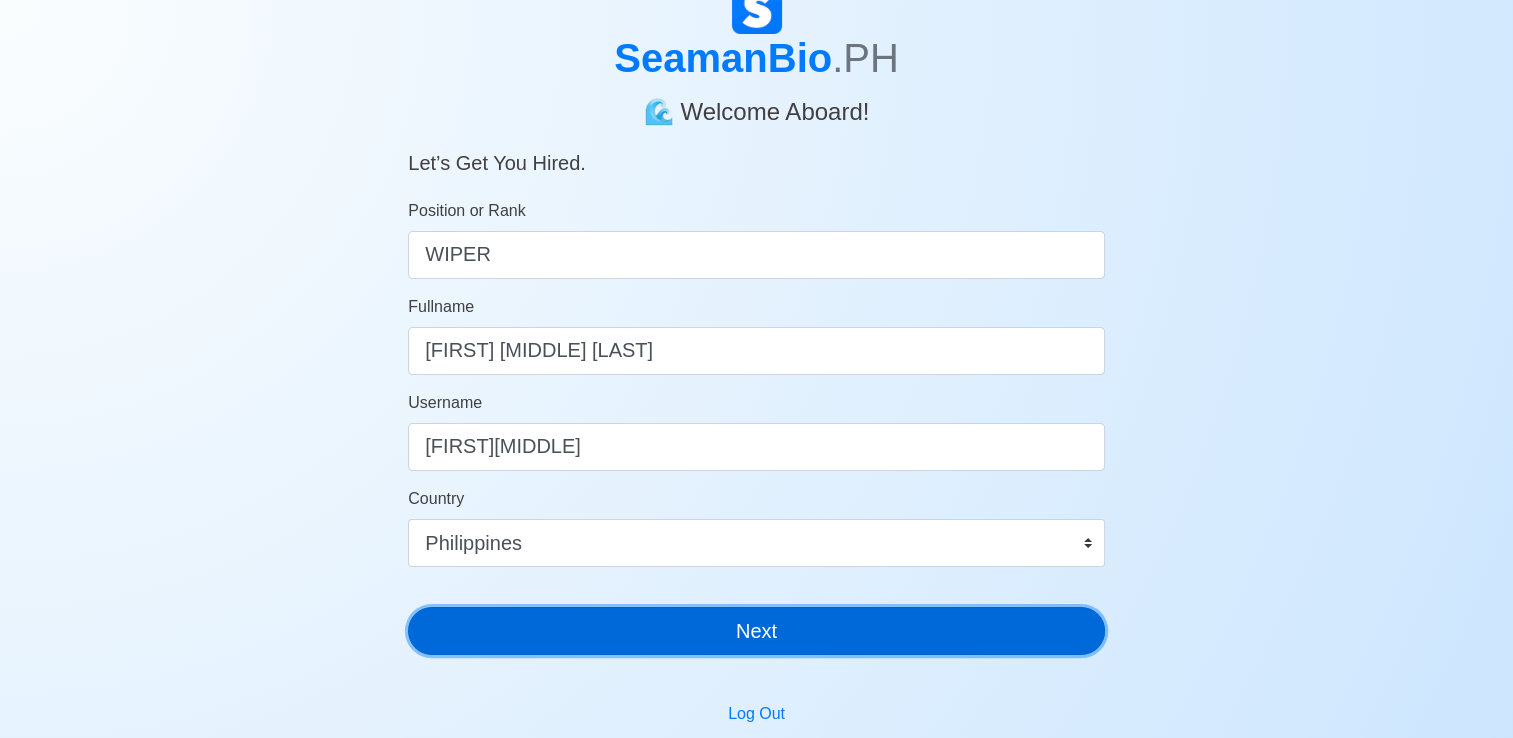 click on "Next" at bounding box center (756, 631) 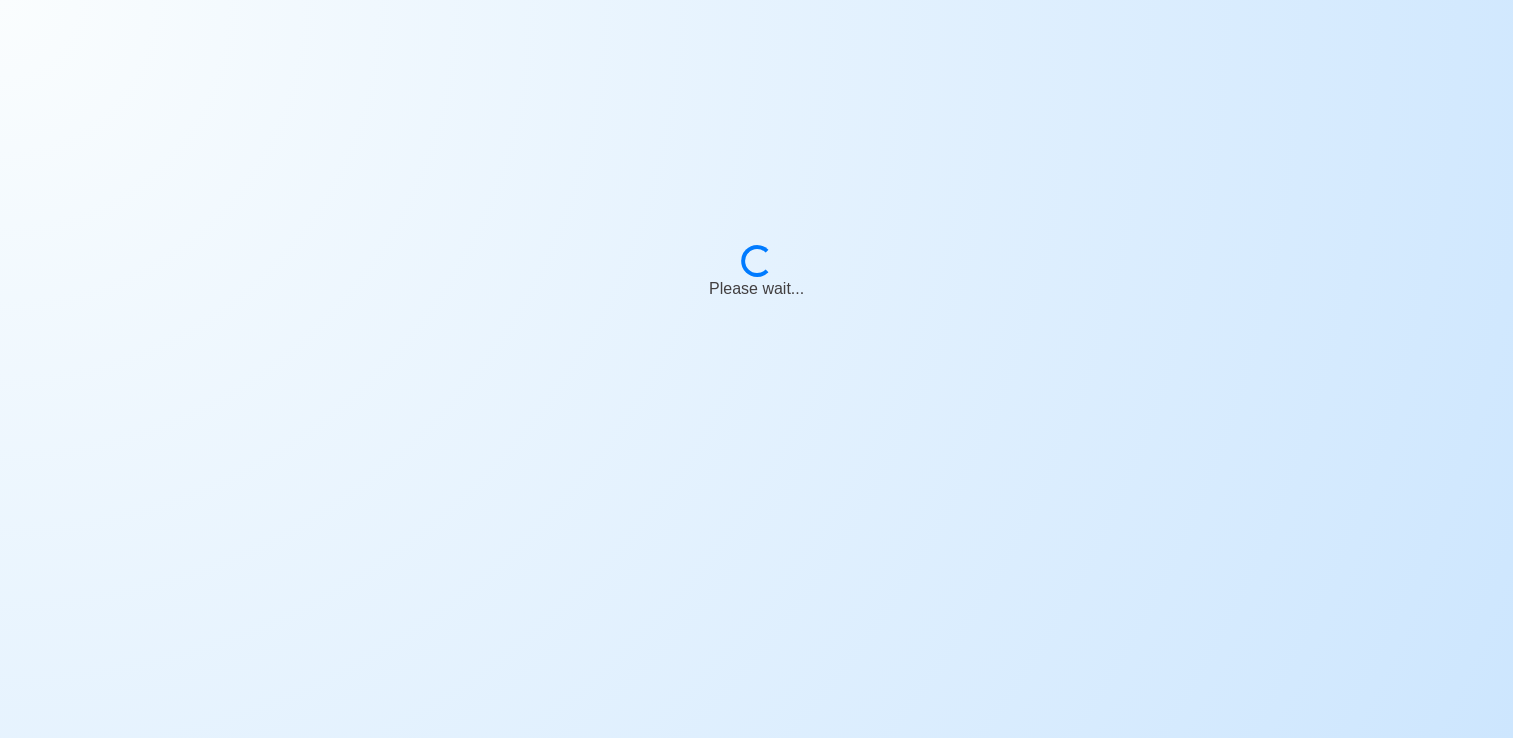 scroll, scrollTop: 24, scrollLeft: 0, axis: vertical 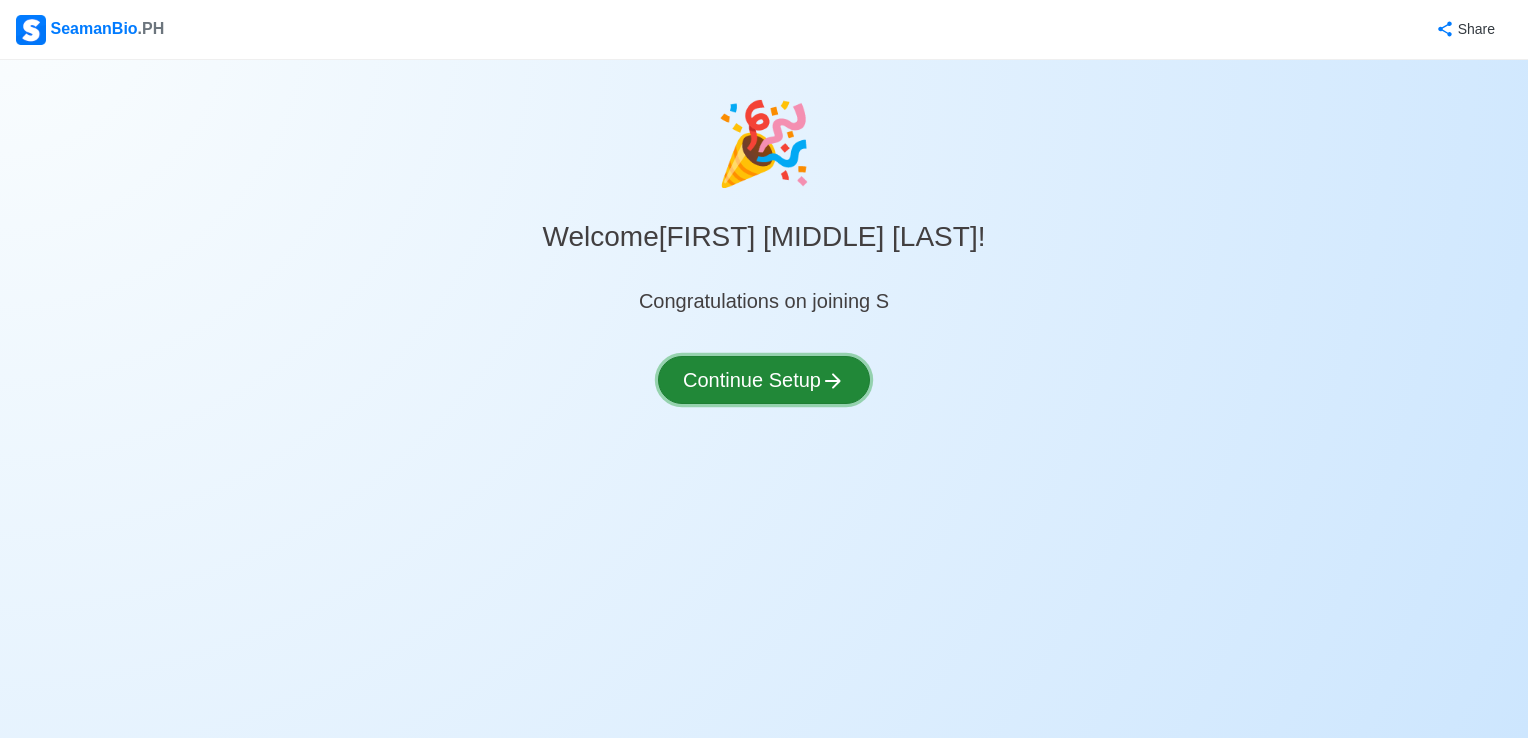 click on "Continue Setup" at bounding box center [764, 380] 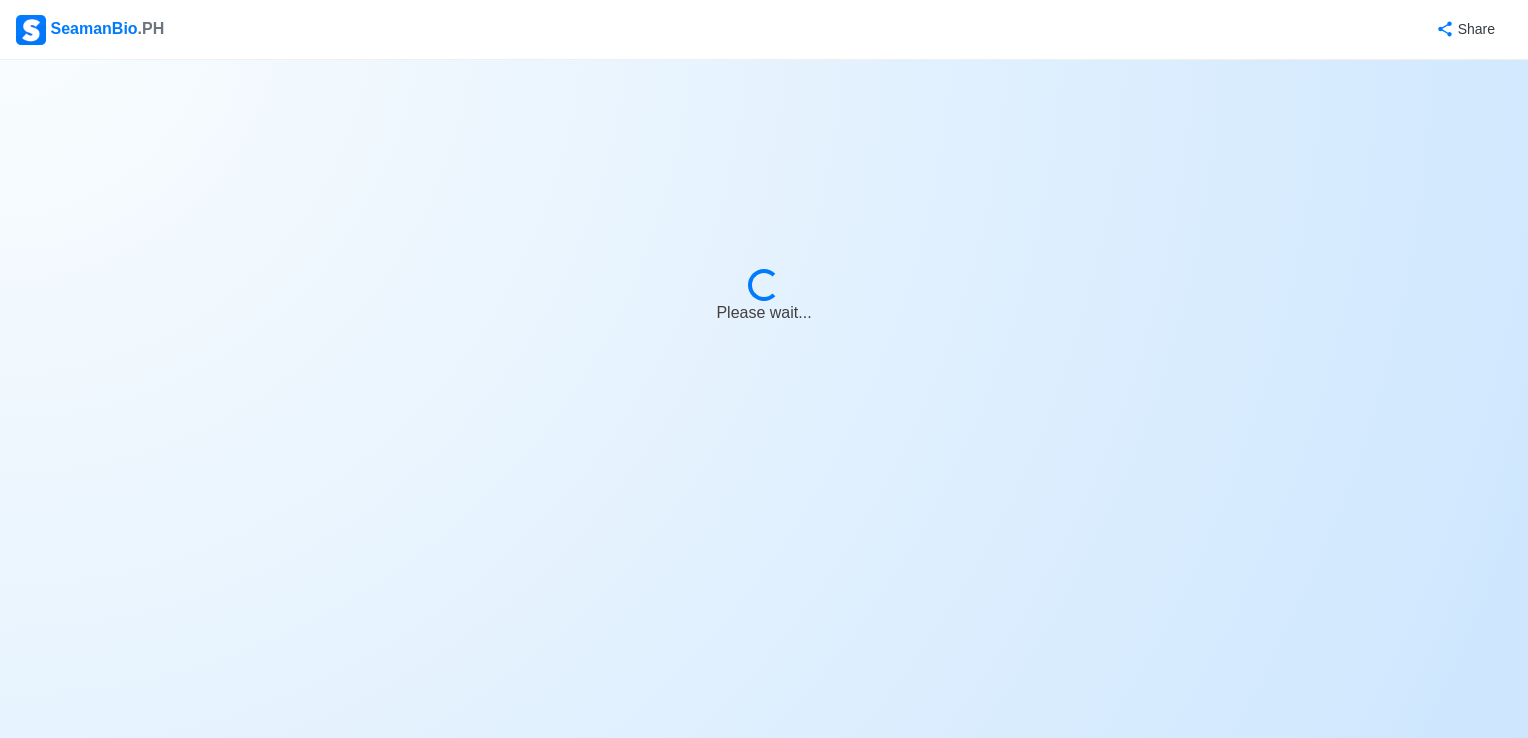 select on "Visible for Hiring" 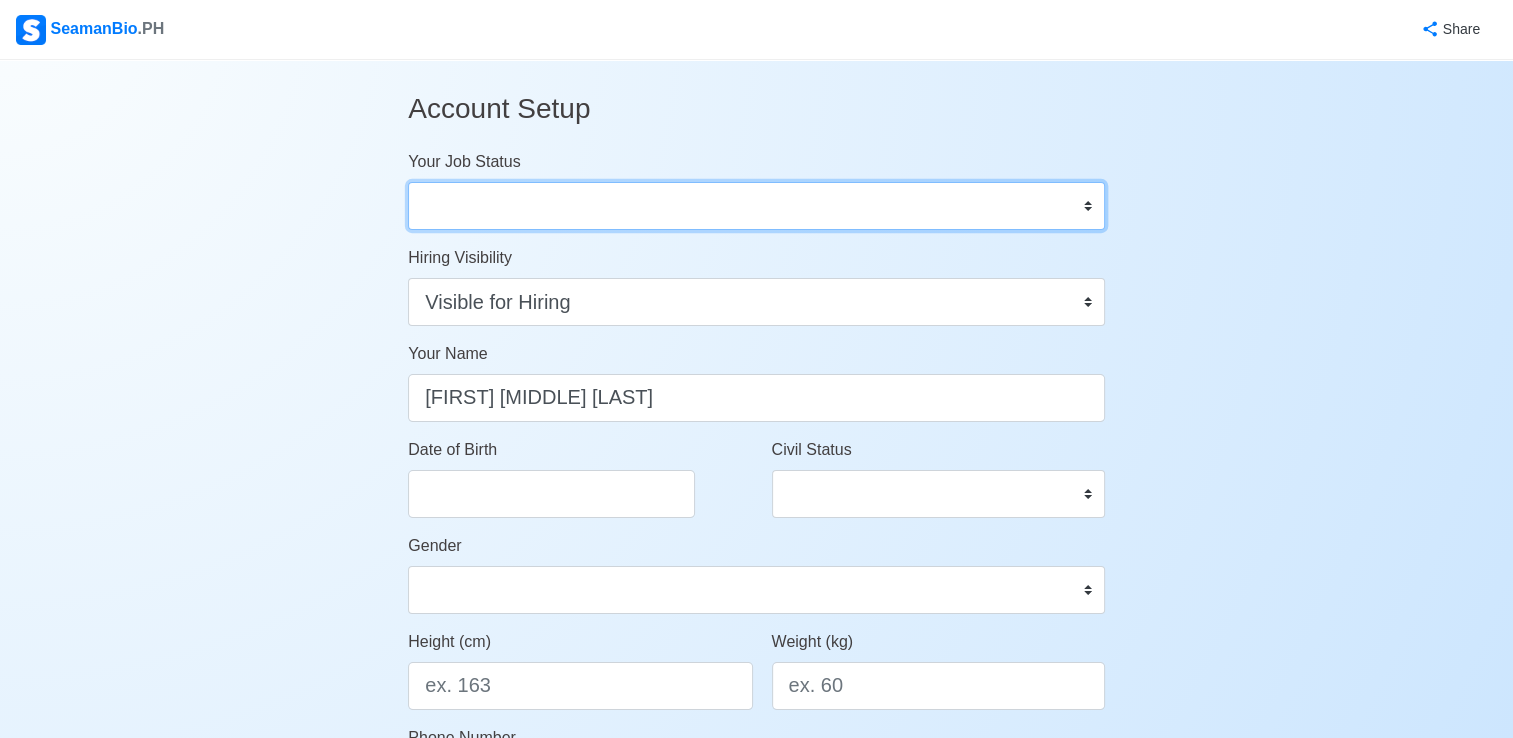 click on "Onboard Actively Looking for Job Not Looking for Job" at bounding box center [756, 206] 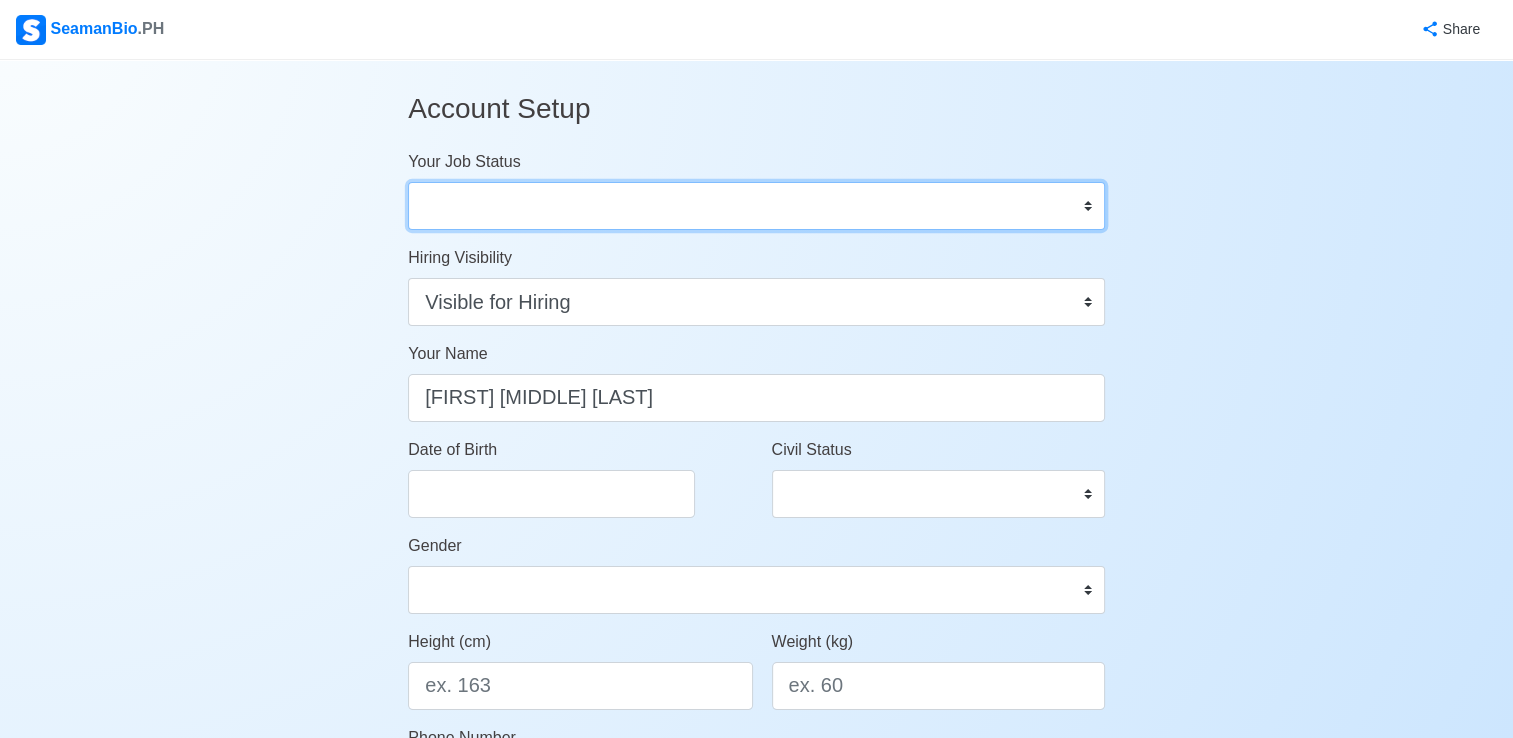 select on "Actively Looking for Job" 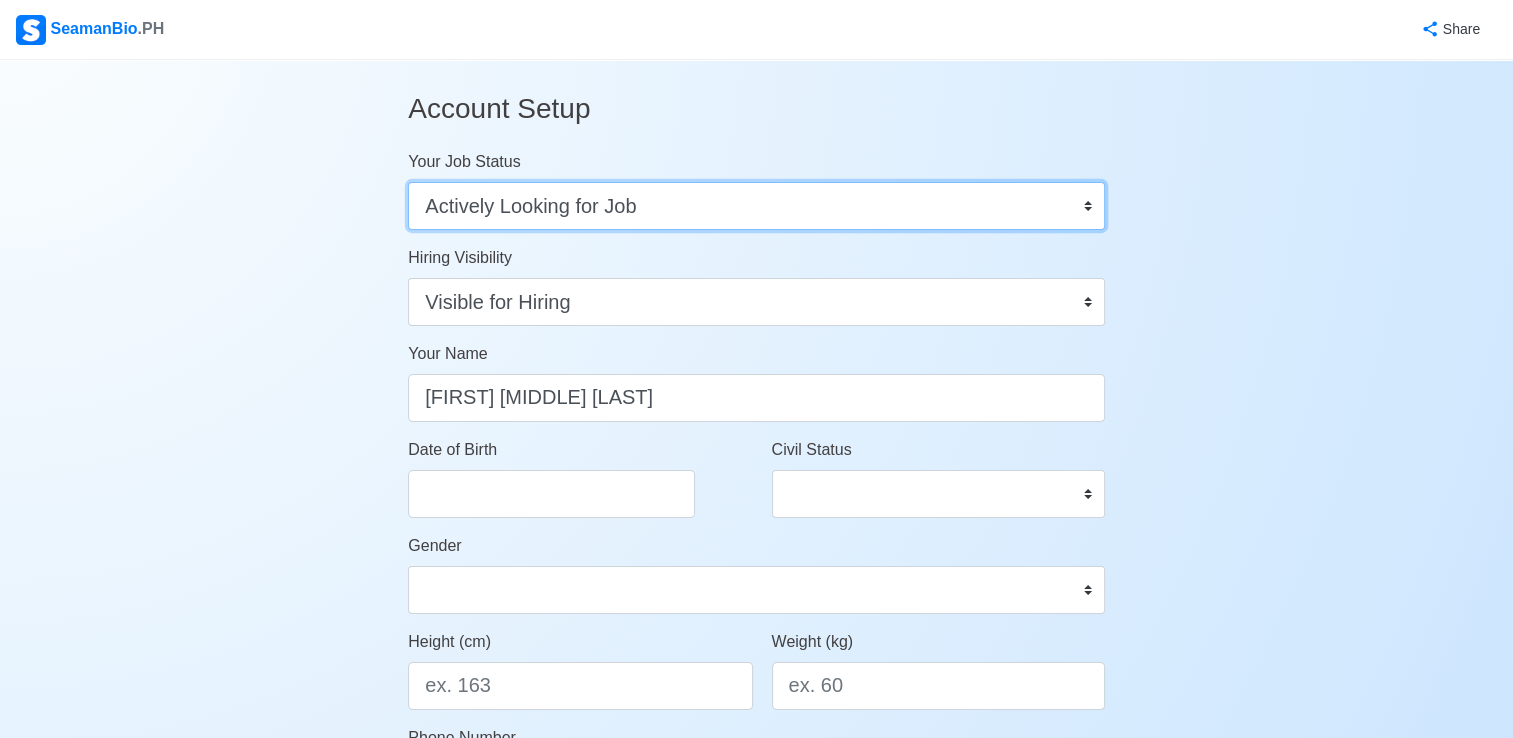 click on "Onboard Actively Looking for Job Not Looking for Job" at bounding box center (756, 206) 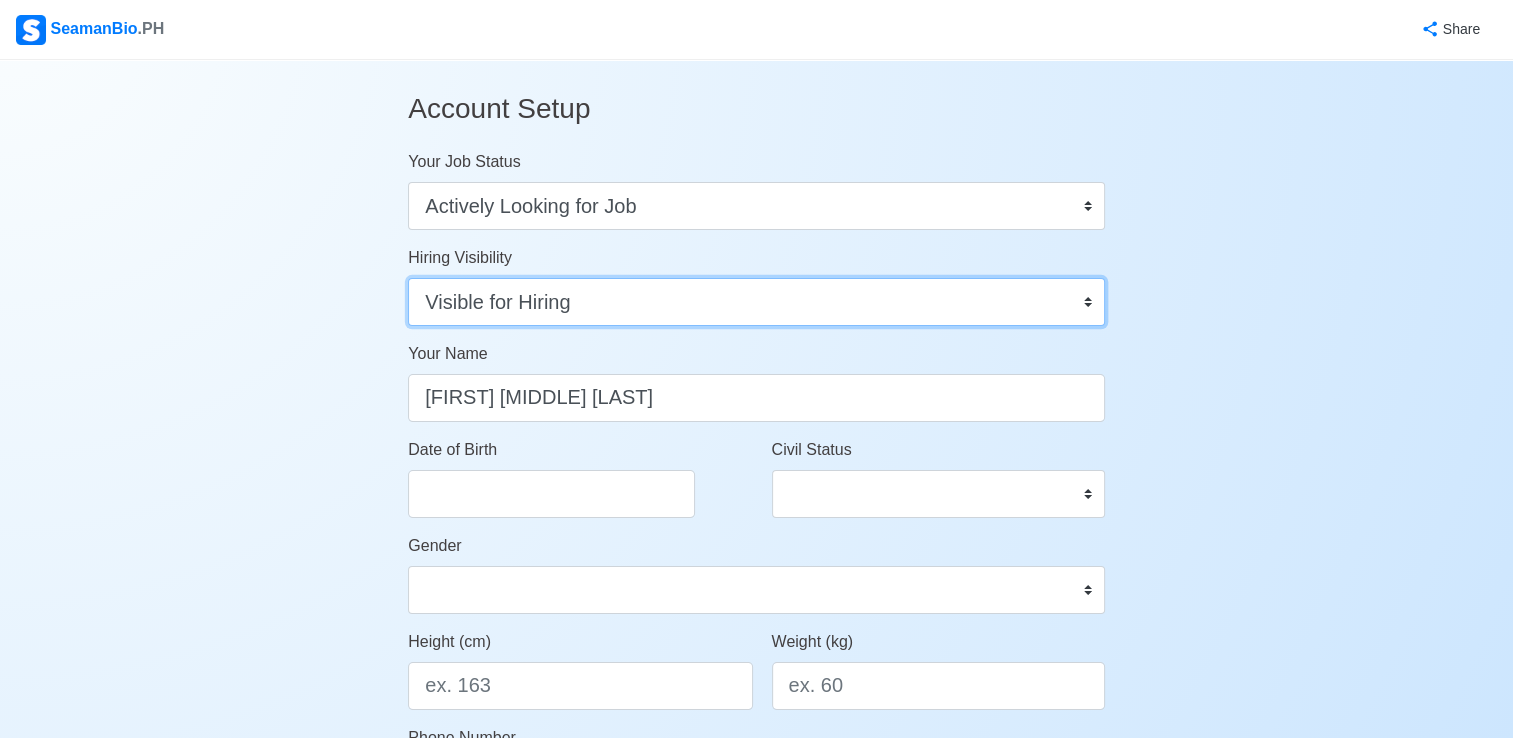 click on "Visible for Hiring Not Visible for Hiring" at bounding box center [756, 302] 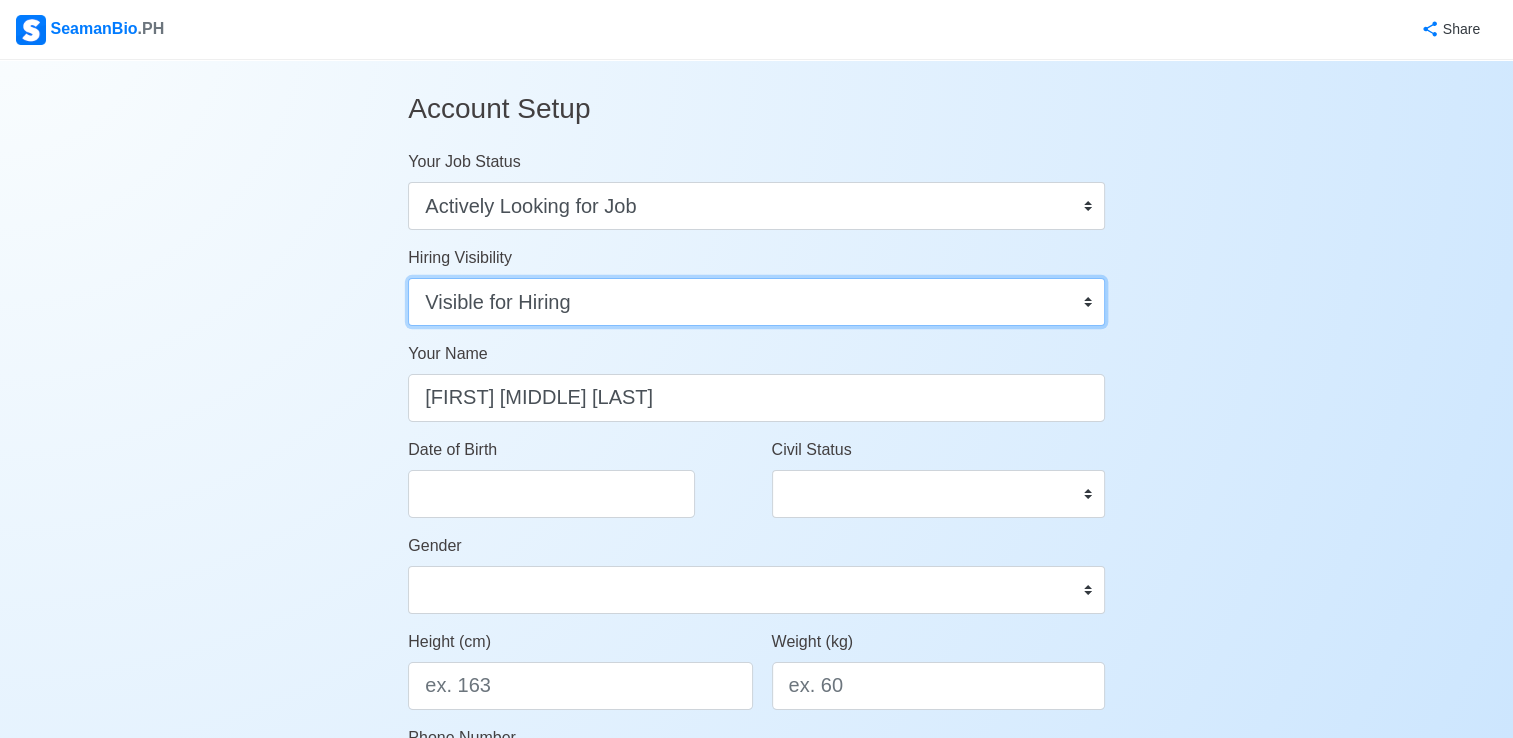 click on "Visible for Hiring Not Visible for Hiring" at bounding box center (756, 302) 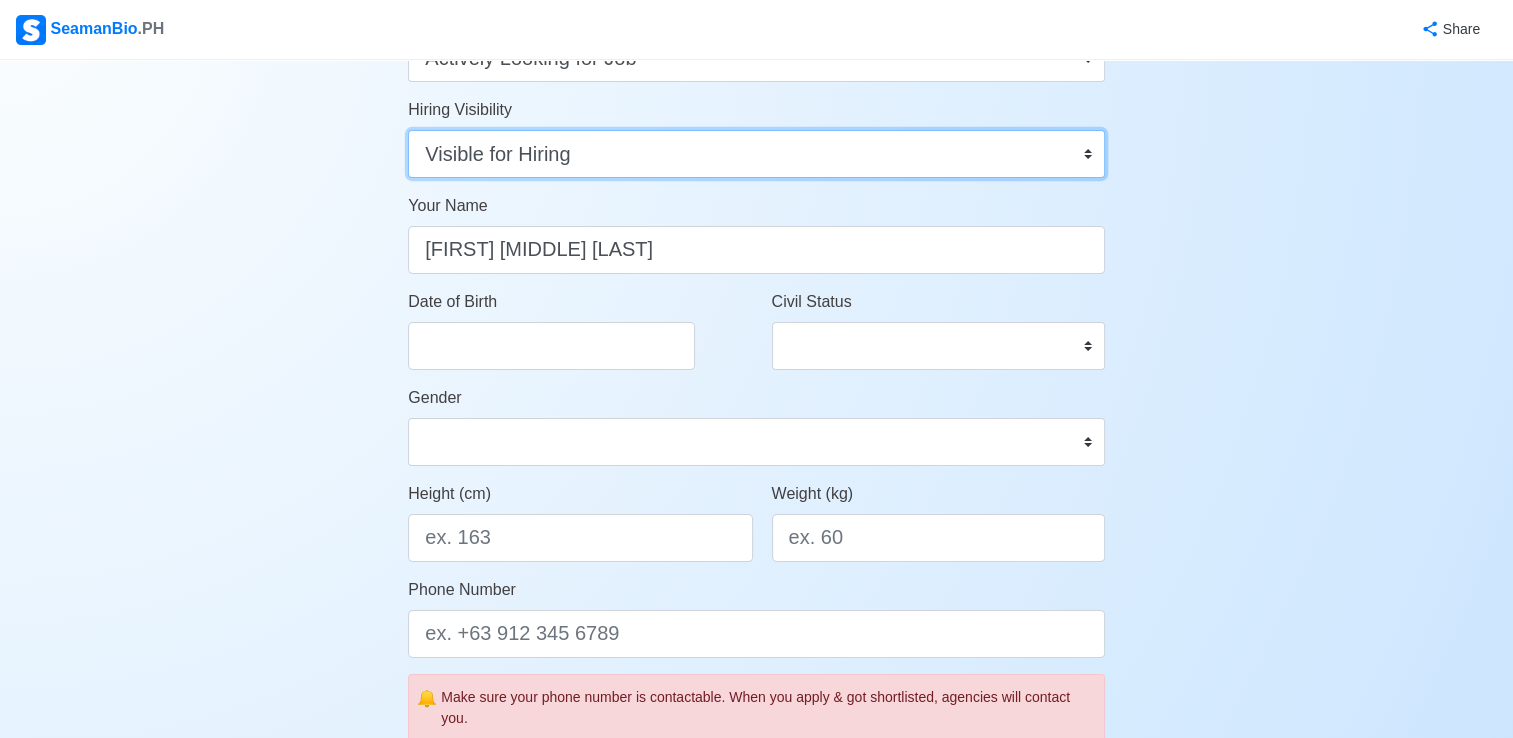 scroll, scrollTop: 152, scrollLeft: 0, axis: vertical 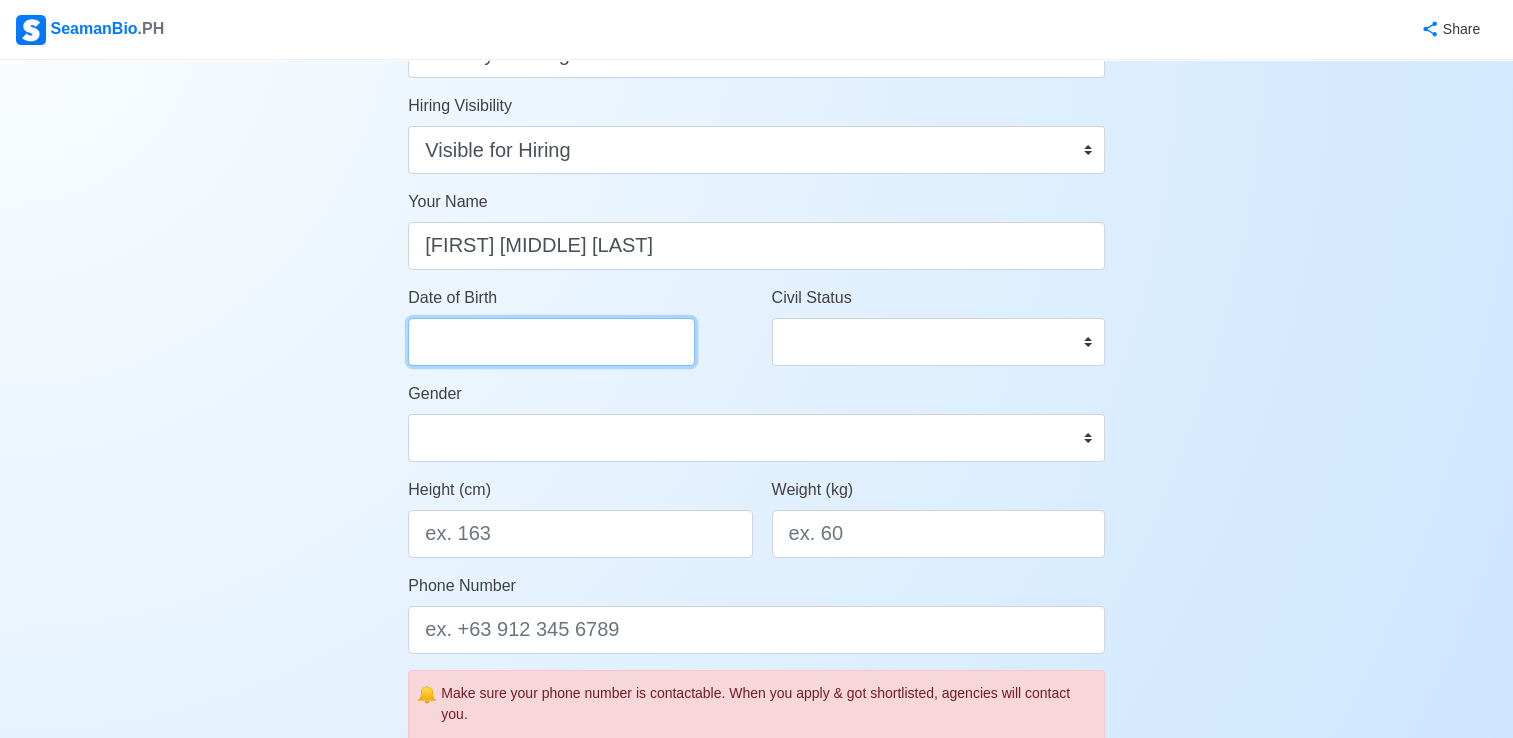 select on "****" 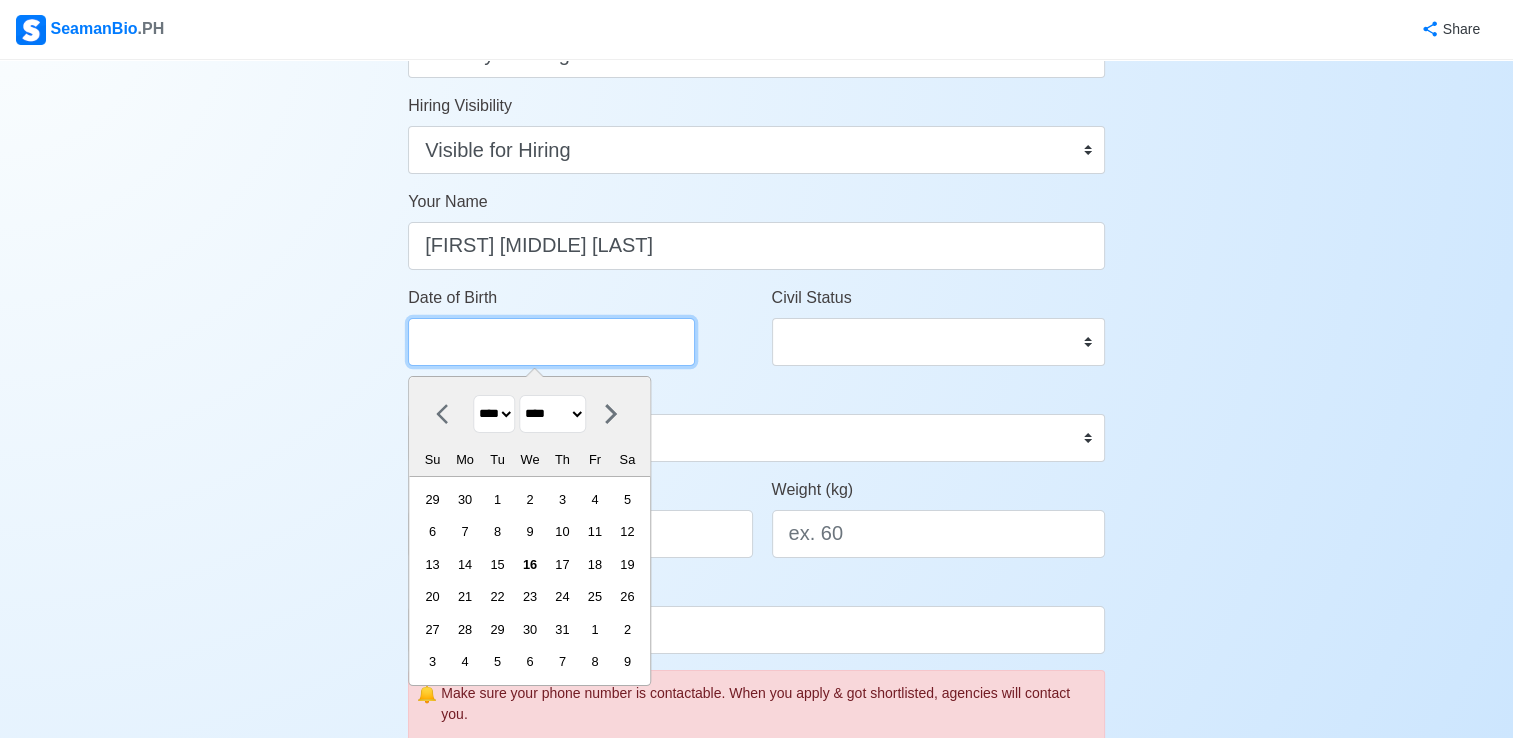 click on "Date of Birth" at bounding box center [551, 342] 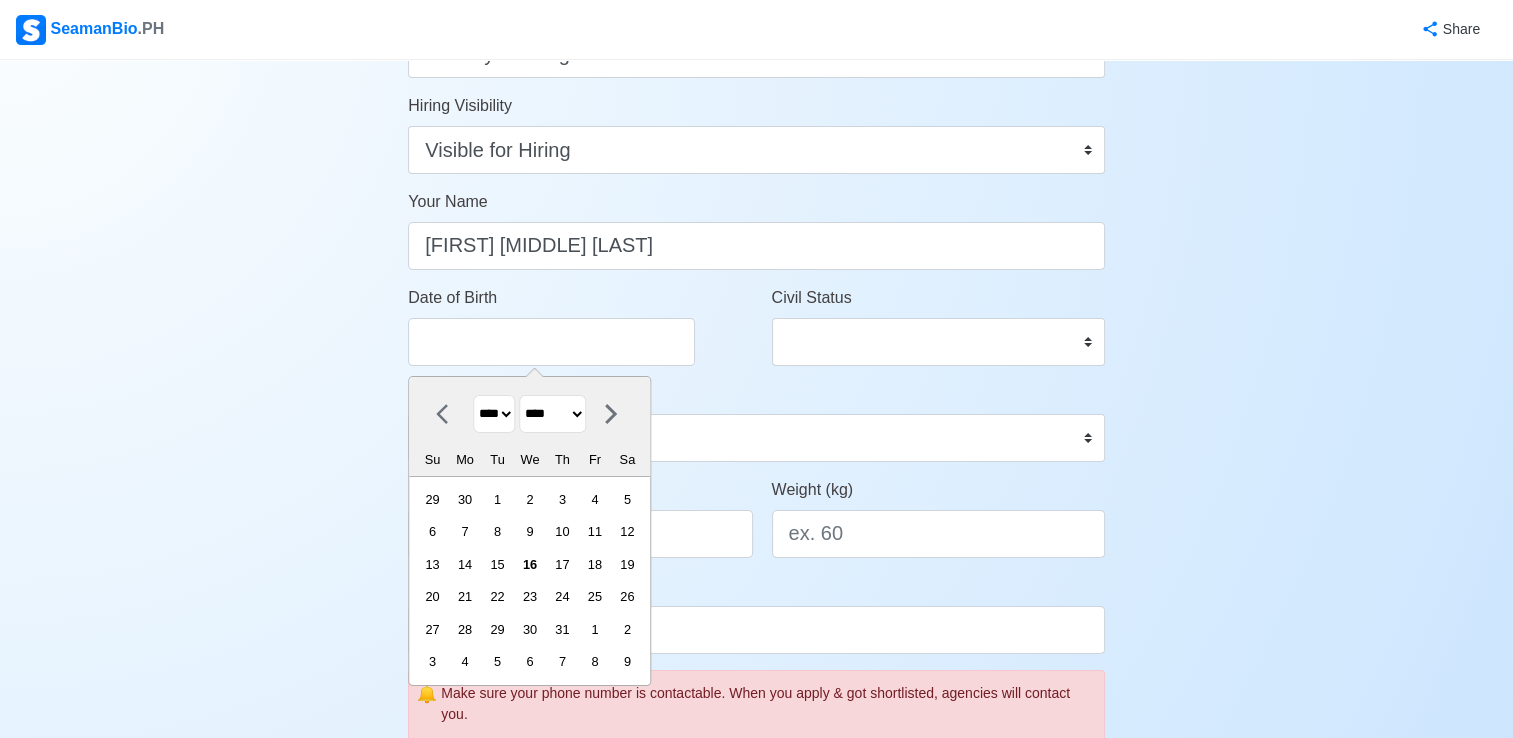 click on "**** **** **** **** **** **** **** **** **** **** **** **** **** **** **** **** **** **** **** **** **** **** **** **** **** **** **** **** **** **** **** **** **** **** **** **** **** **** **** **** **** **** **** **** **** **** **** **** **** **** **** **** **** **** **** **** **** **** **** **** **** **** **** **** **** **** **** **** **** **** **** **** **** **** **** **** **** **** **** **** **** **** **** **** **** **** **** **** **** **** **** **** **** **** **** **** **** **** **** **** **** **** **** **** **** ****" at bounding box center (494, 414) 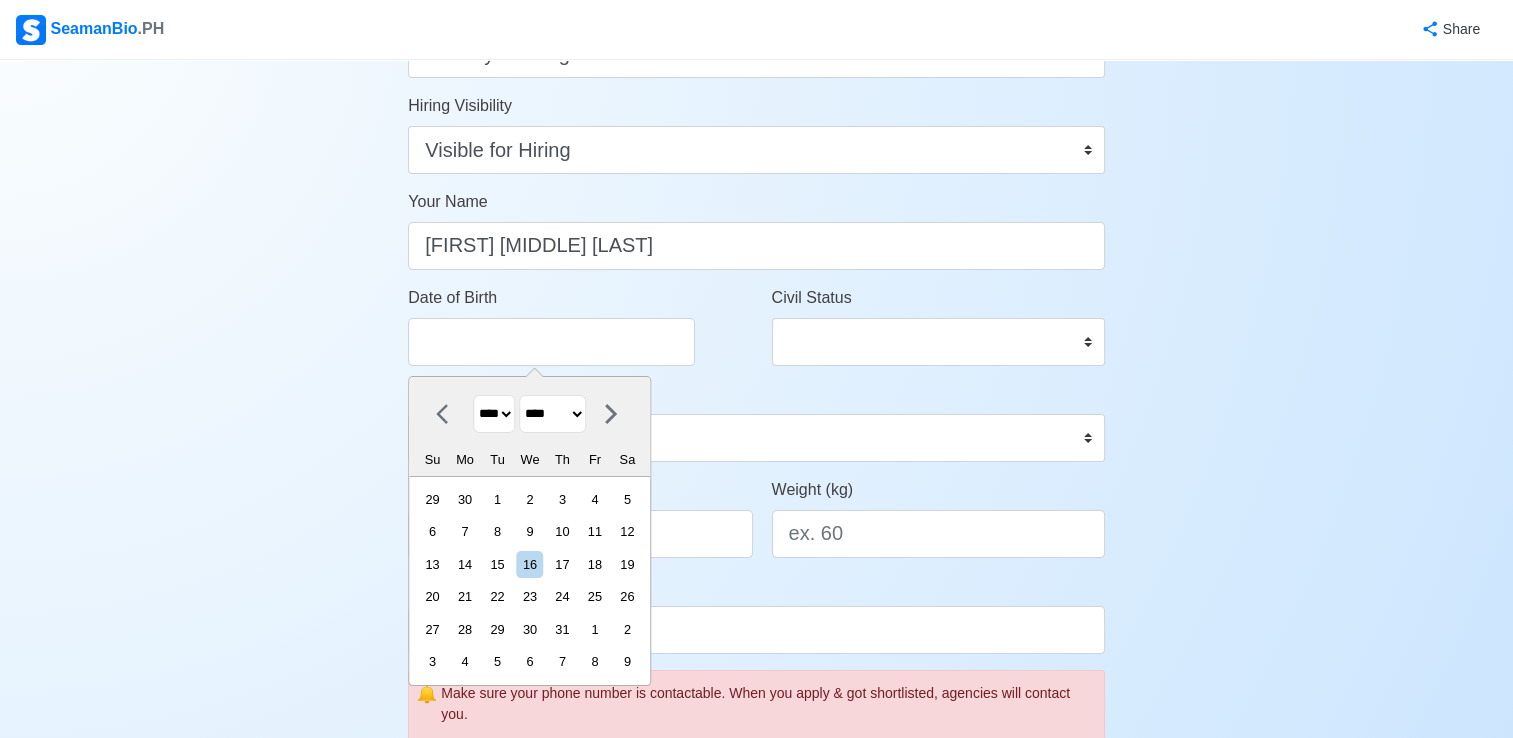 click on "******* ******** ***** ***** *** **** **** ****** ********* ******* ******** ********" at bounding box center [552, 414] 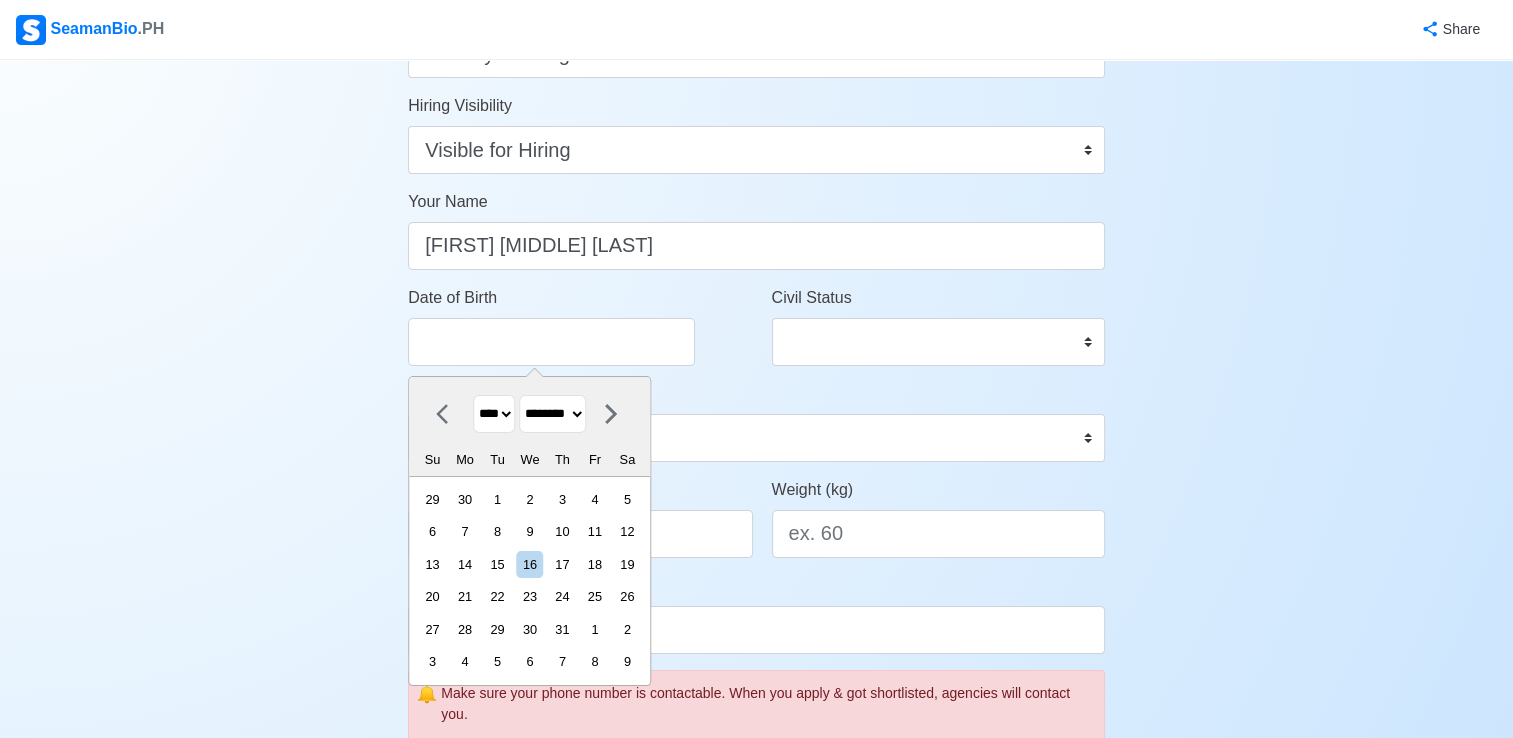 click on "******* ******** ***** ***** *** **** **** ****** ********* ******* ******** ********" at bounding box center (552, 414) 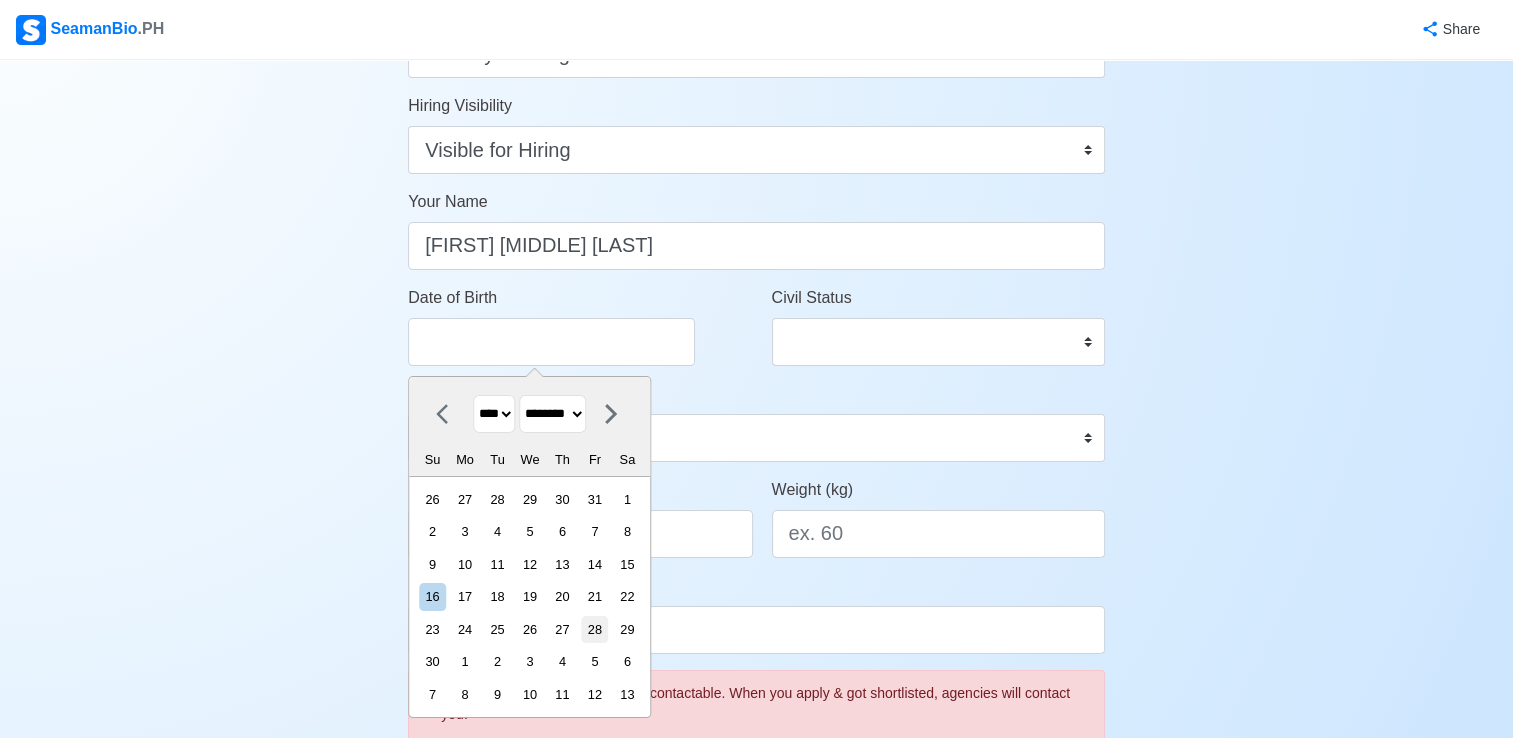 click on "28" at bounding box center (594, 629) 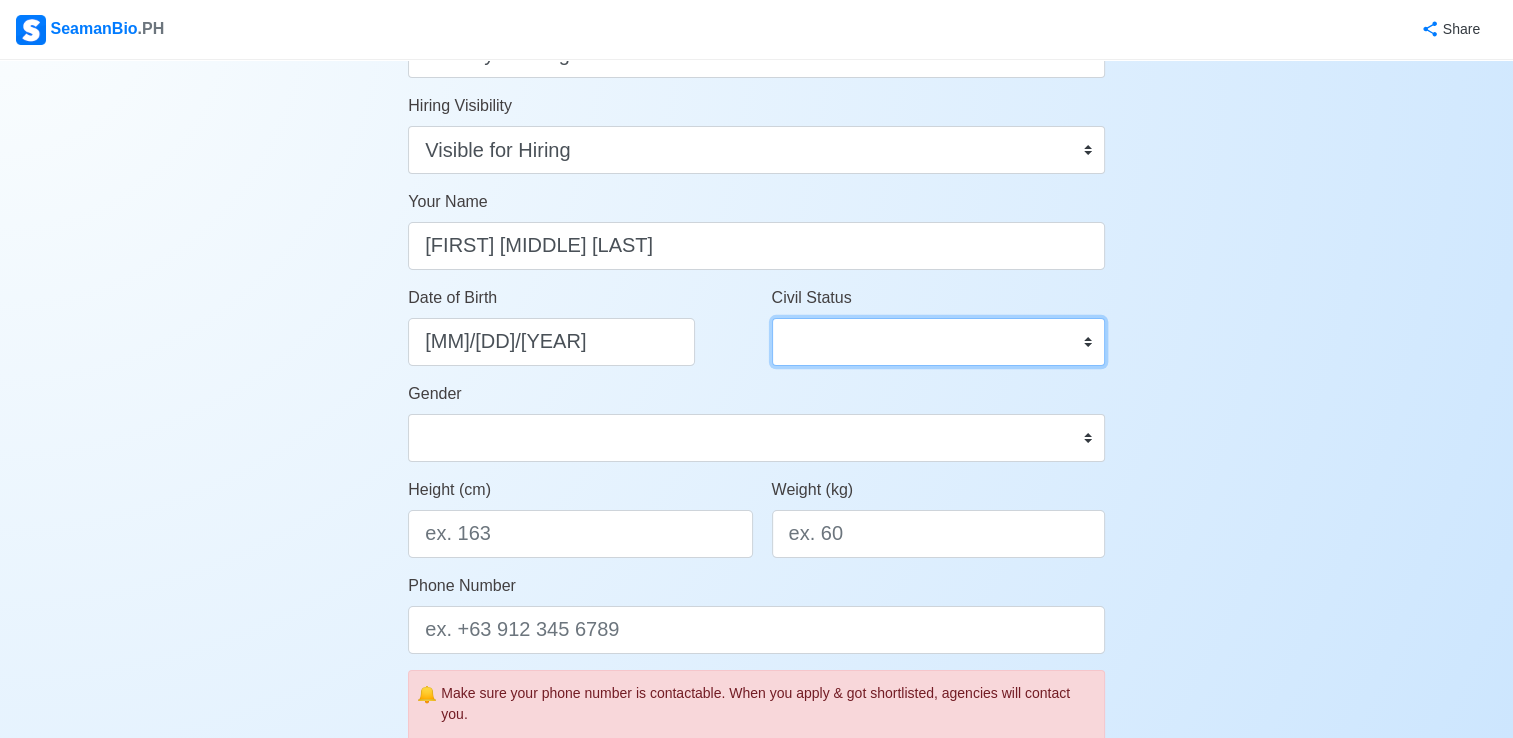 click on "Single Married Widowed Separated" at bounding box center (938, 342) 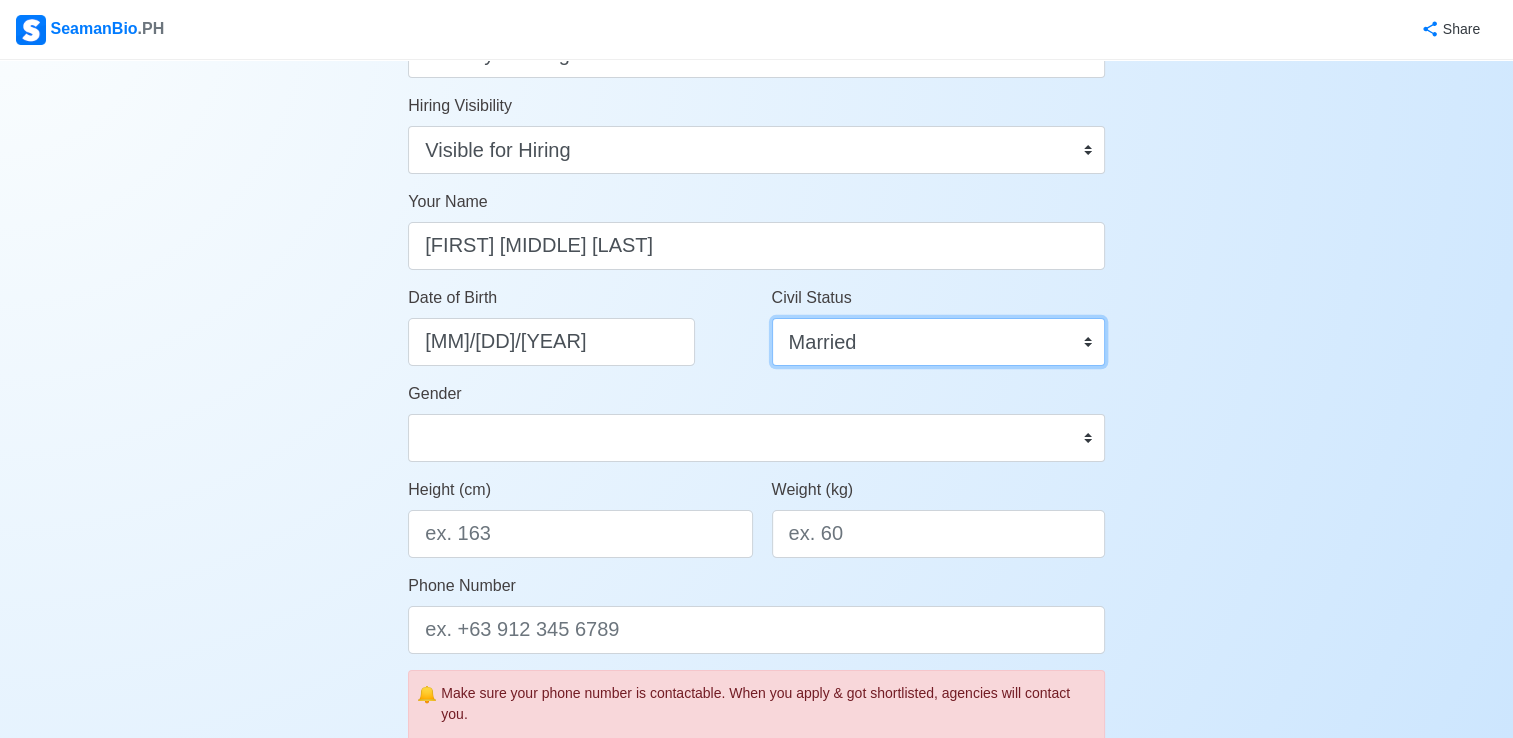 click on "Single Married Widowed Separated" at bounding box center (938, 342) 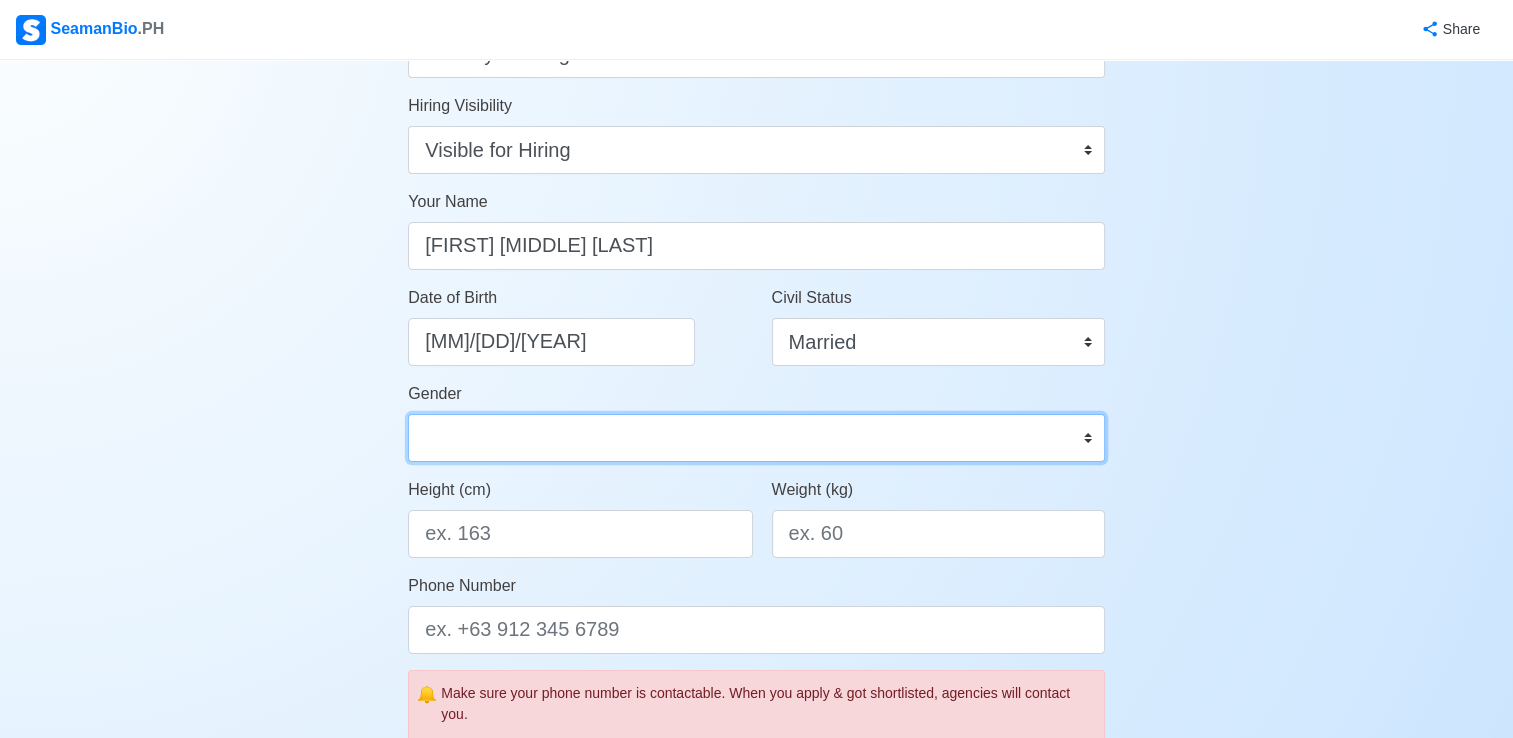 click on "Male Female" at bounding box center (756, 438) 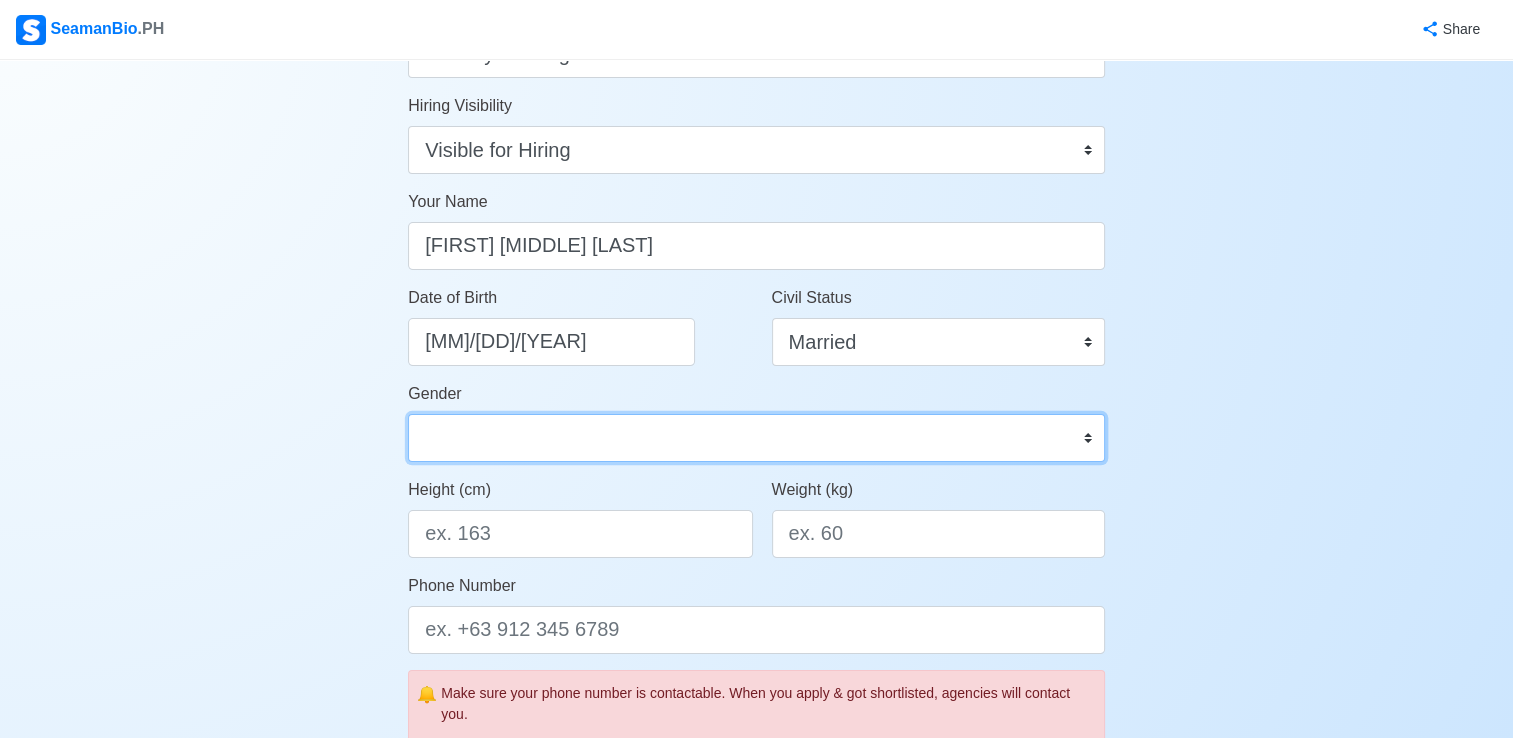 select on "Male" 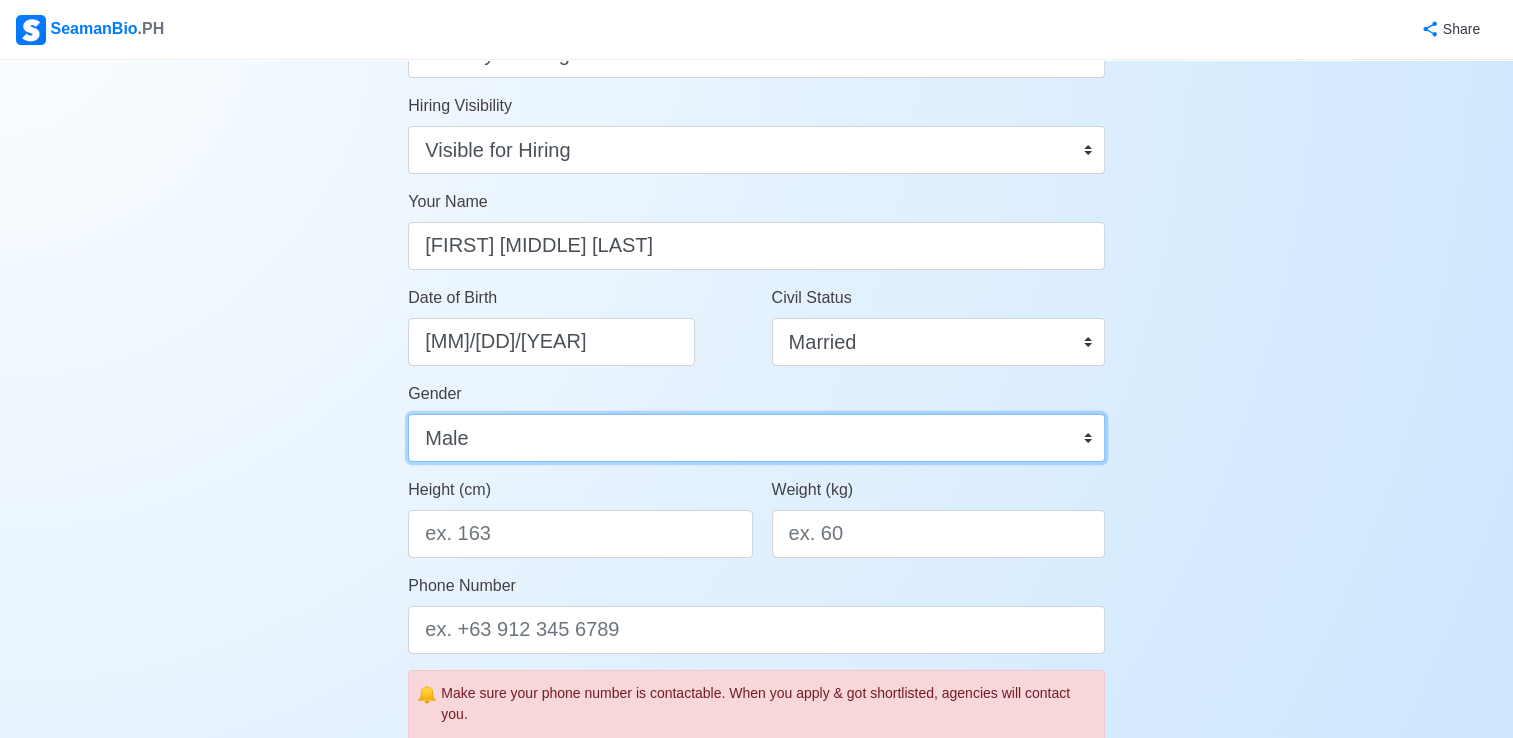 click on "Male Female" at bounding box center (756, 438) 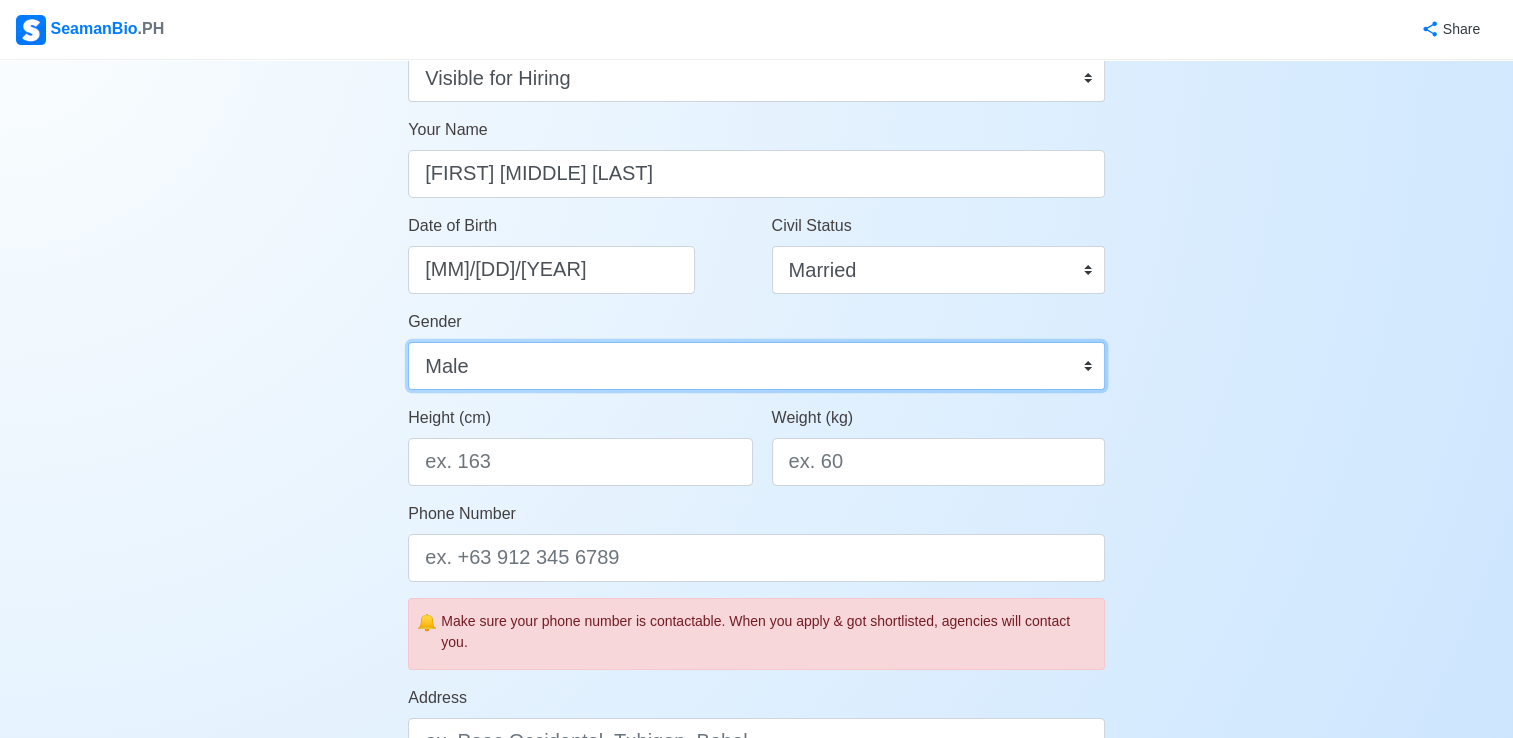 scroll, scrollTop: 227, scrollLeft: 0, axis: vertical 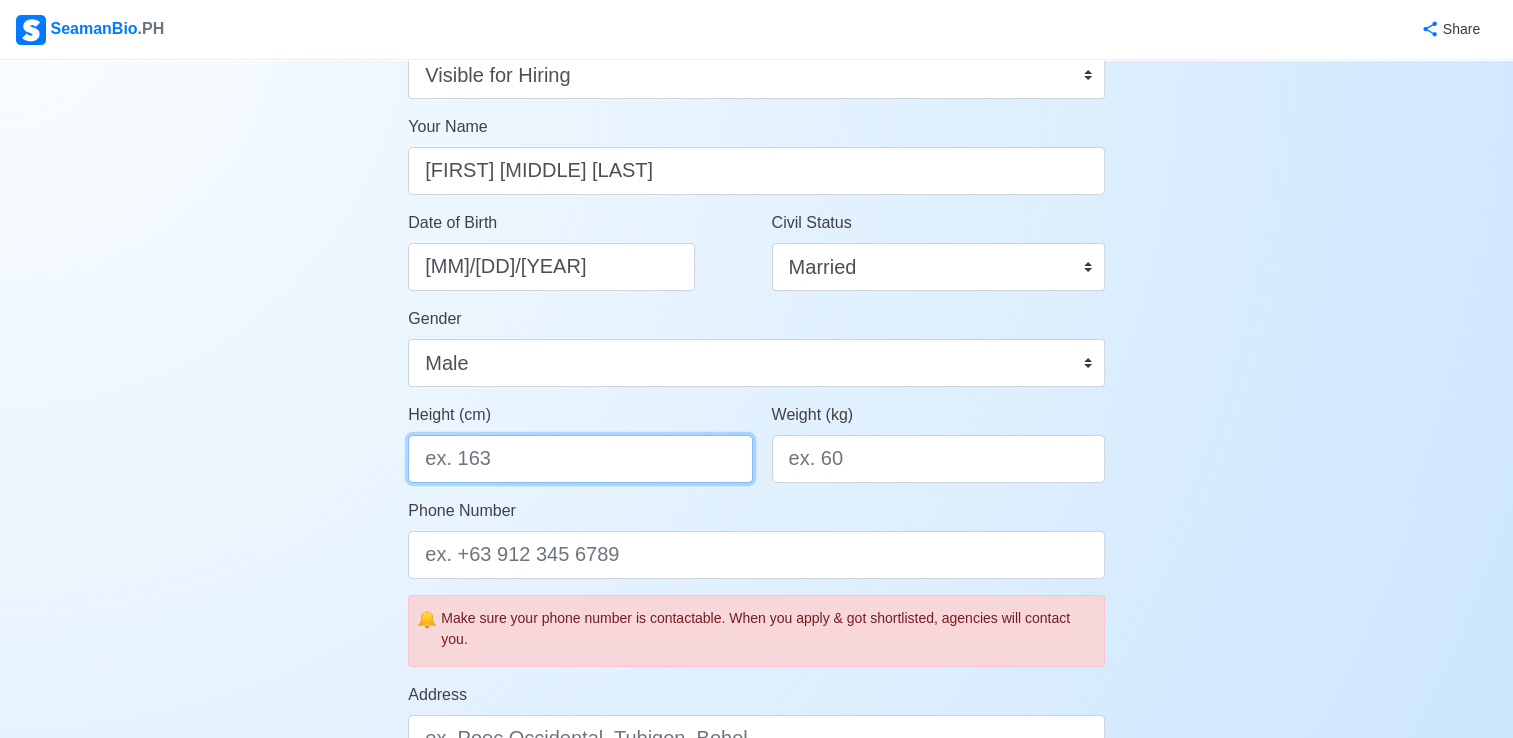 click on "Height (cm)" at bounding box center (580, 459) 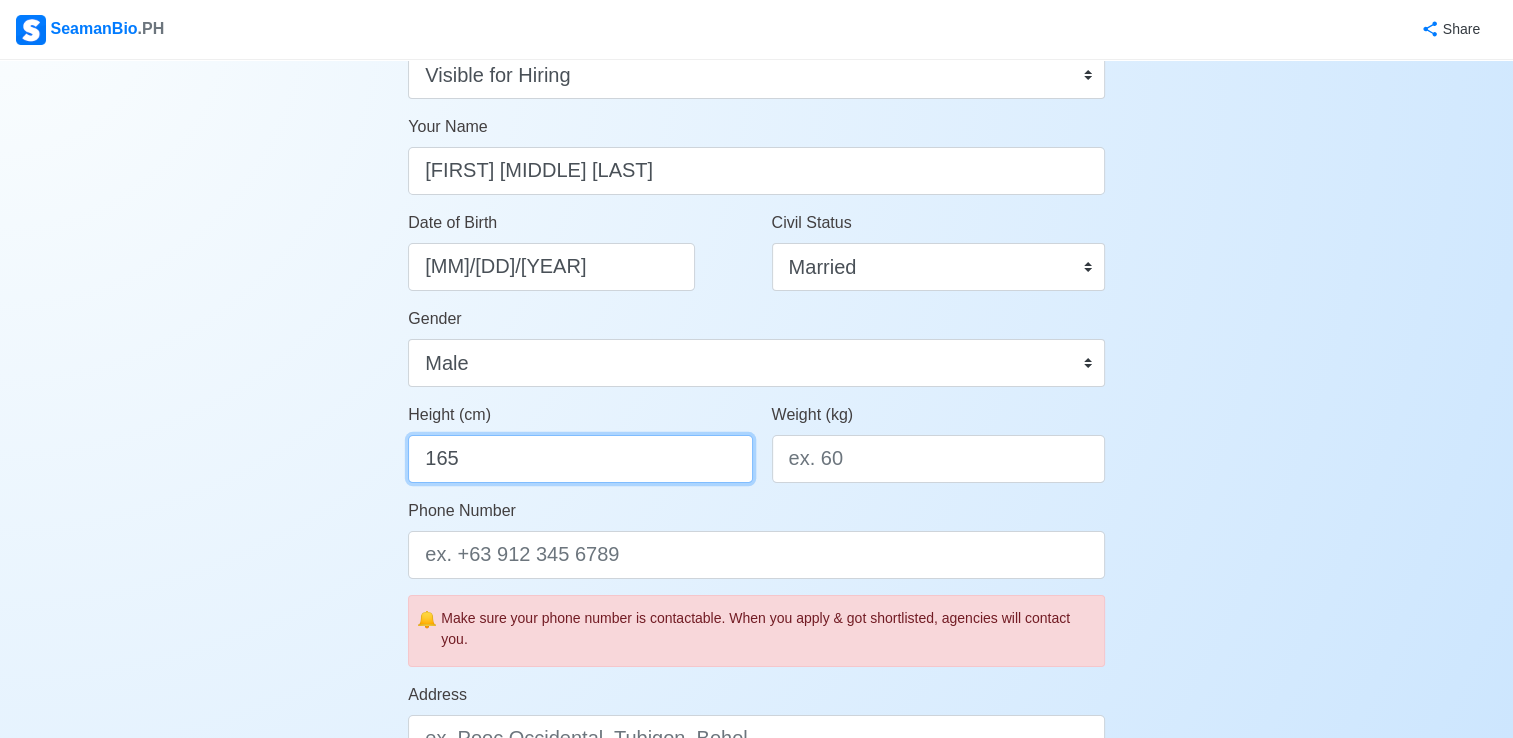 type on "165" 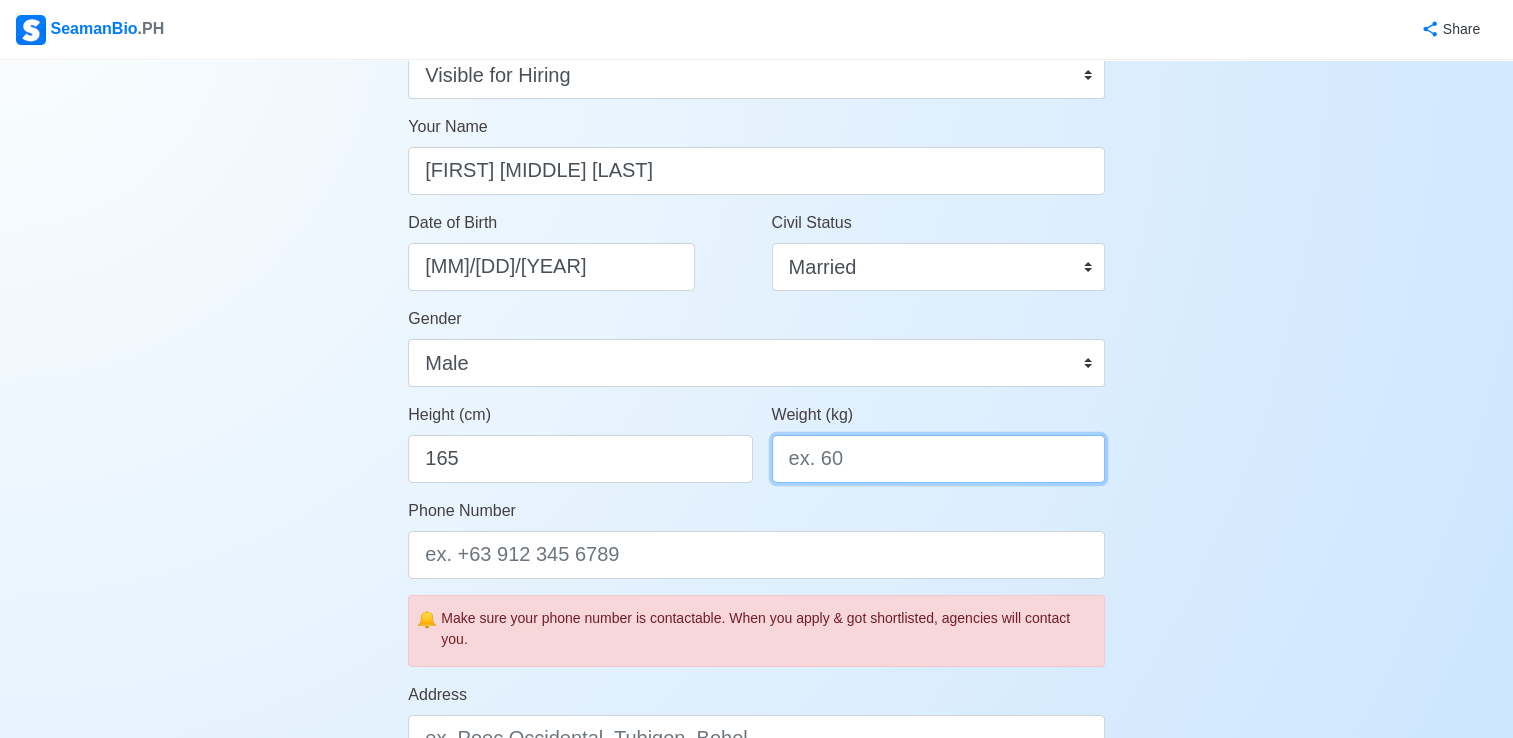 click on "Weight (kg)" at bounding box center (938, 459) 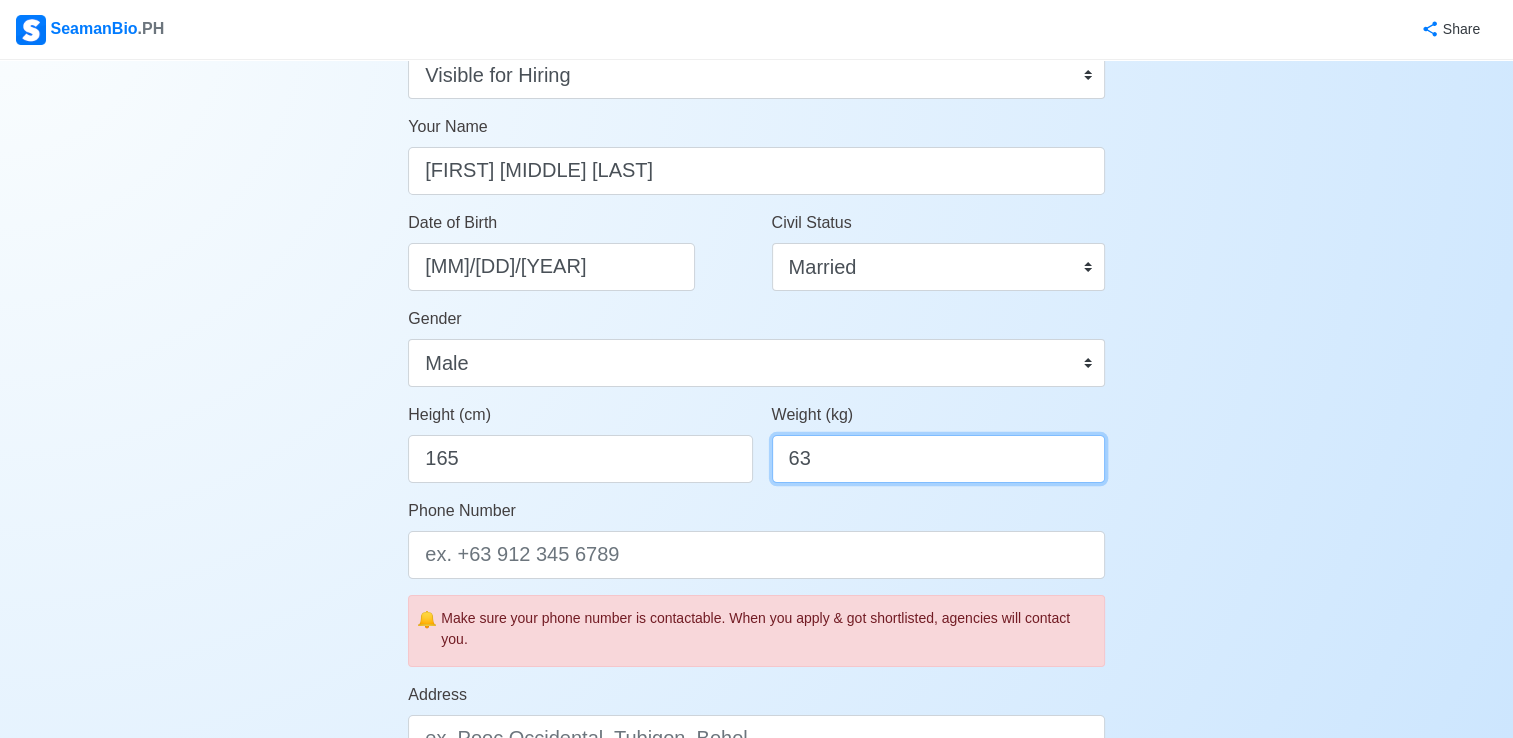 type on "63" 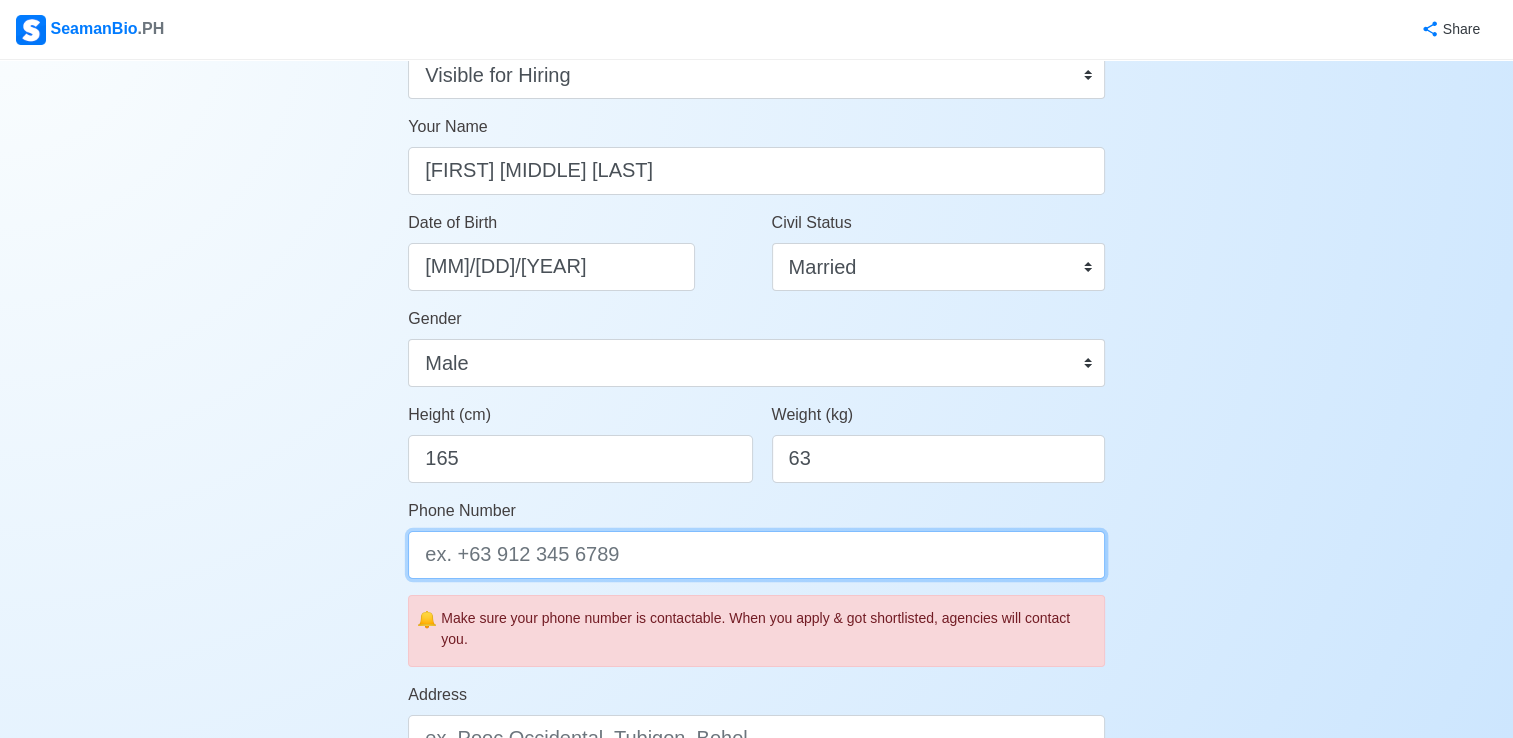 click on "Phone Number" at bounding box center [756, 555] 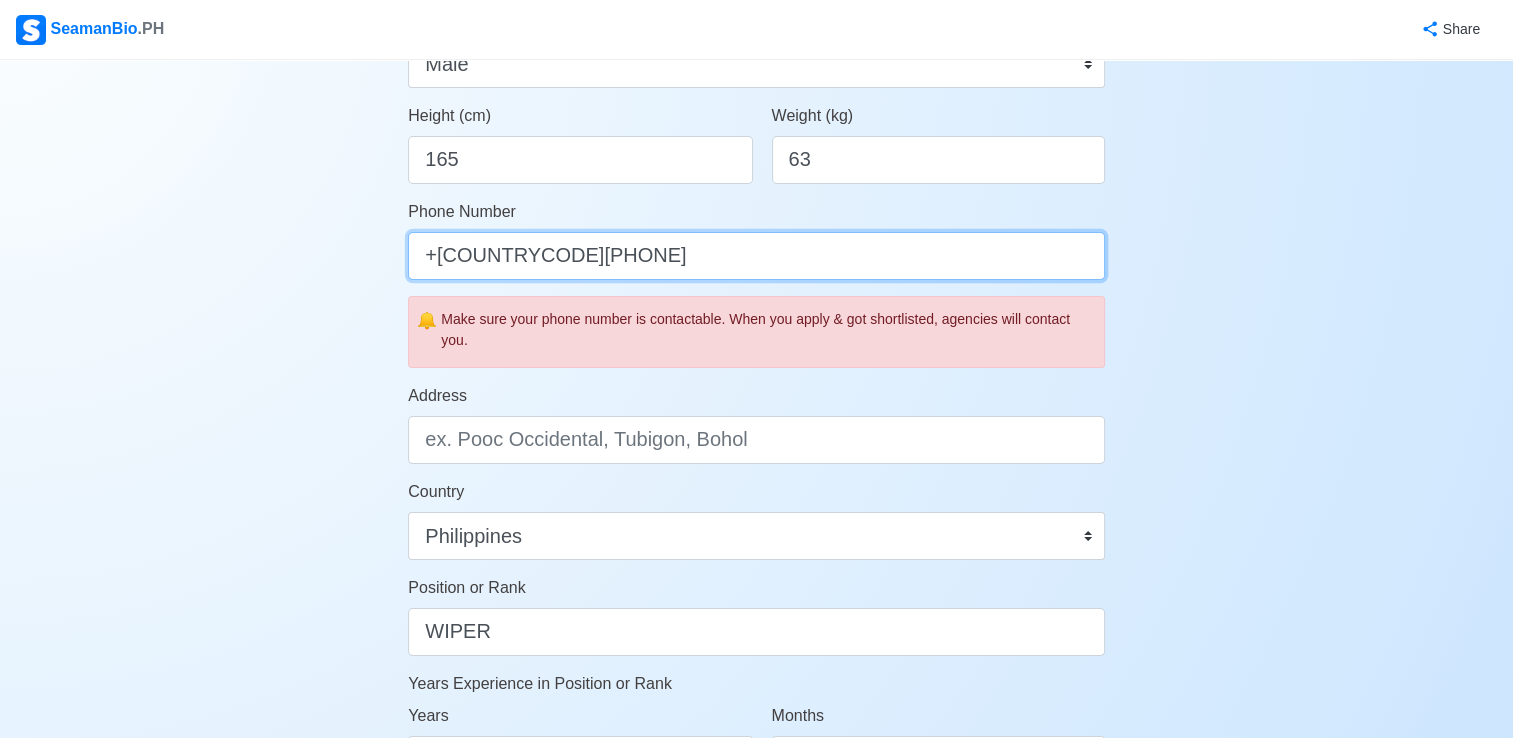 scroll, scrollTop: 530, scrollLeft: 0, axis: vertical 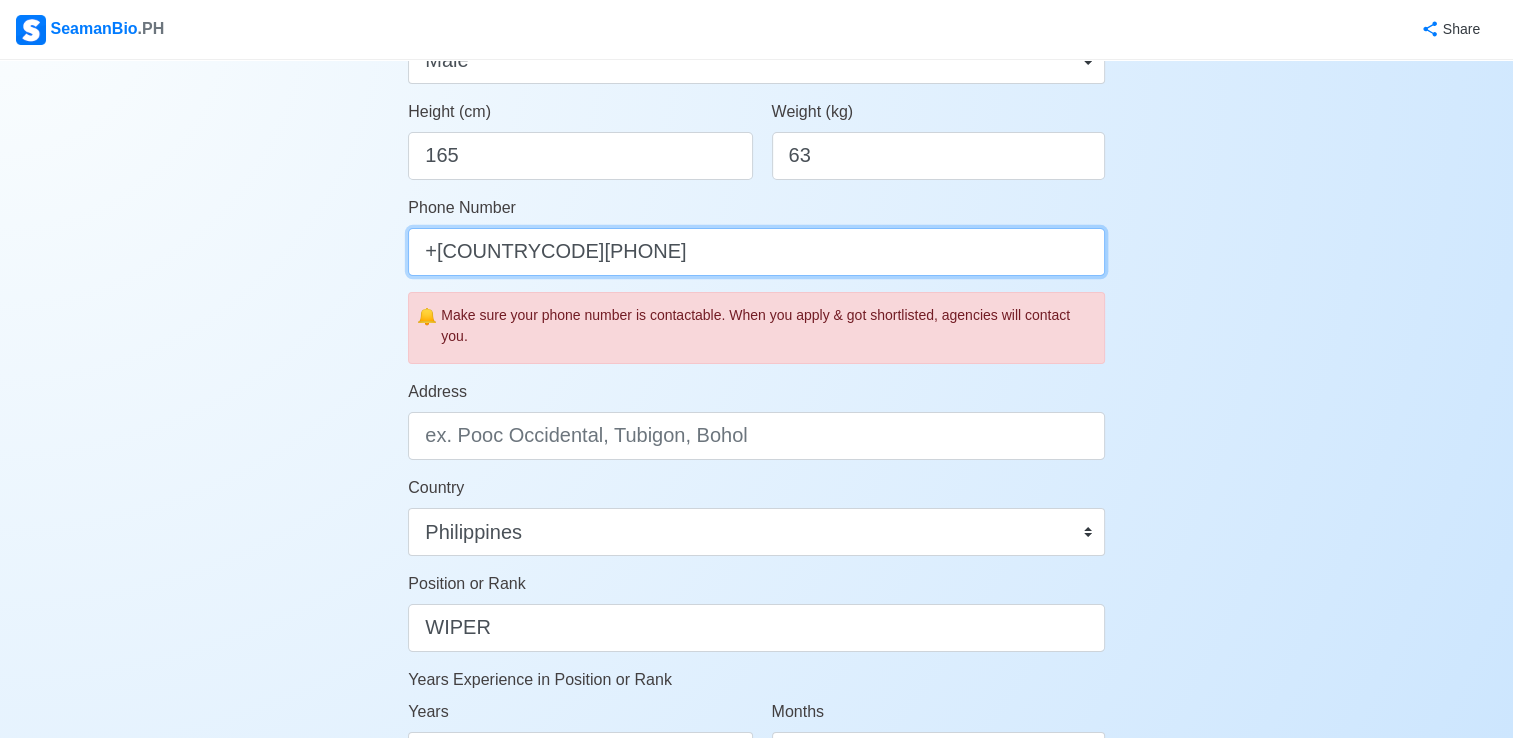 type on "+[COUNTRYCODE][PHONE]" 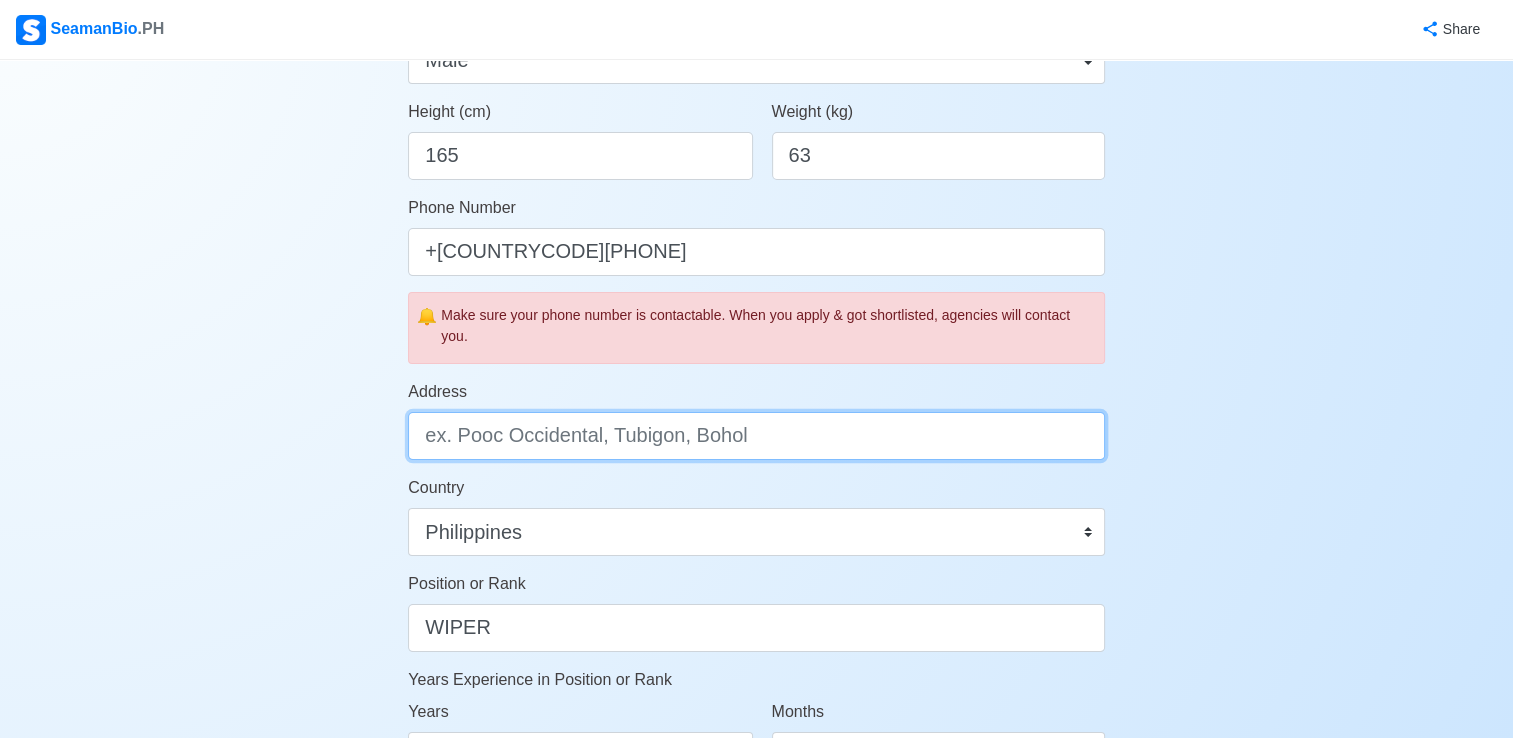click on "Address" at bounding box center (756, 436) 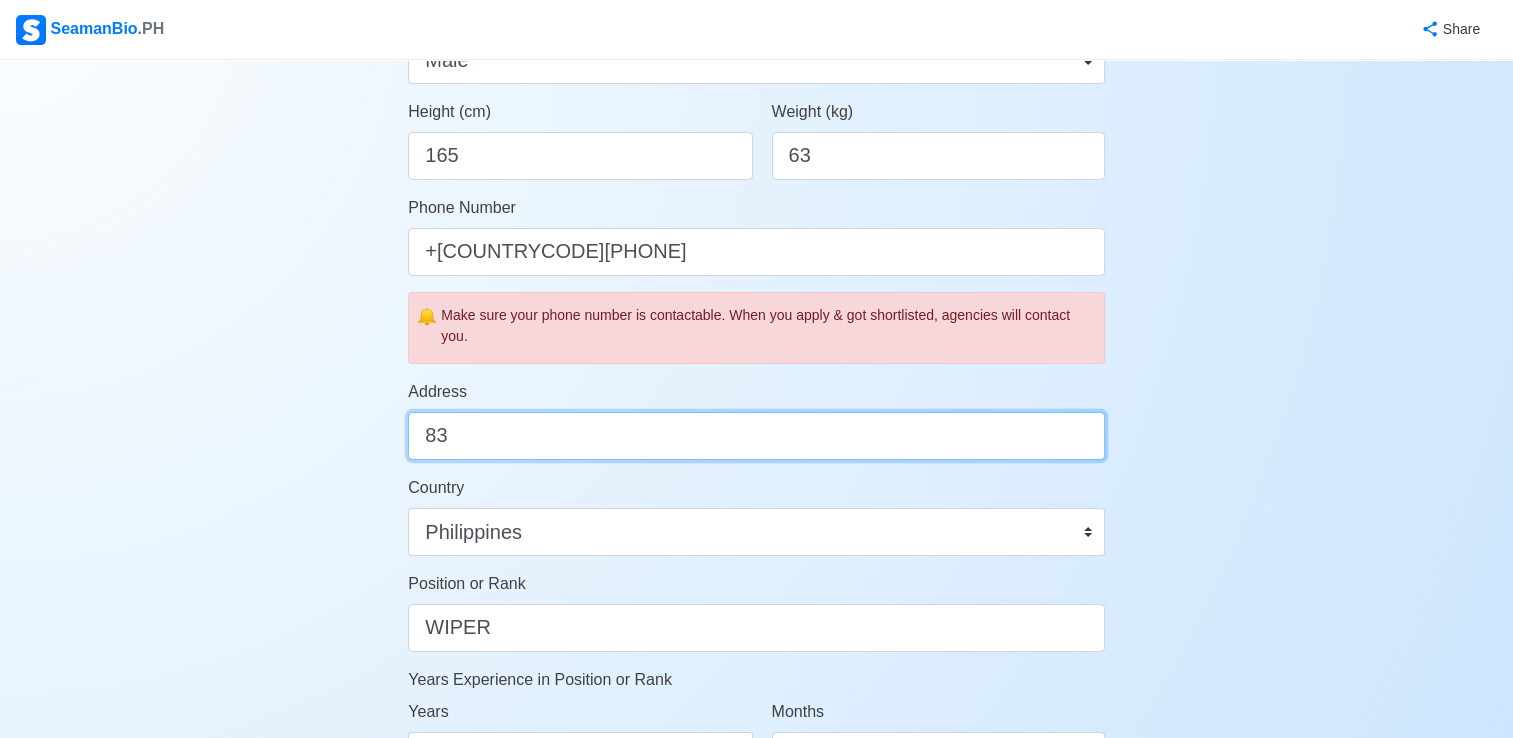 type on "8" 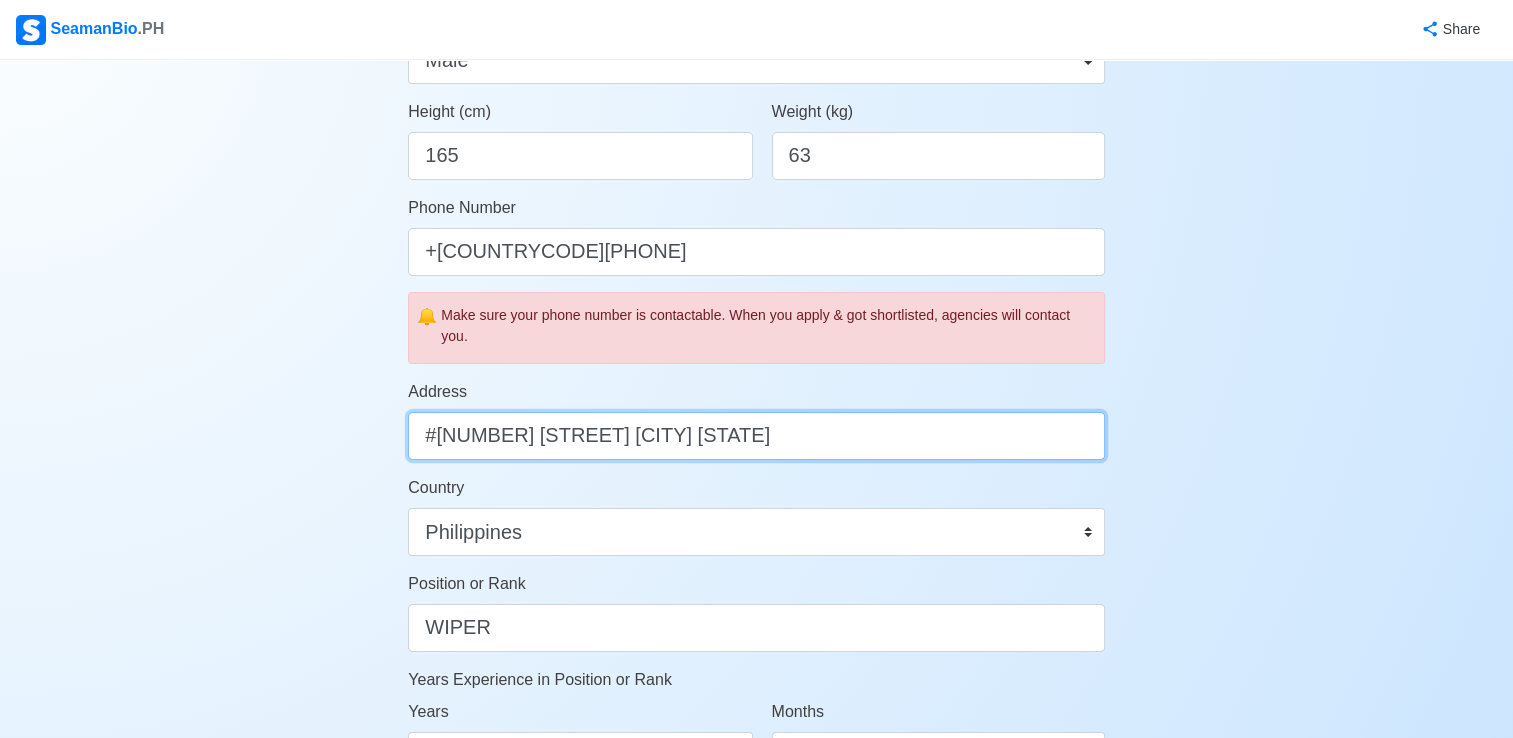 click on "#[NUMBER] [STREET] [CITY] [STATE]" at bounding box center (756, 436) 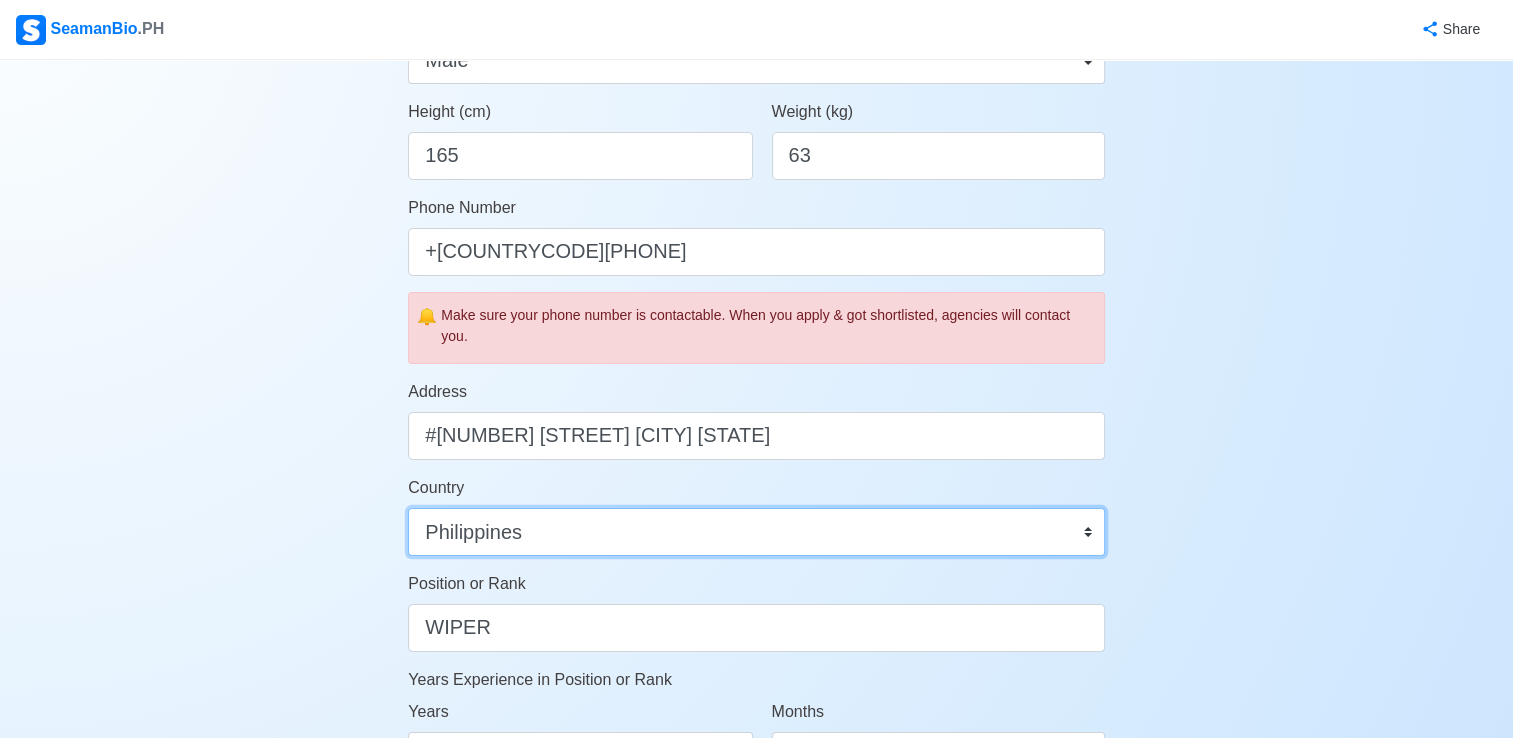 drag, startPoint x: 583, startPoint y: 527, endPoint x: 606, endPoint y: 562, distance: 41.880783 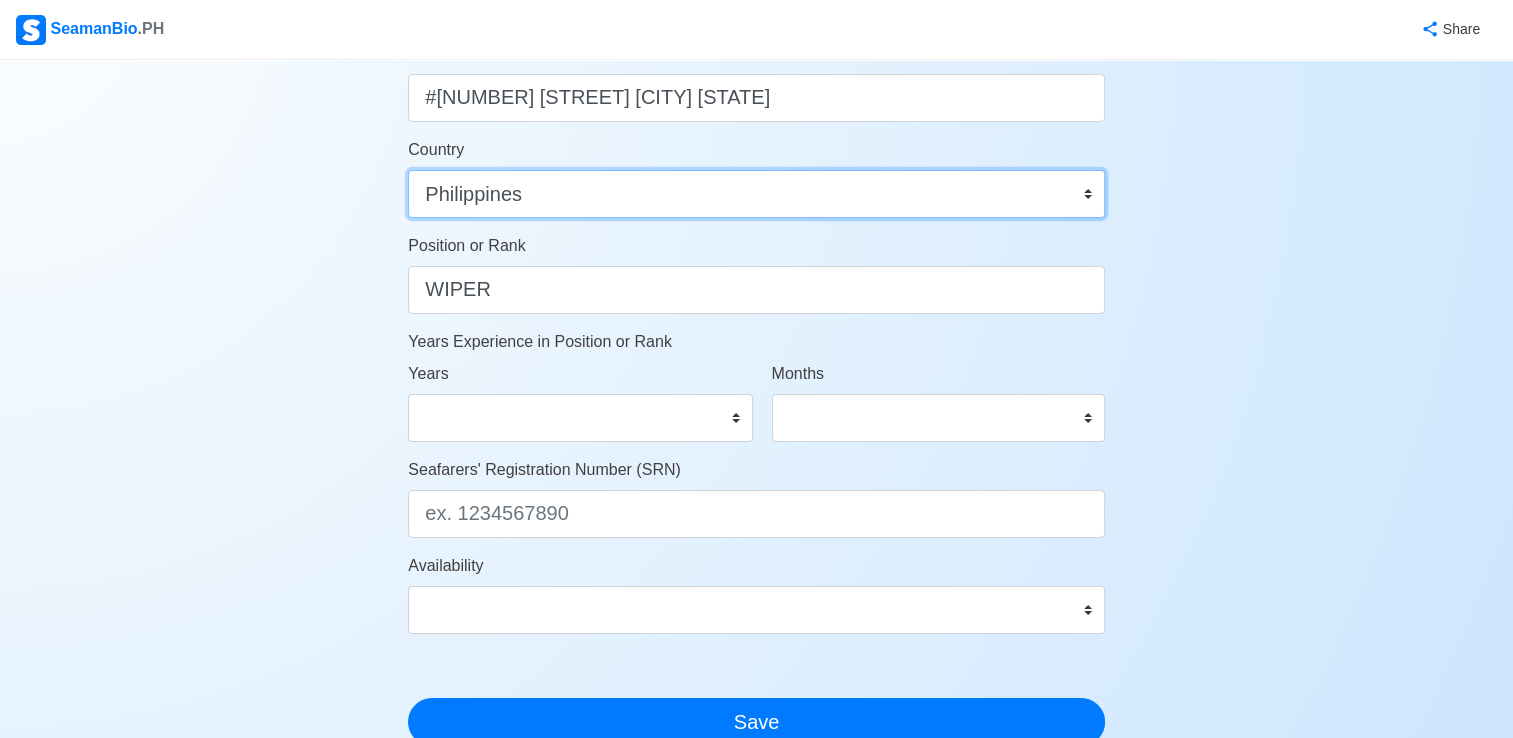 scroll, scrollTop: 870, scrollLeft: 0, axis: vertical 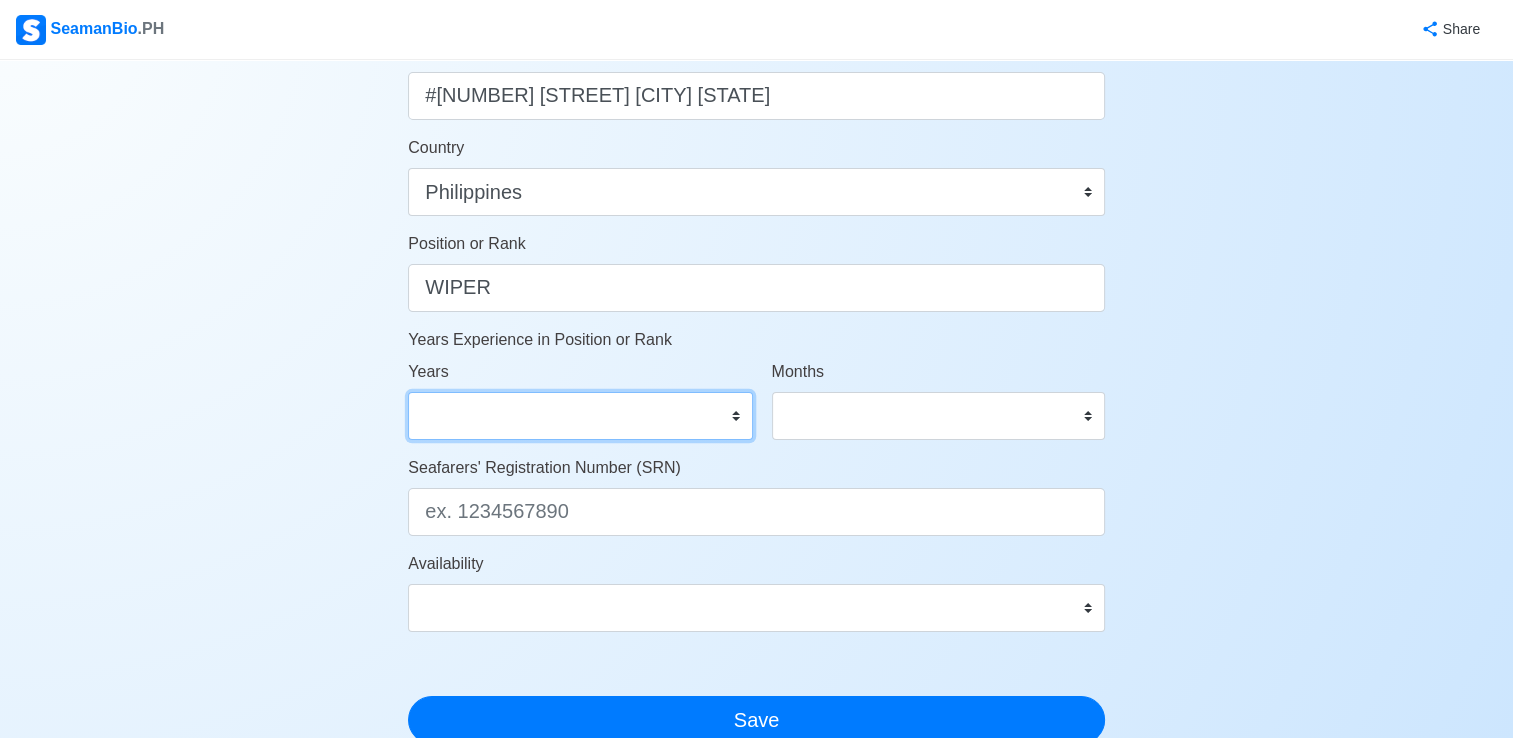 click on "0 1 2 3 4 5 6 7 8 9 10 11 12 13 14 15 16 17 18 19 20 21 22 23 24 25 26 27 28 29 30 31 32 33 34 35 36 37 38 39 40 41 42 43 44 45 46 47 48 49 50" at bounding box center (580, 416) 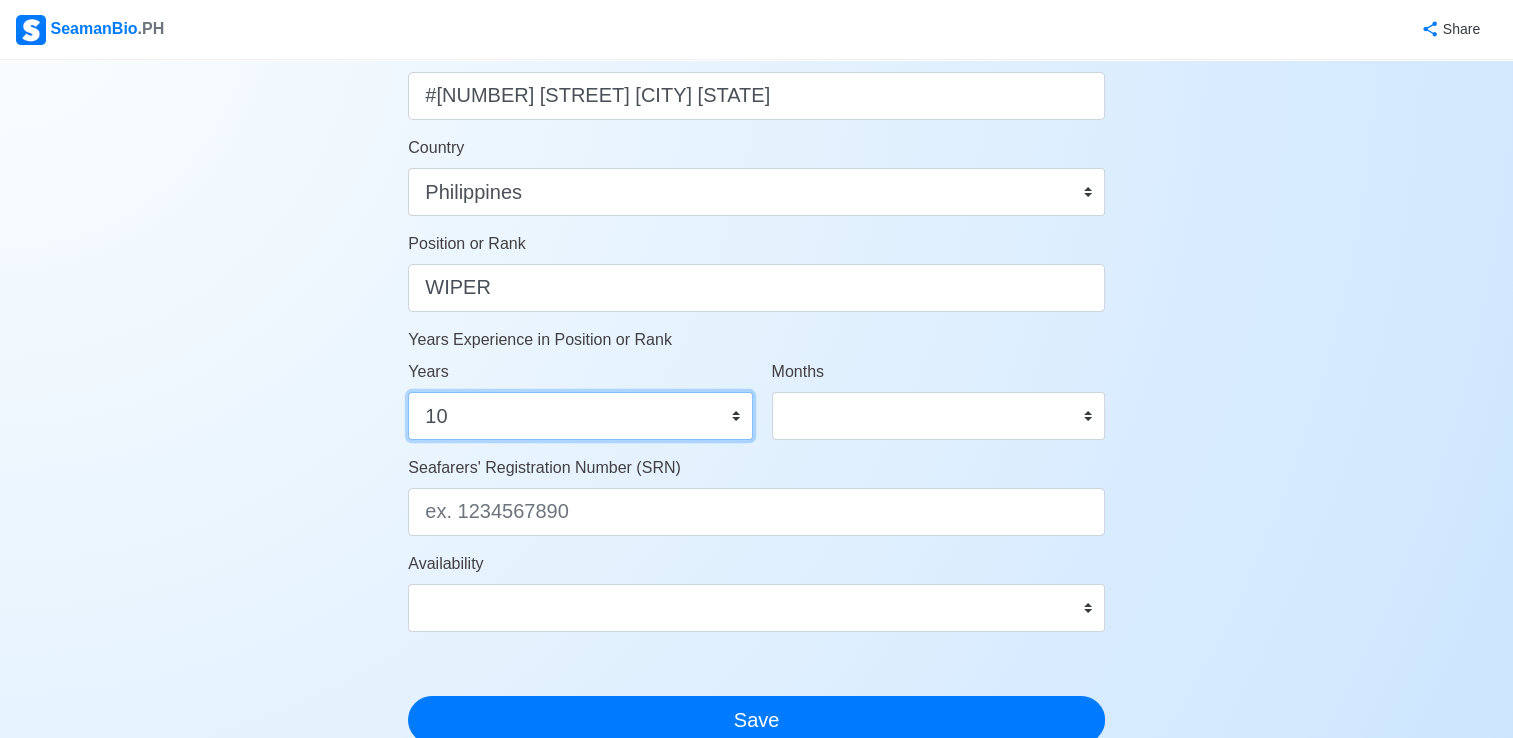 click on "0 1 2 3 4 5 6 7 8 9 10 11 12 13 14 15 16 17 18 19 20 21 22 23 24 25 26 27 28 29 30 31 32 33 34 35 36 37 38 39 40 41 42 43 44 45 46 47 48 49 50" at bounding box center [580, 416] 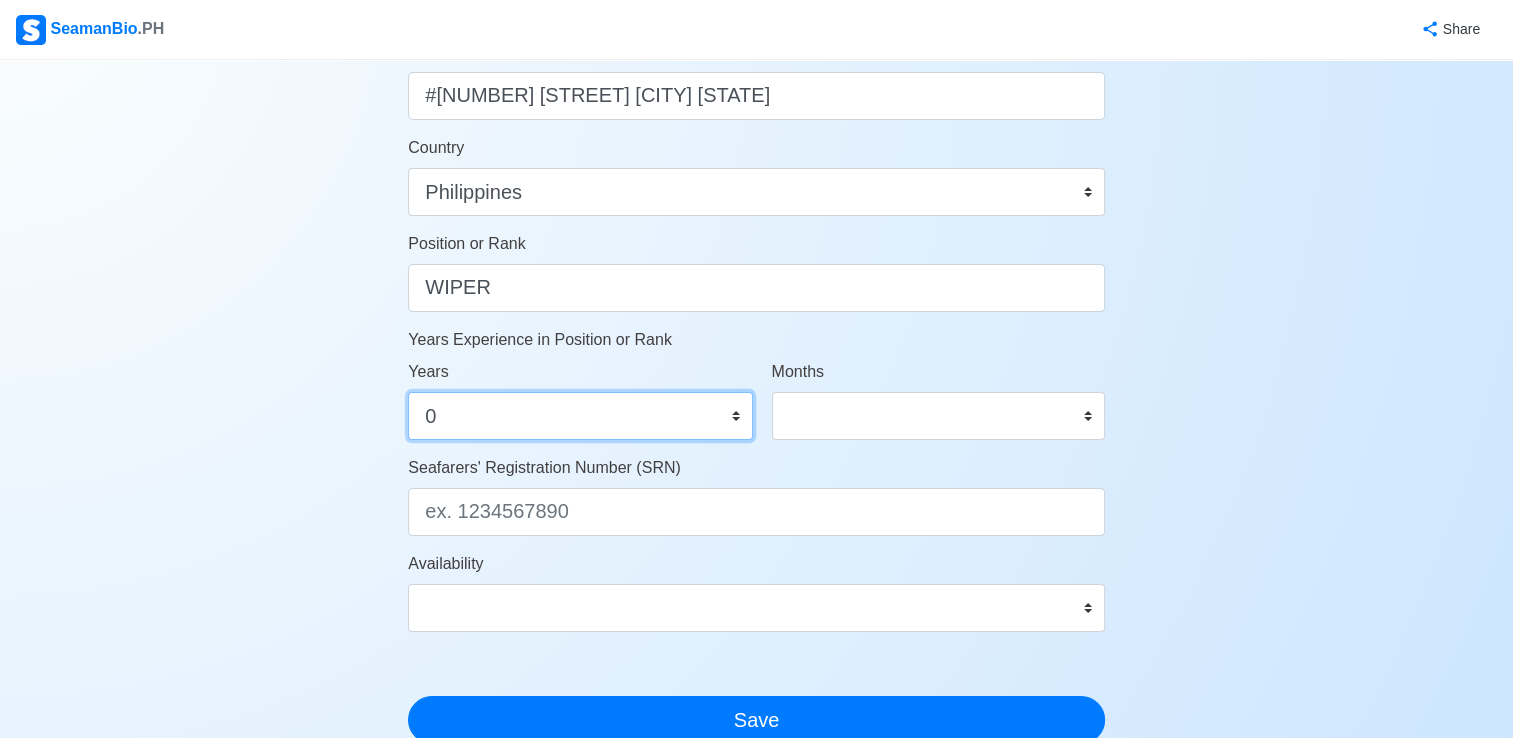 click on "0 1 2 3 4 5 6 7 8 9 10 11 12 13 14 15 16 17 18 19 20 21 22 23 24 25 26 27 28 29 30 31 32 33 34 35 36 37 38 39 40 41 42 43 44 45 46 47 48 49 50" at bounding box center (580, 416) 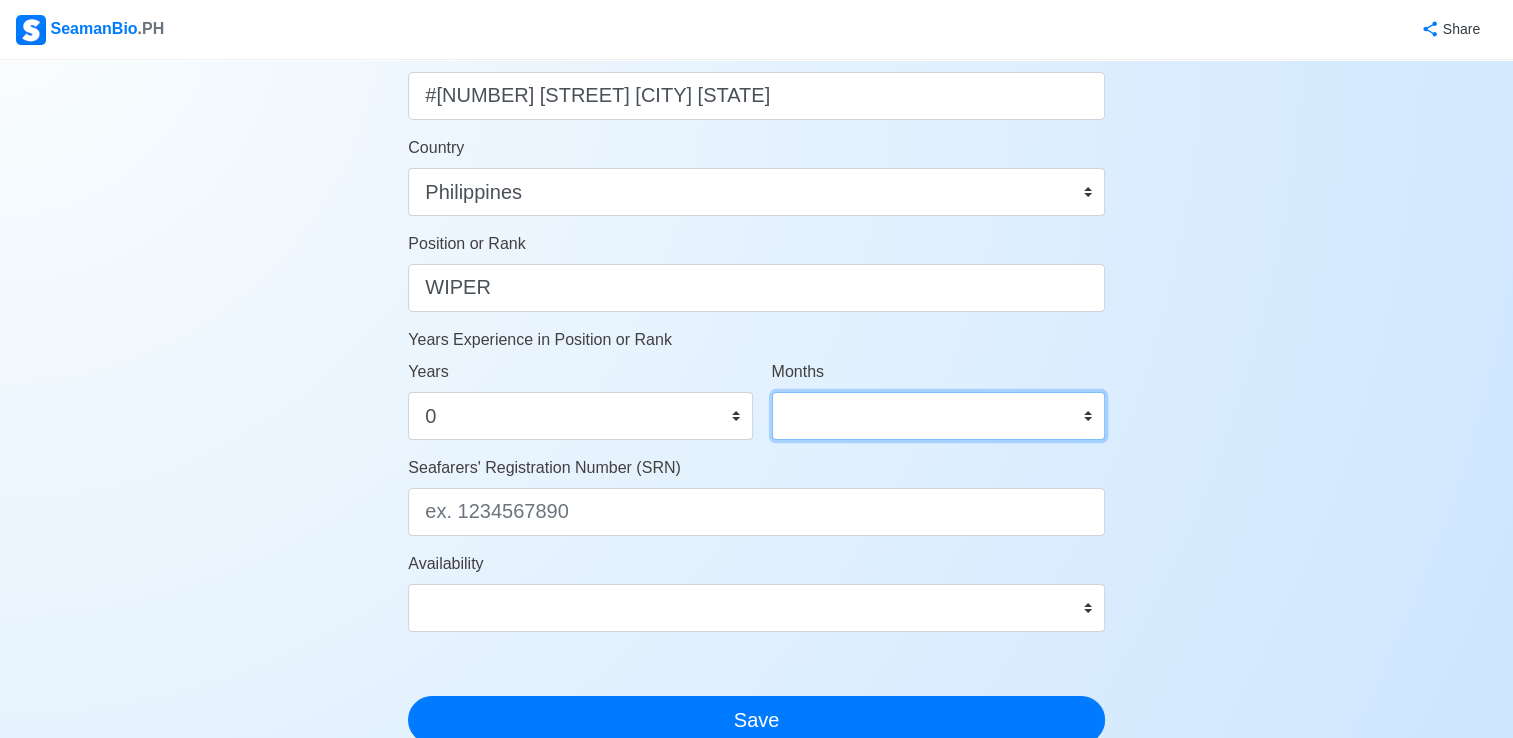 click on "0 1 2 3 4 5 6 7 8 9 10 11" at bounding box center (938, 416) 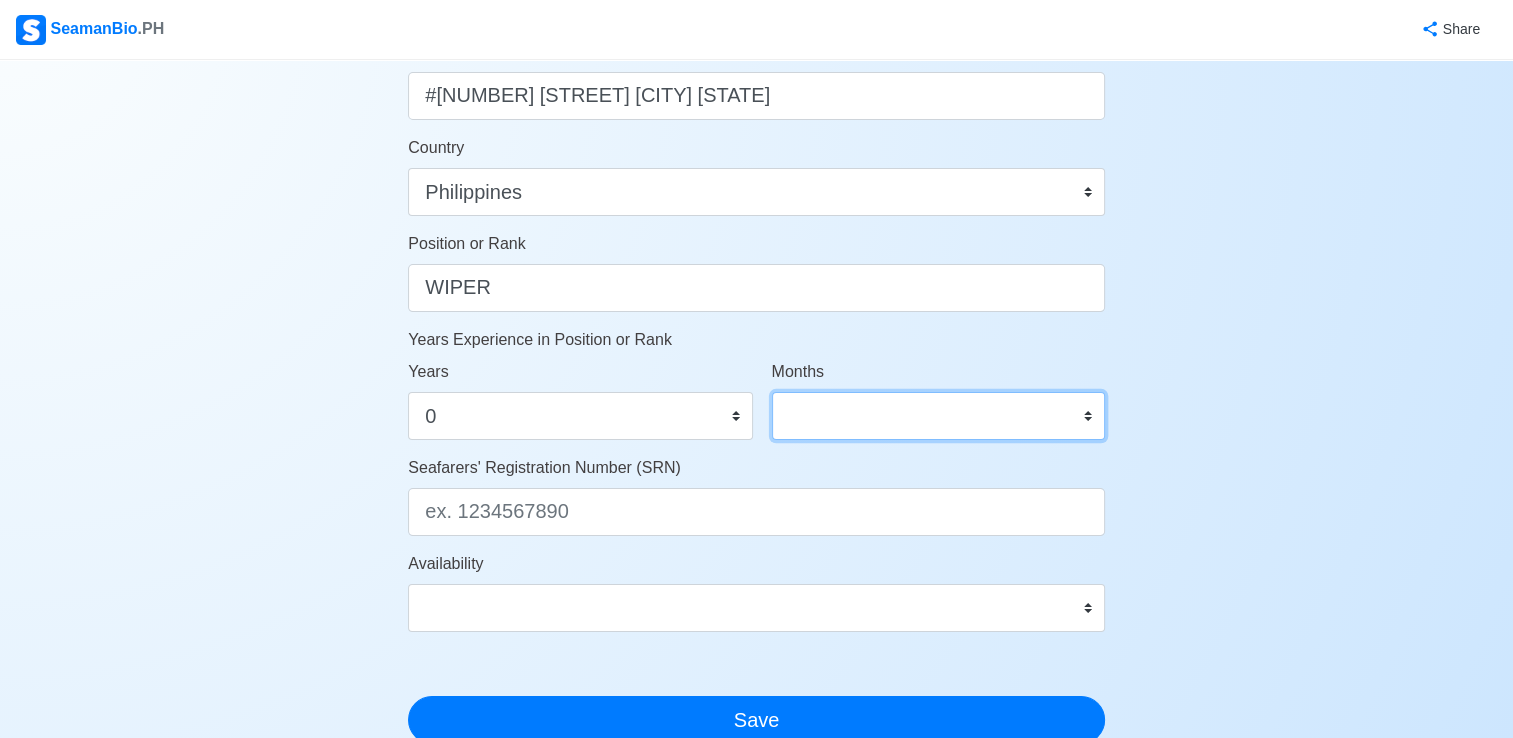 select on "10" 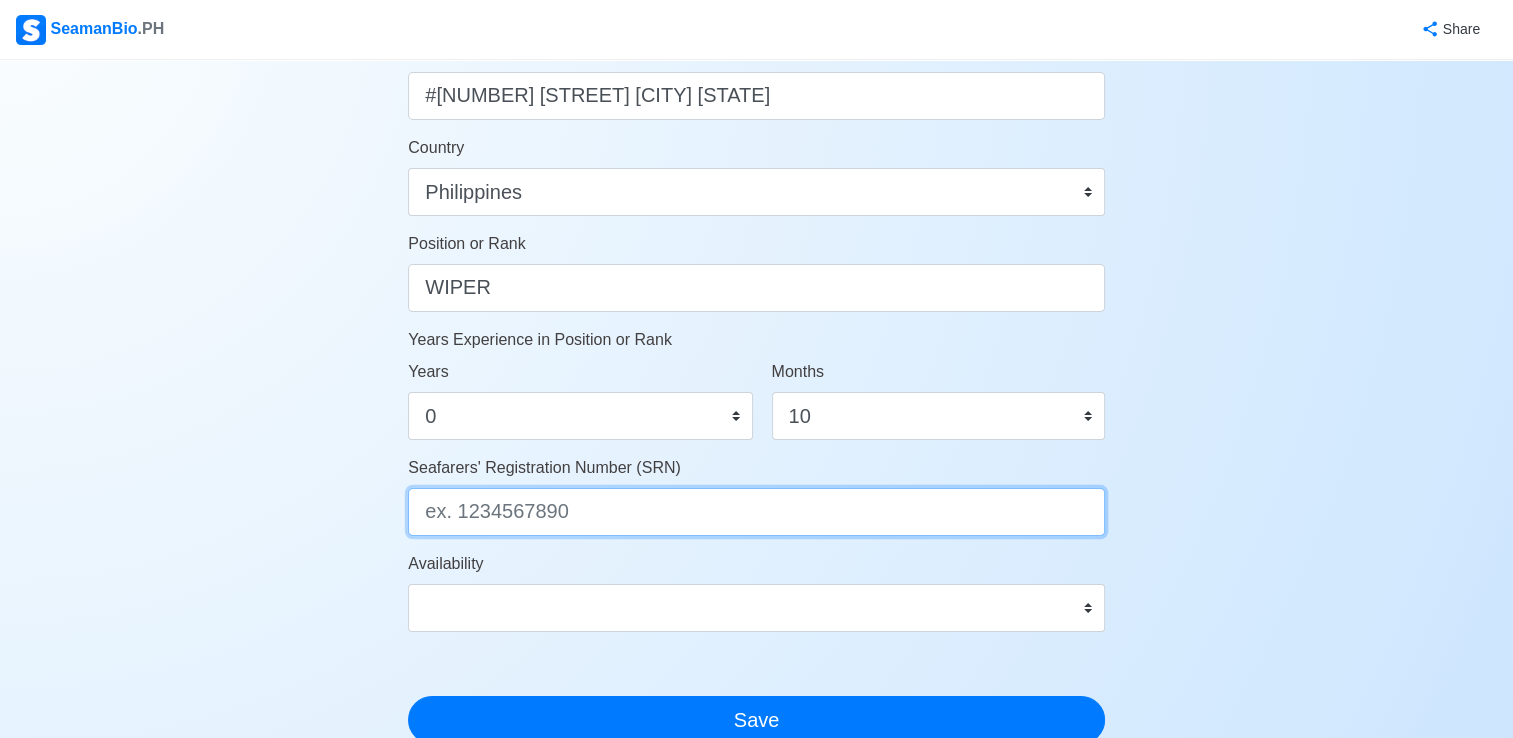 click on "Seafarers' Registration Number (SRN)" at bounding box center [756, 512] 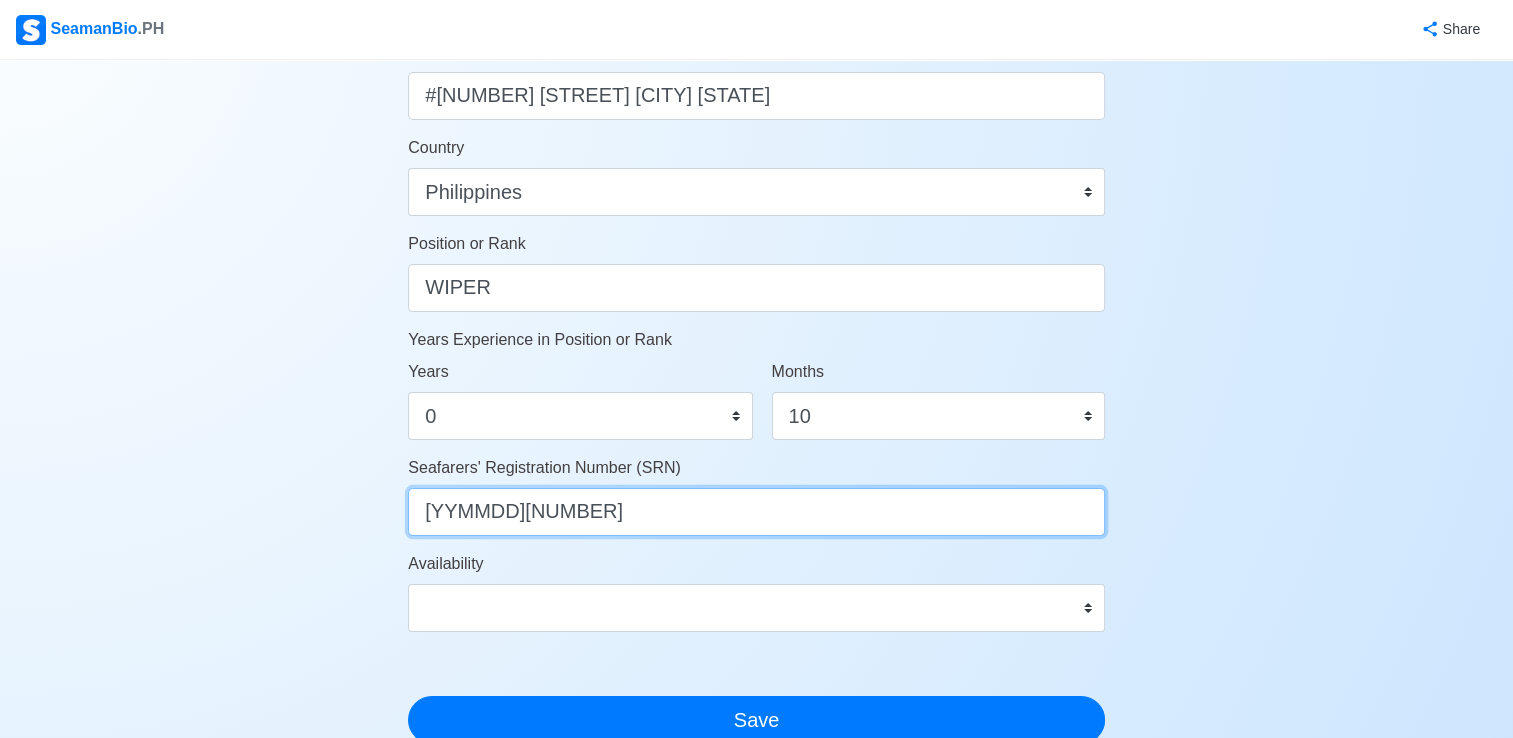 type on "[PHONE]" 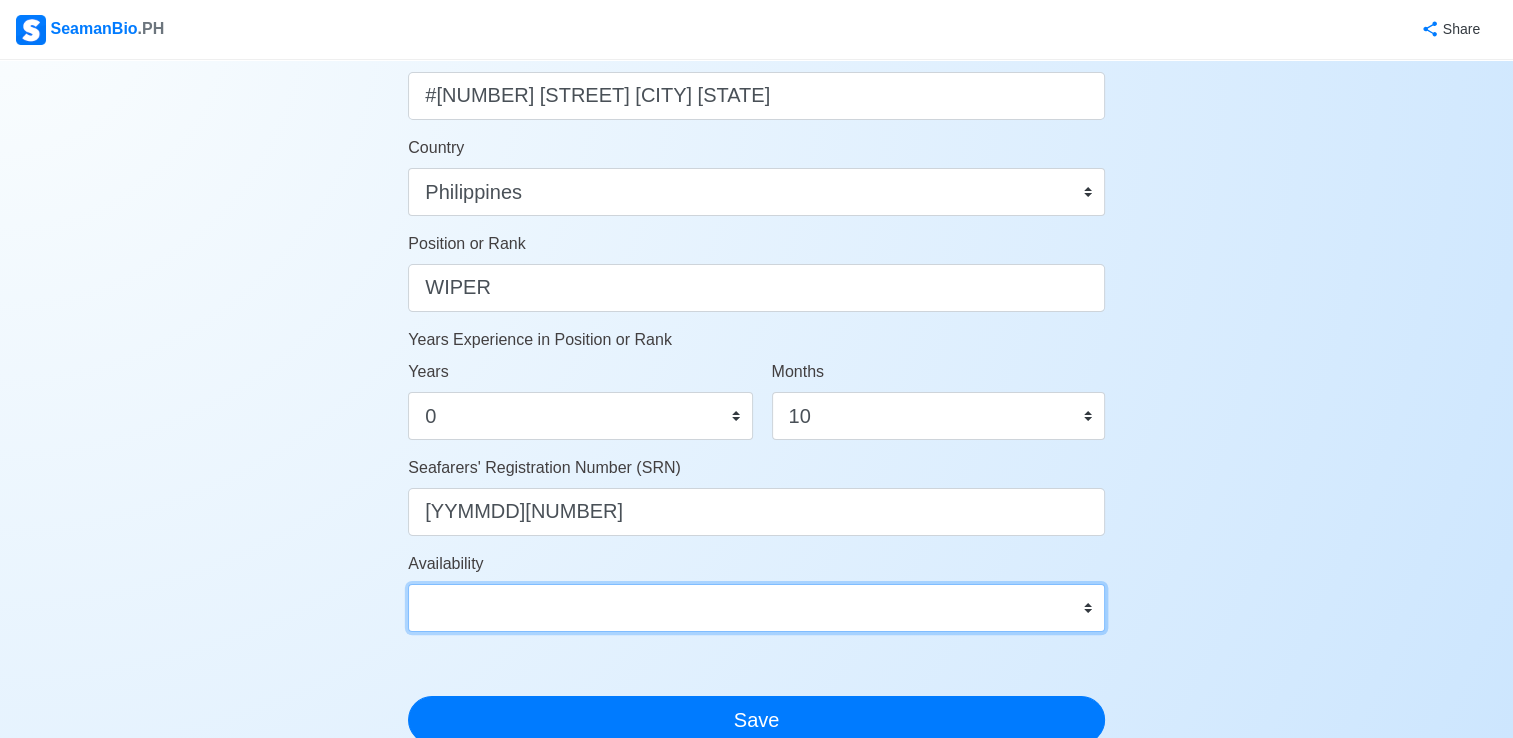 click on "Immediate Aug 2025  Sep 2025  Oct 2025  Nov 2025  Dec 2025  Jan 2026  Feb 2026  Mar 2026  Apr 2026" at bounding box center [756, 608] 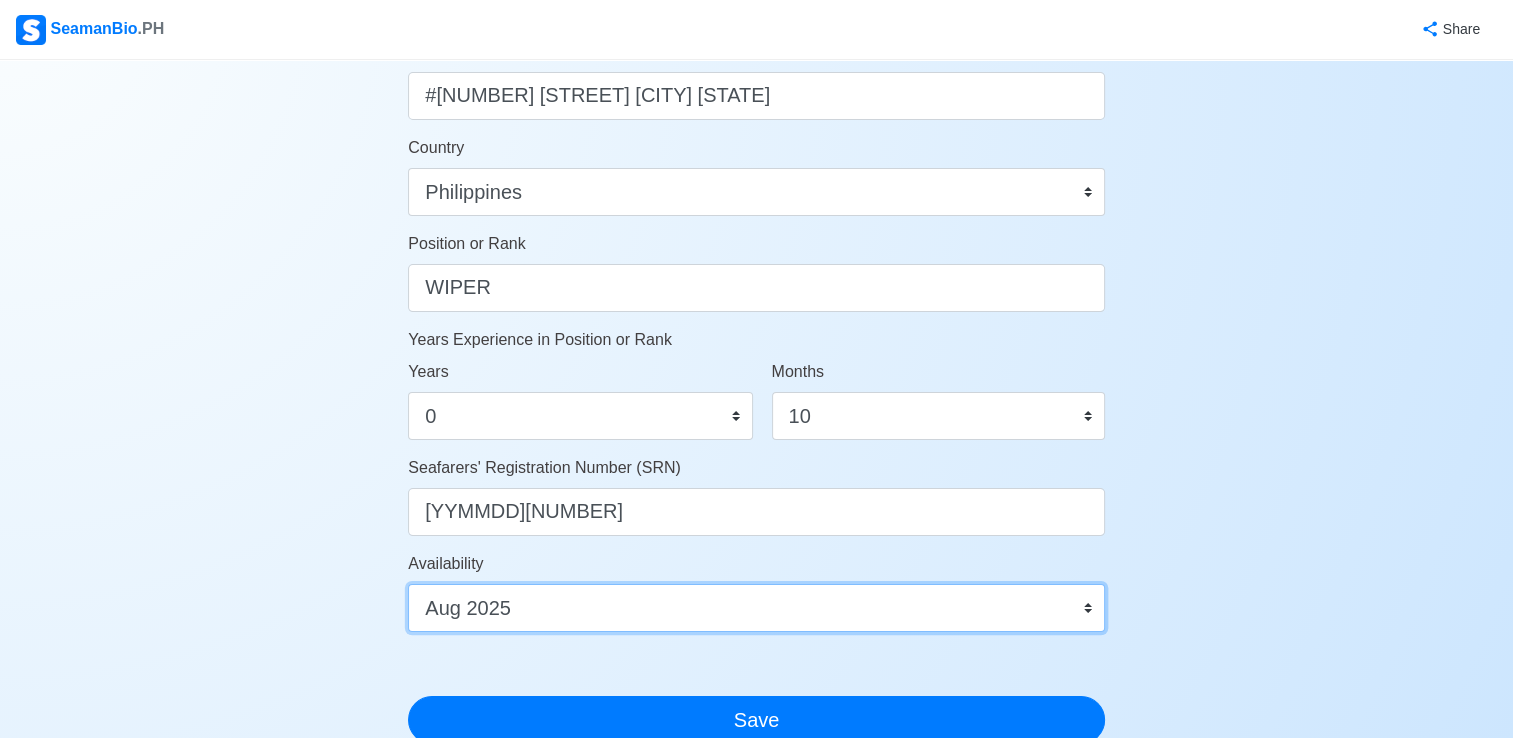 click on "Immediate Aug 2025  Sep 2025  Oct 2025  Nov 2025  Dec 2025  Jan 2026  Feb 2026  Mar 2026  Apr 2026" at bounding box center [756, 608] 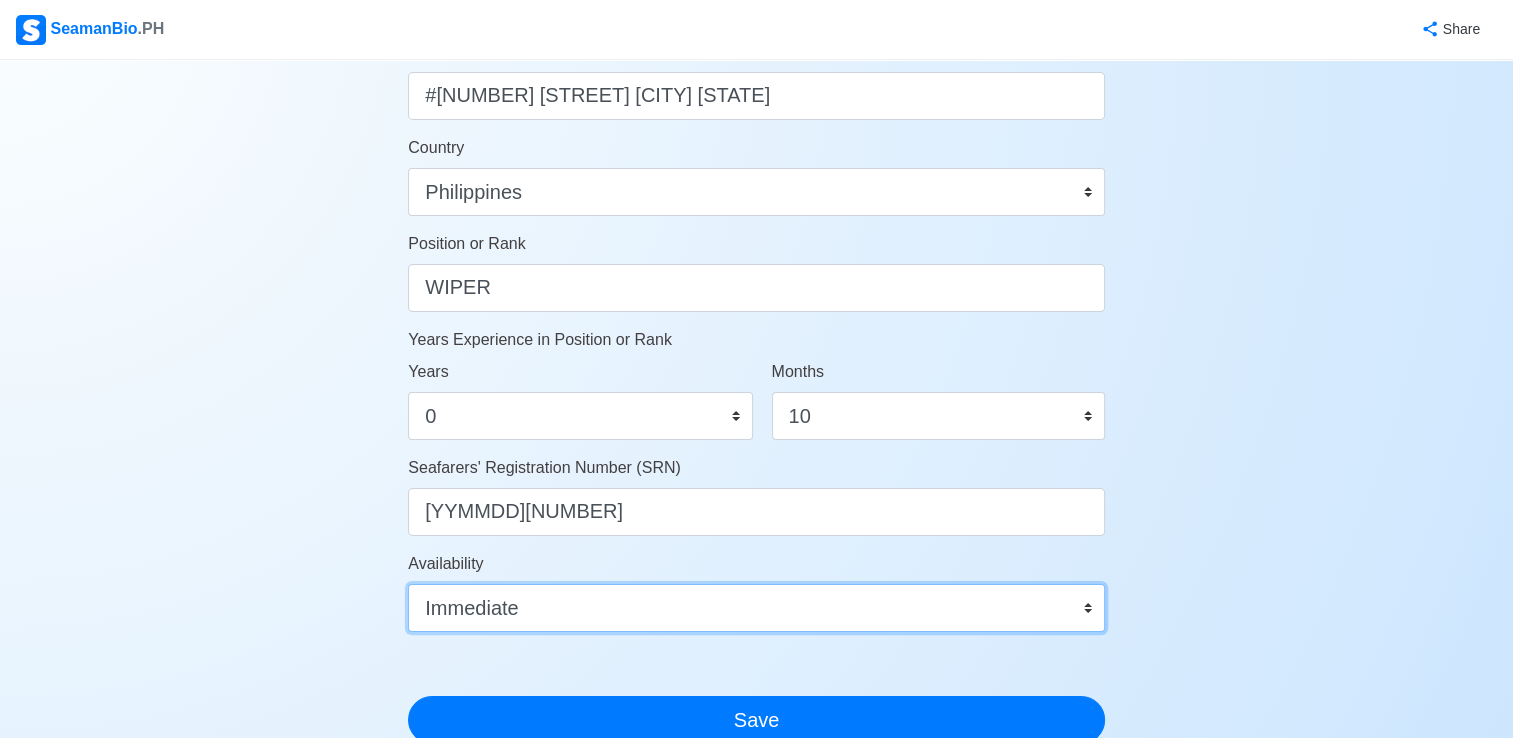 click on "Immediate Aug 2025  Sep 2025  Oct 2025  Nov 2025  Dec 2025  Jan 2026  Feb 2026  Mar 2026  Apr 2026" at bounding box center [756, 608] 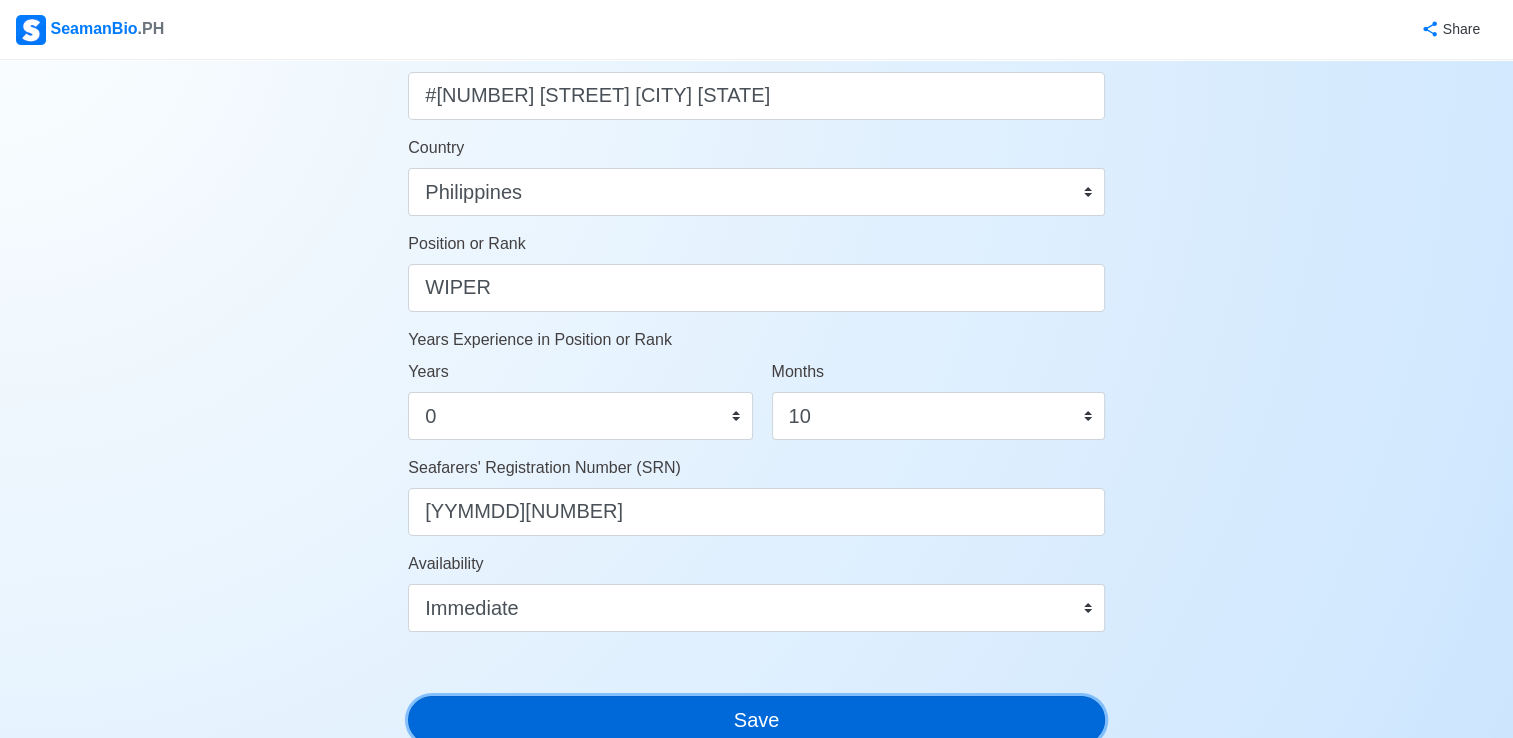 click on "Save" at bounding box center [756, 720] 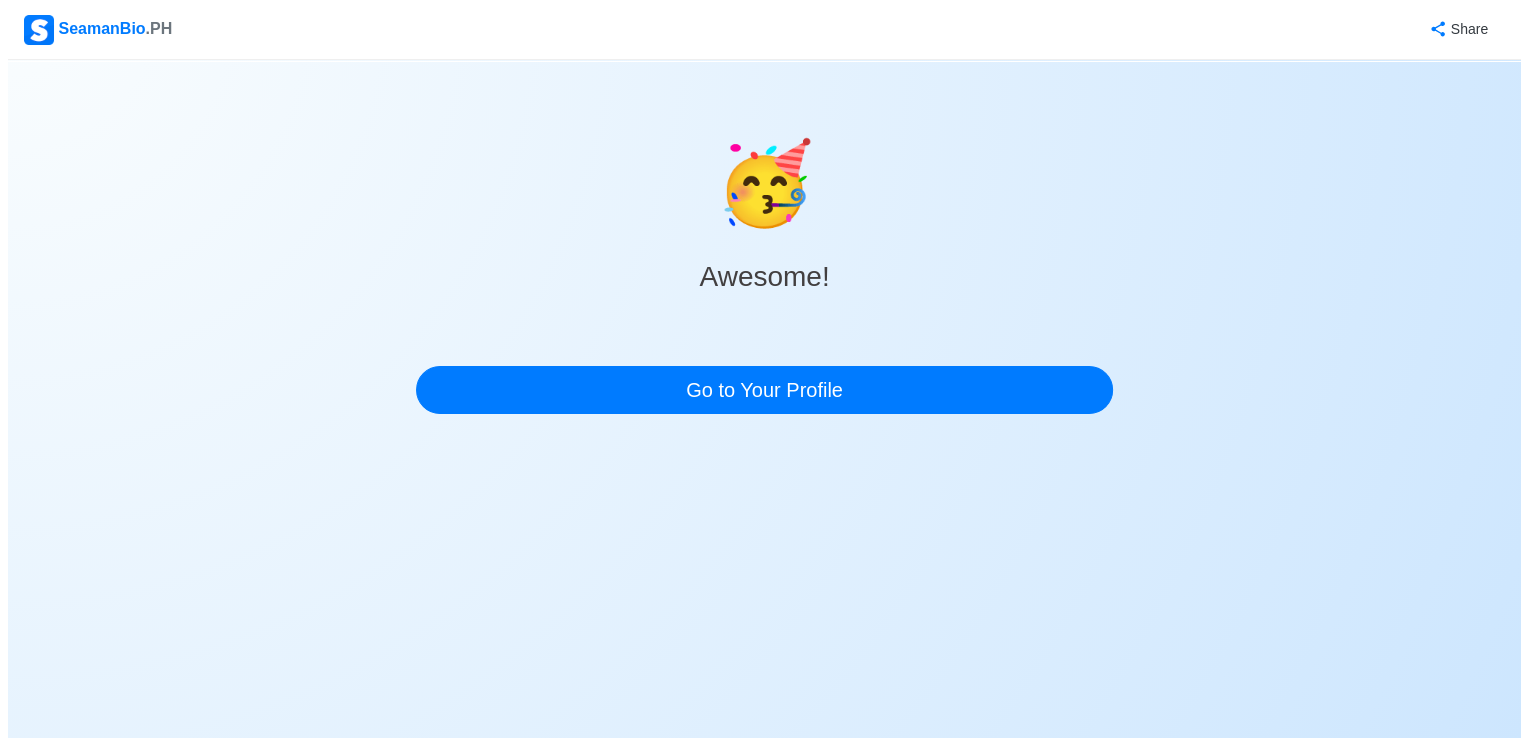 scroll, scrollTop: 0, scrollLeft: 0, axis: both 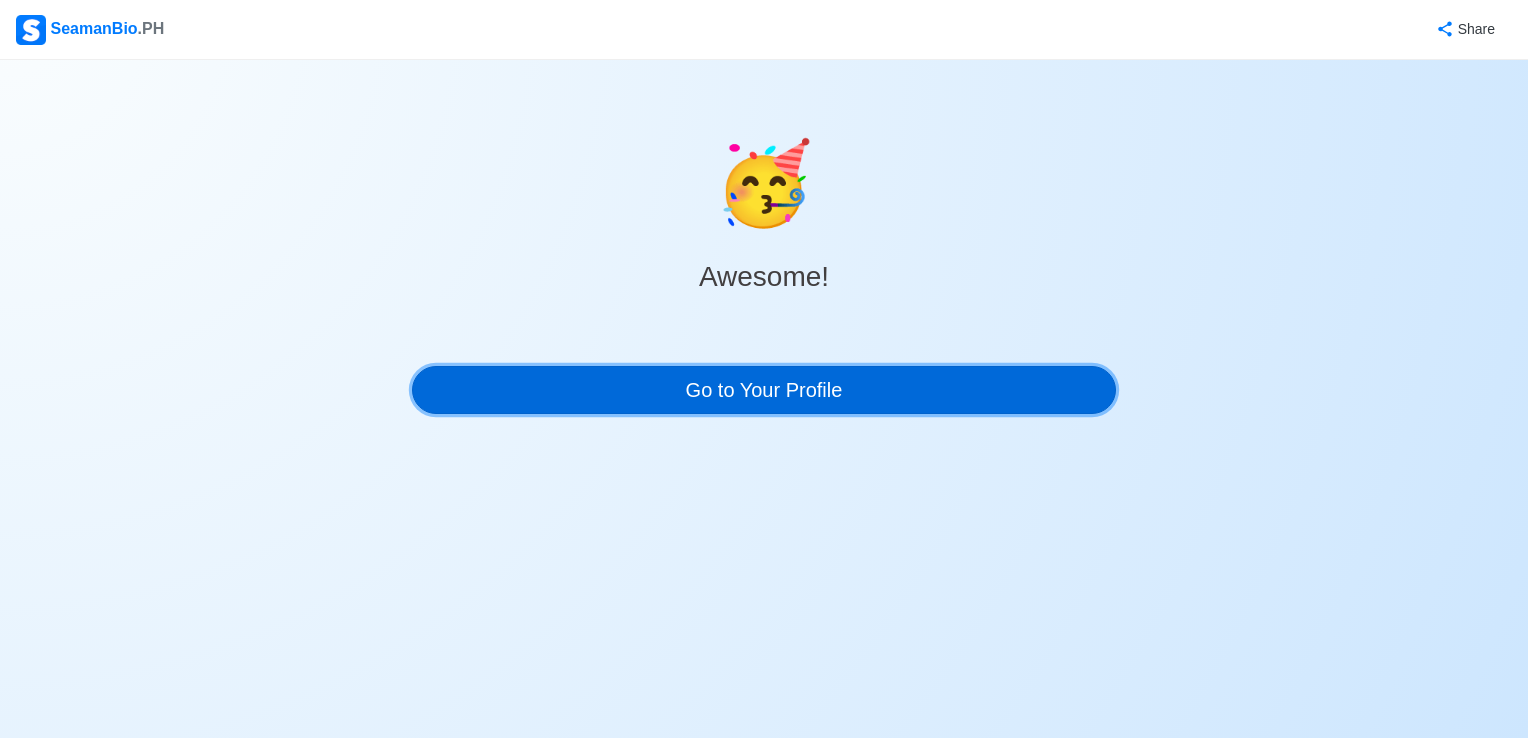 click on "Go to Your Profile" at bounding box center [764, 390] 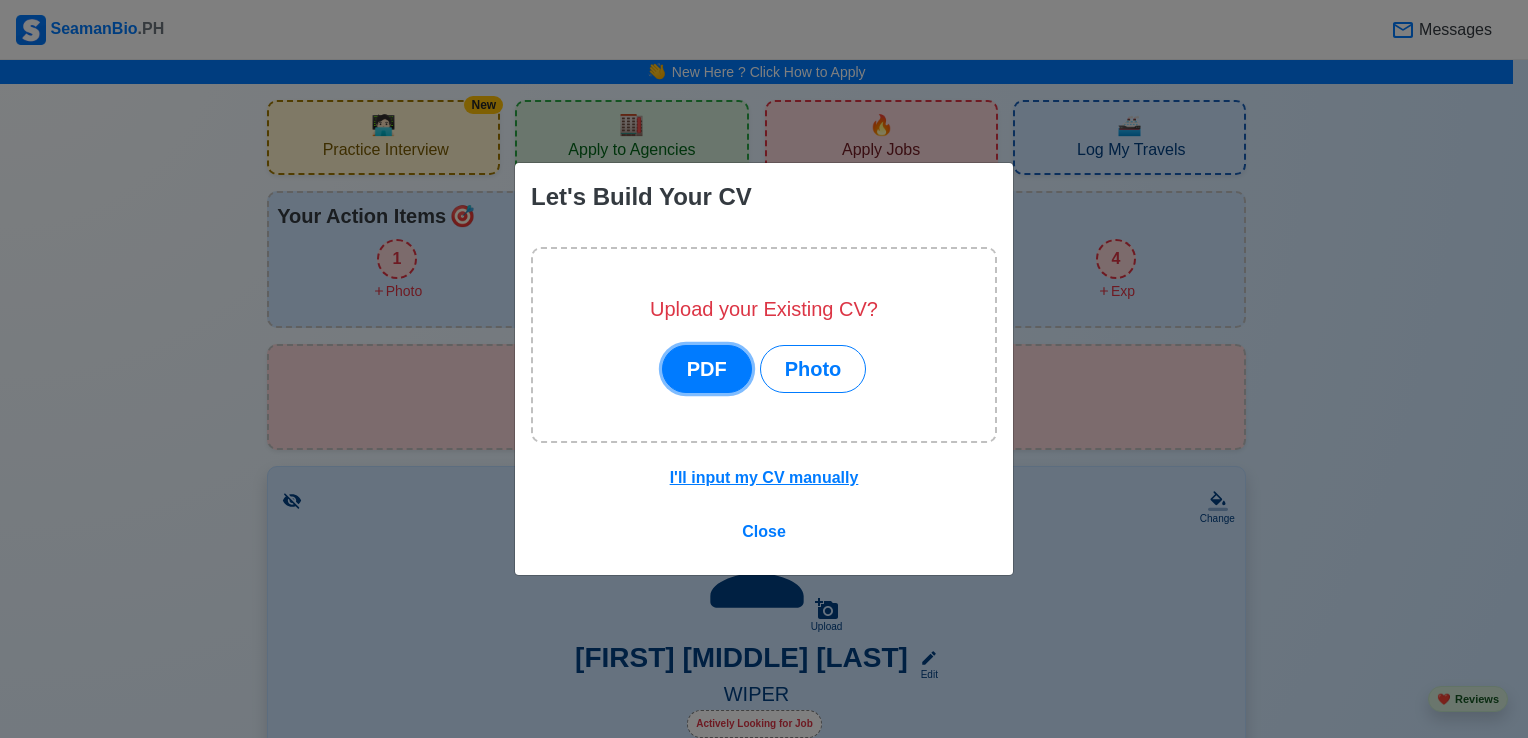 click on "PDF" at bounding box center [707, 369] 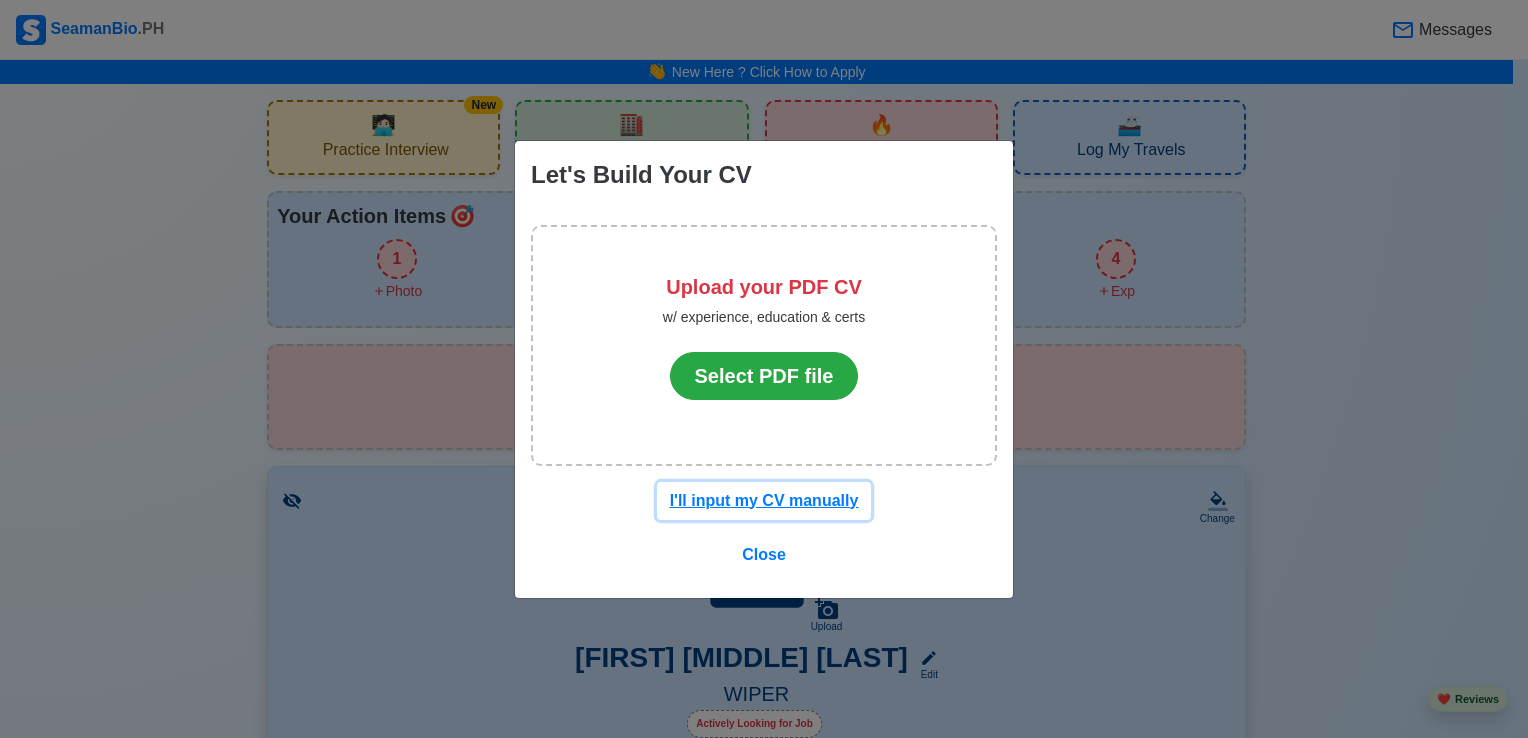 click on "I'll input my CV manually" at bounding box center (764, 500) 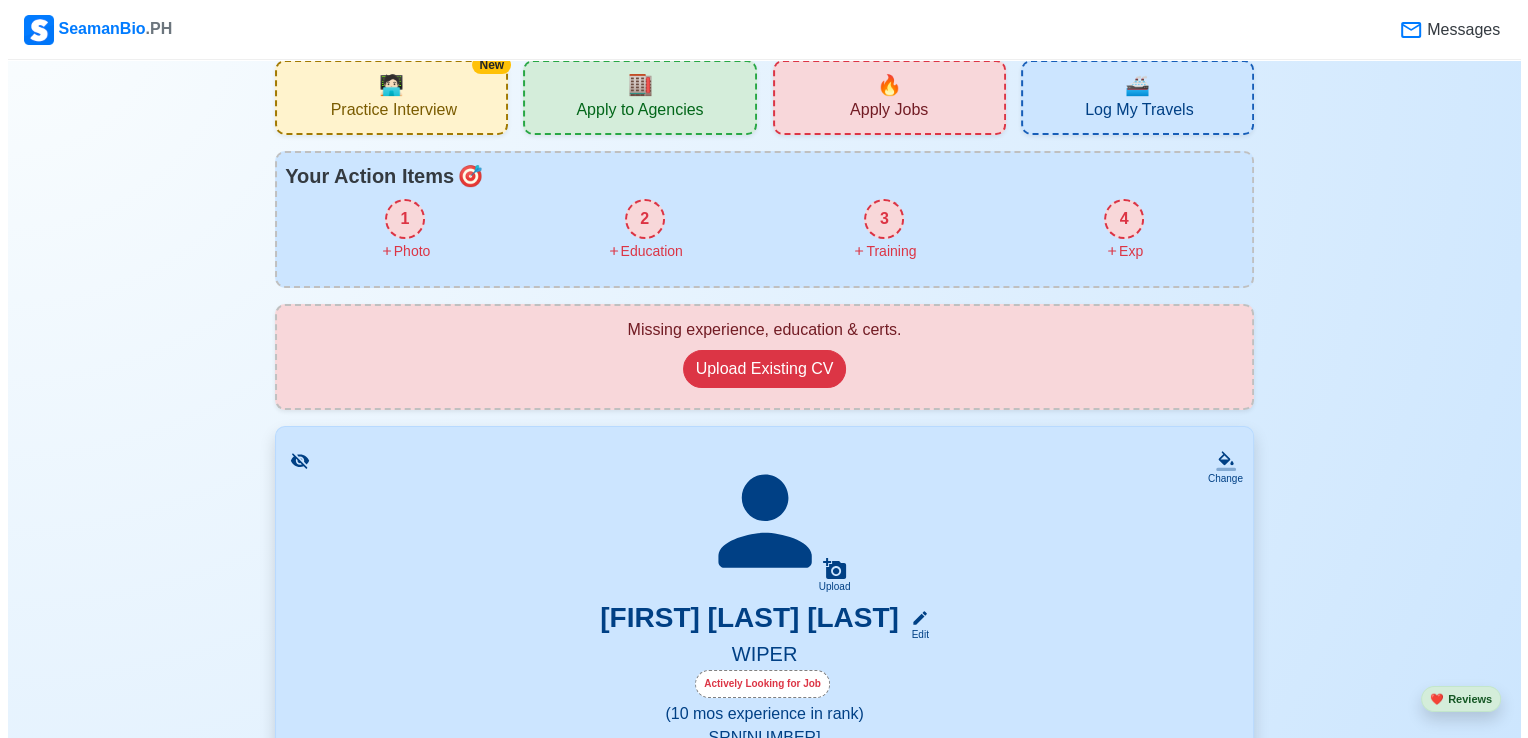 scroll, scrollTop: 44, scrollLeft: 0, axis: vertical 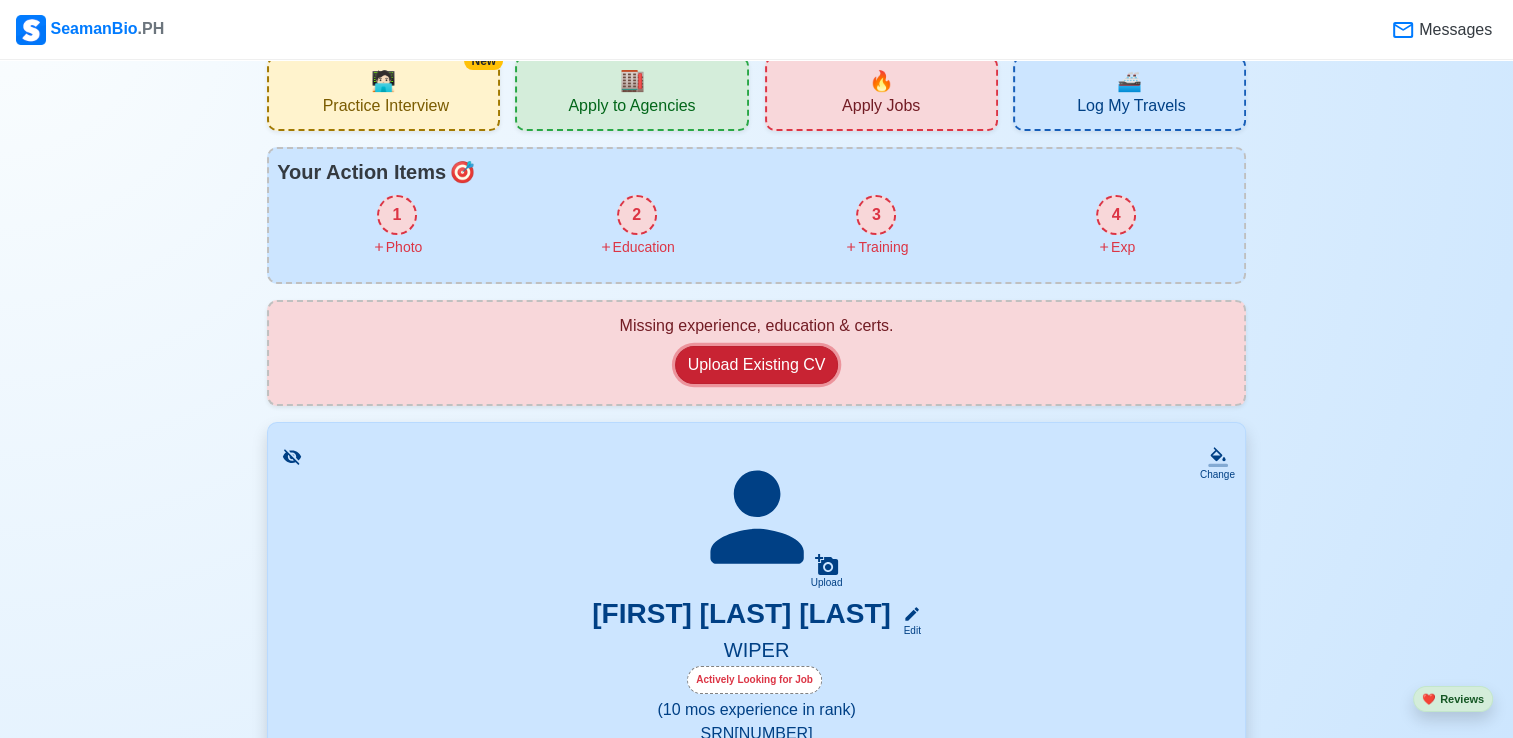 click on "Upload Existing CV" at bounding box center [757, 365] 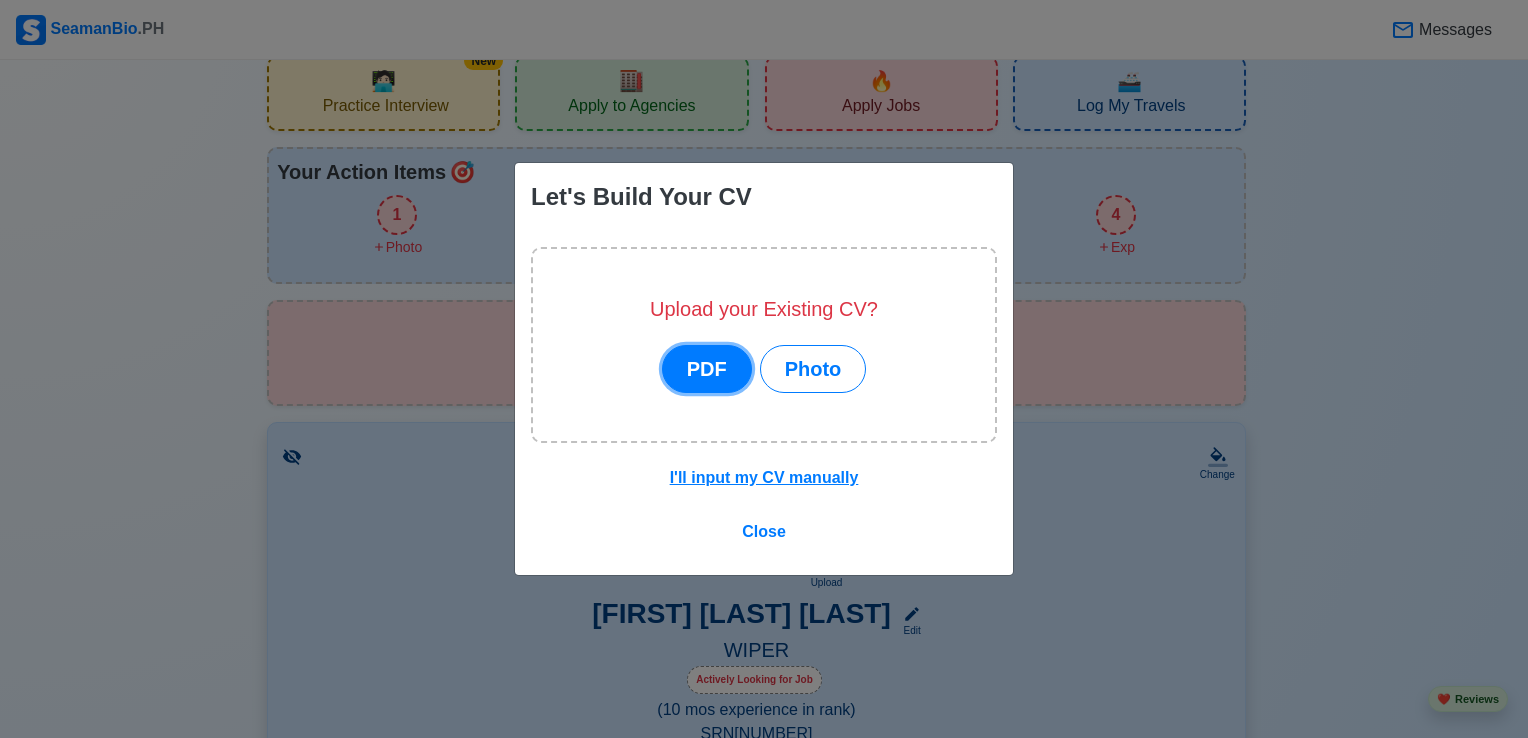 click on "PDF" at bounding box center [707, 369] 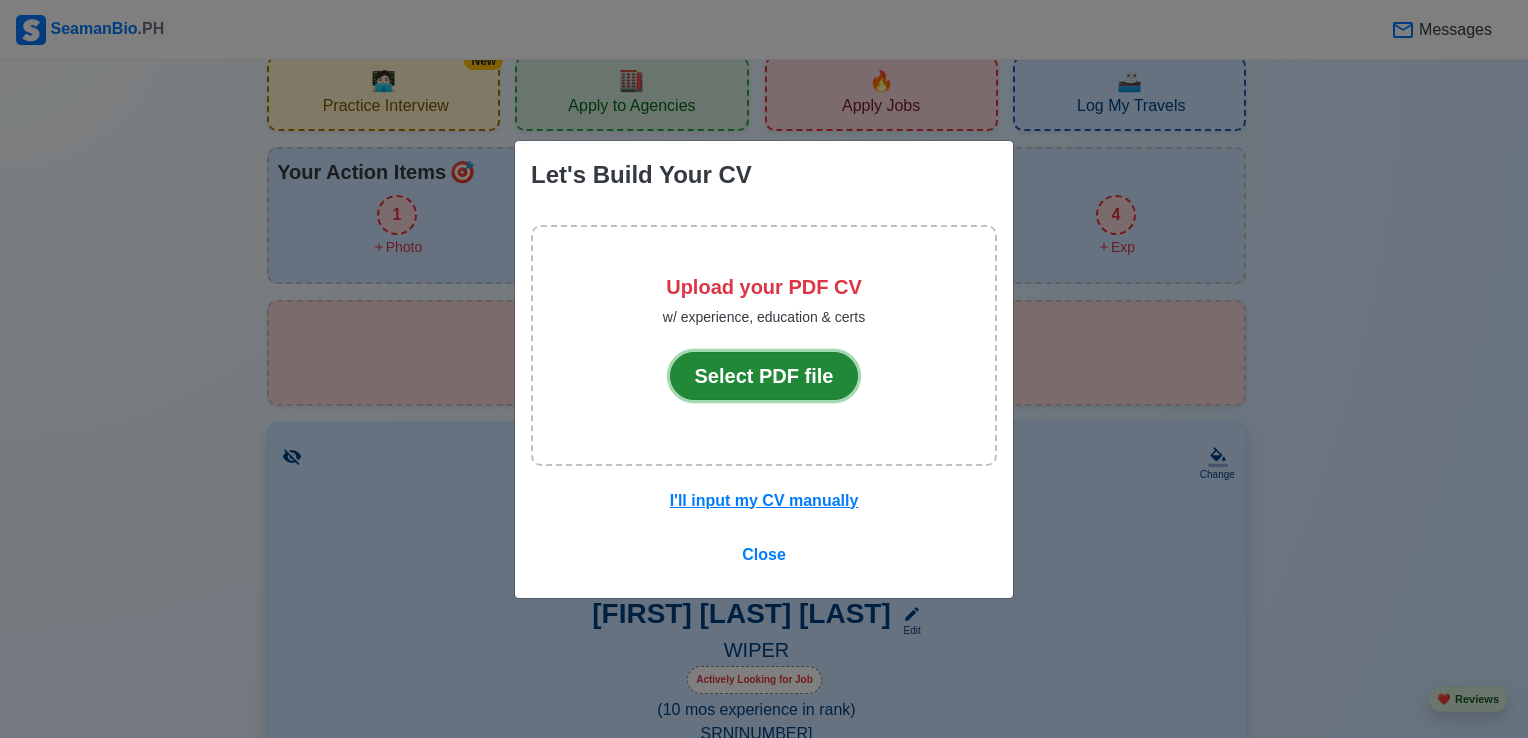 click on "Select PDF file" at bounding box center [764, 376] 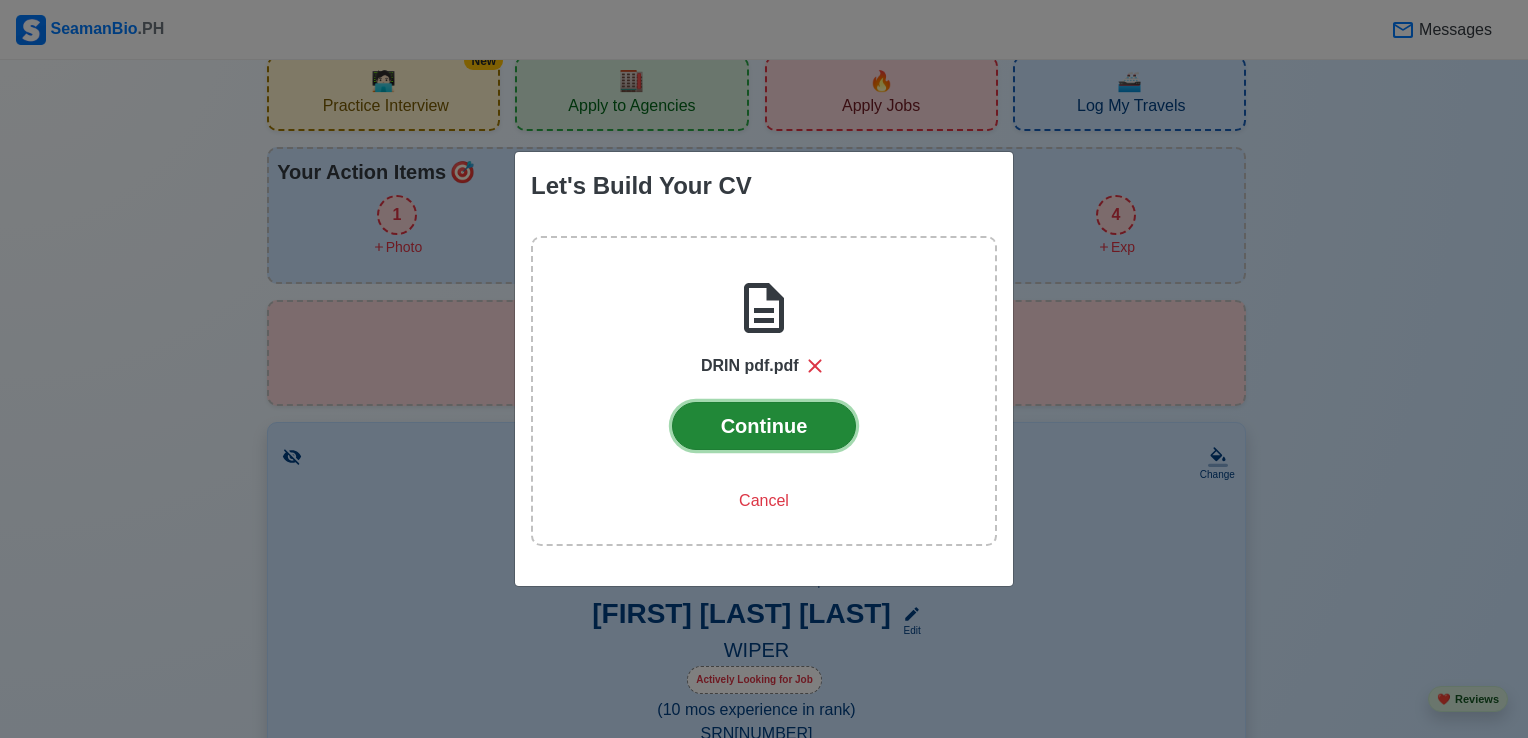 click on "Continue" at bounding box center [764, 426] 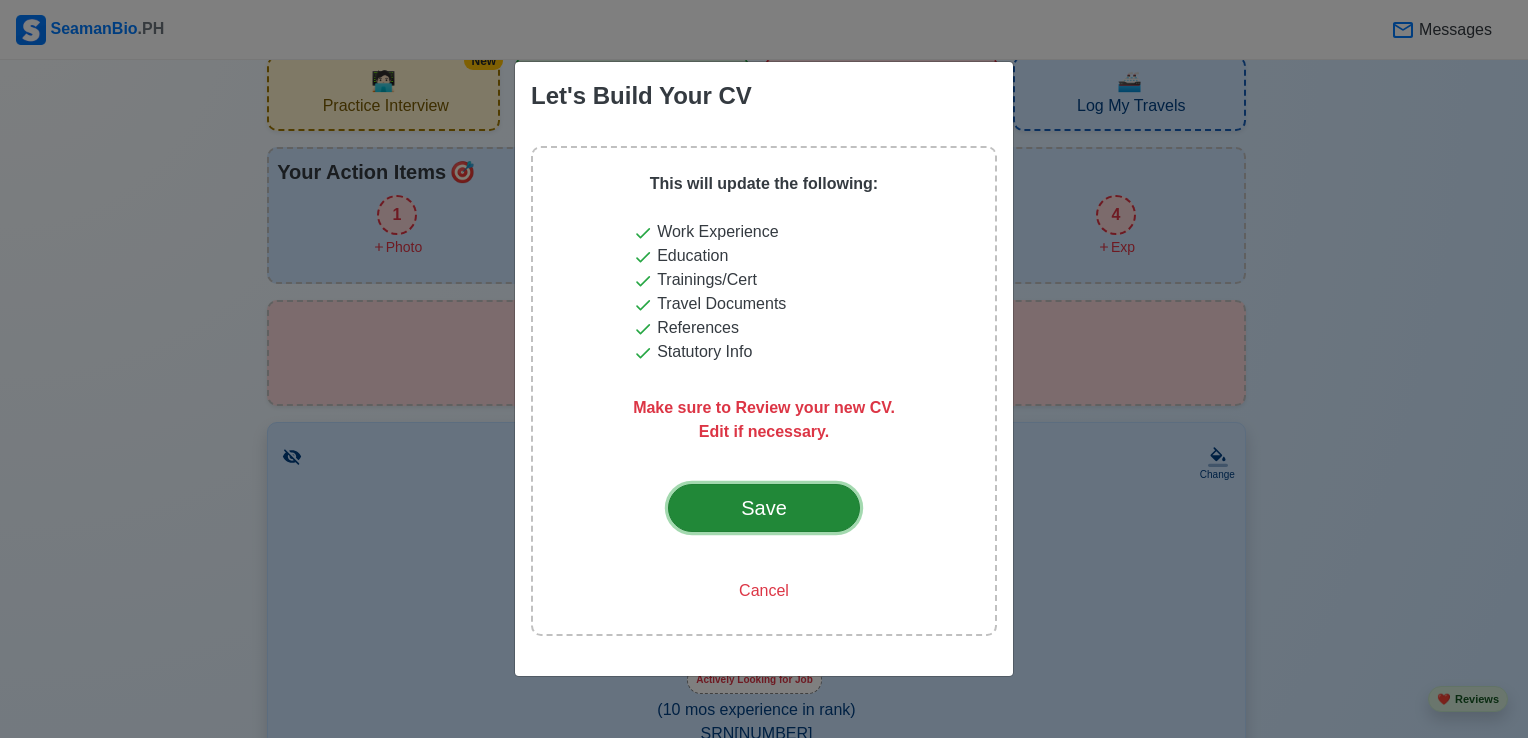 click on "Save" at bounding box center (764, 508) 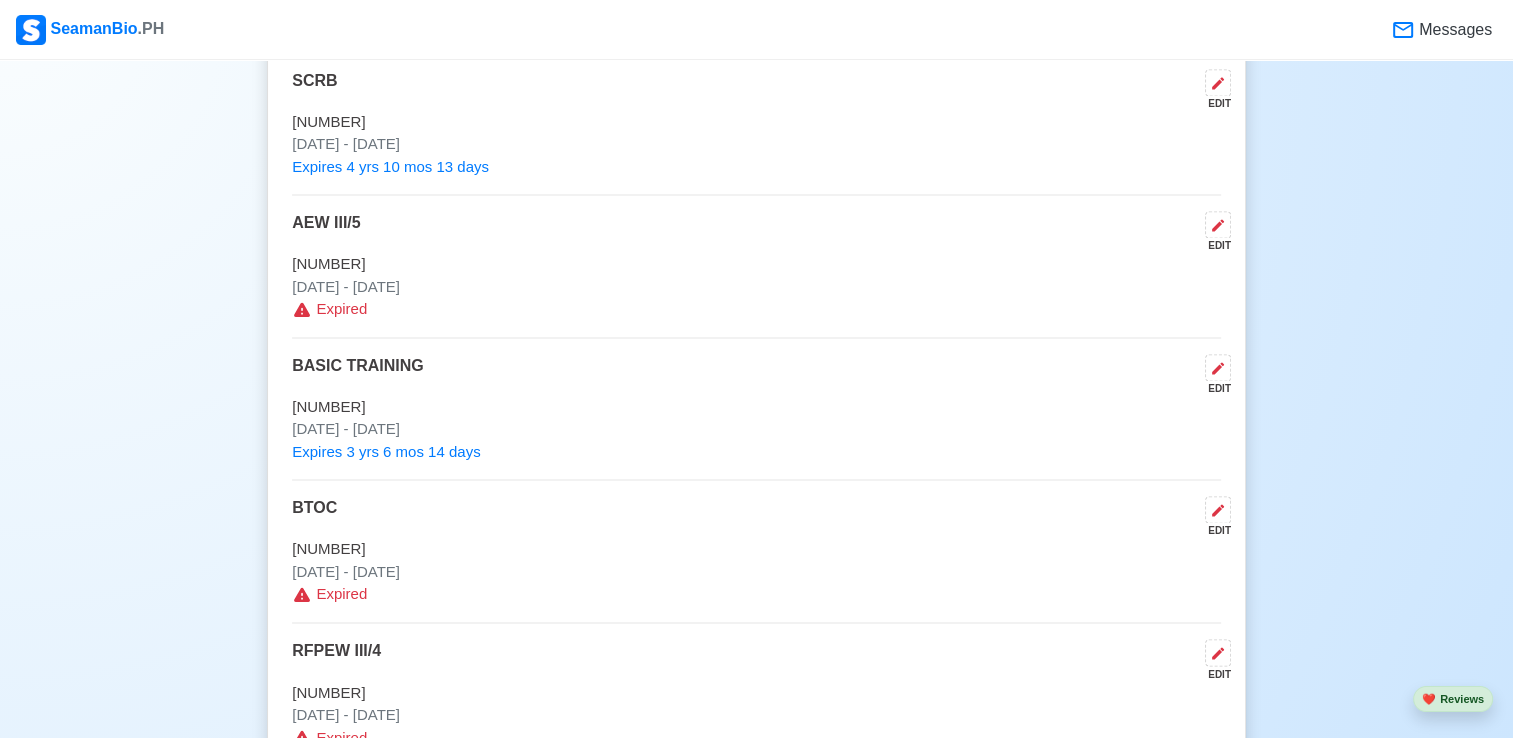 scroll, scrollTop: 3119, scrollLeft: 0, axis: vertical 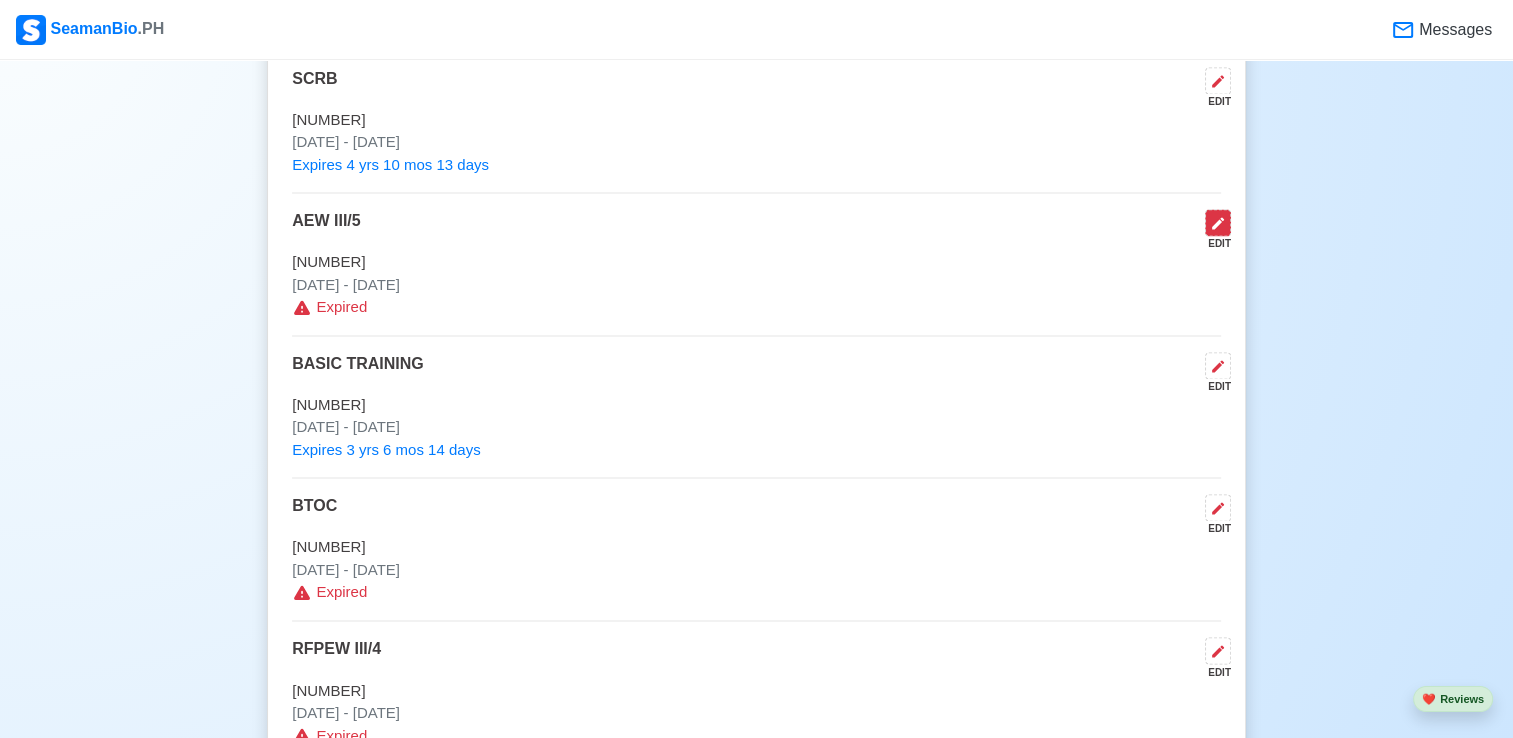 click at bounding box center (1218, 222) 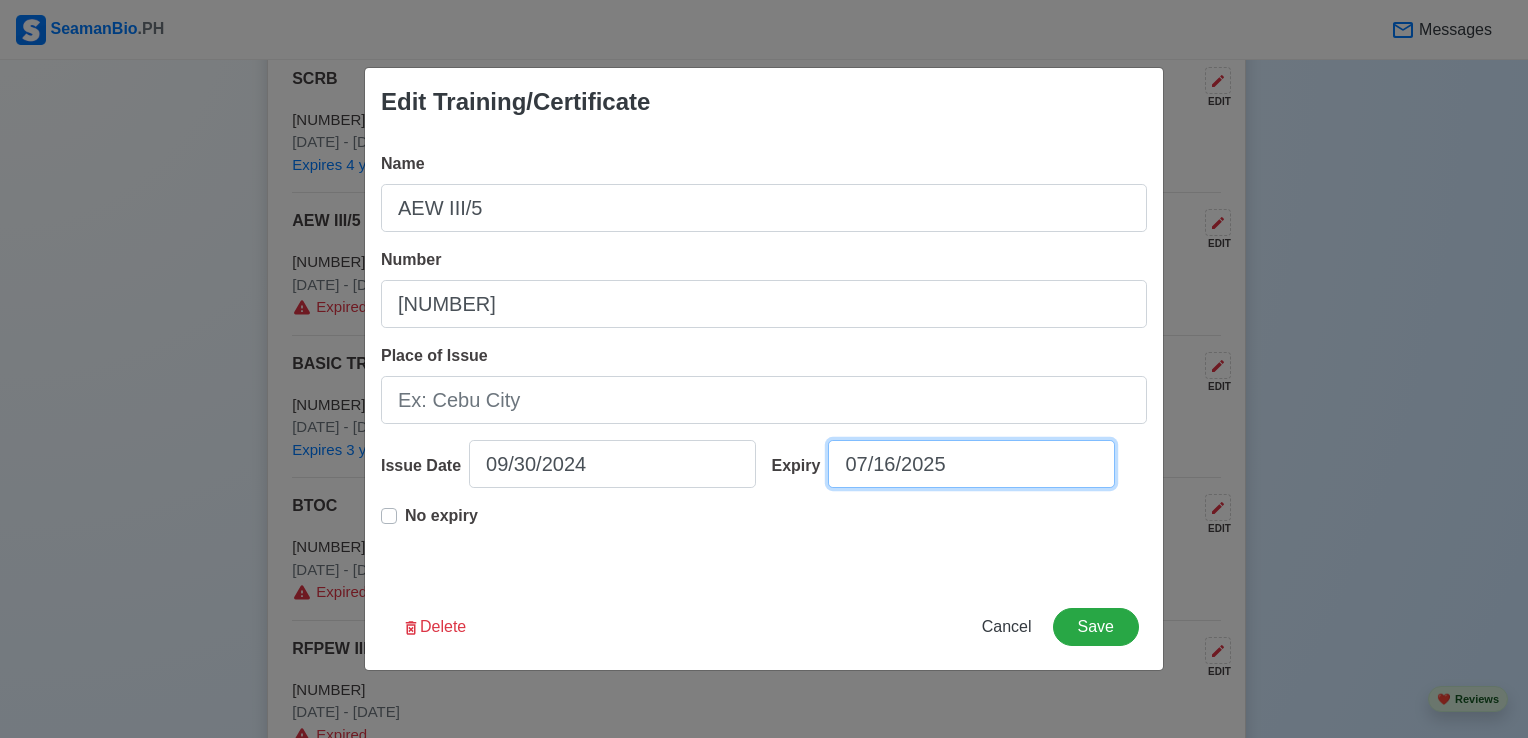 click on "07/16/2025" at bounding box center [971, 464] 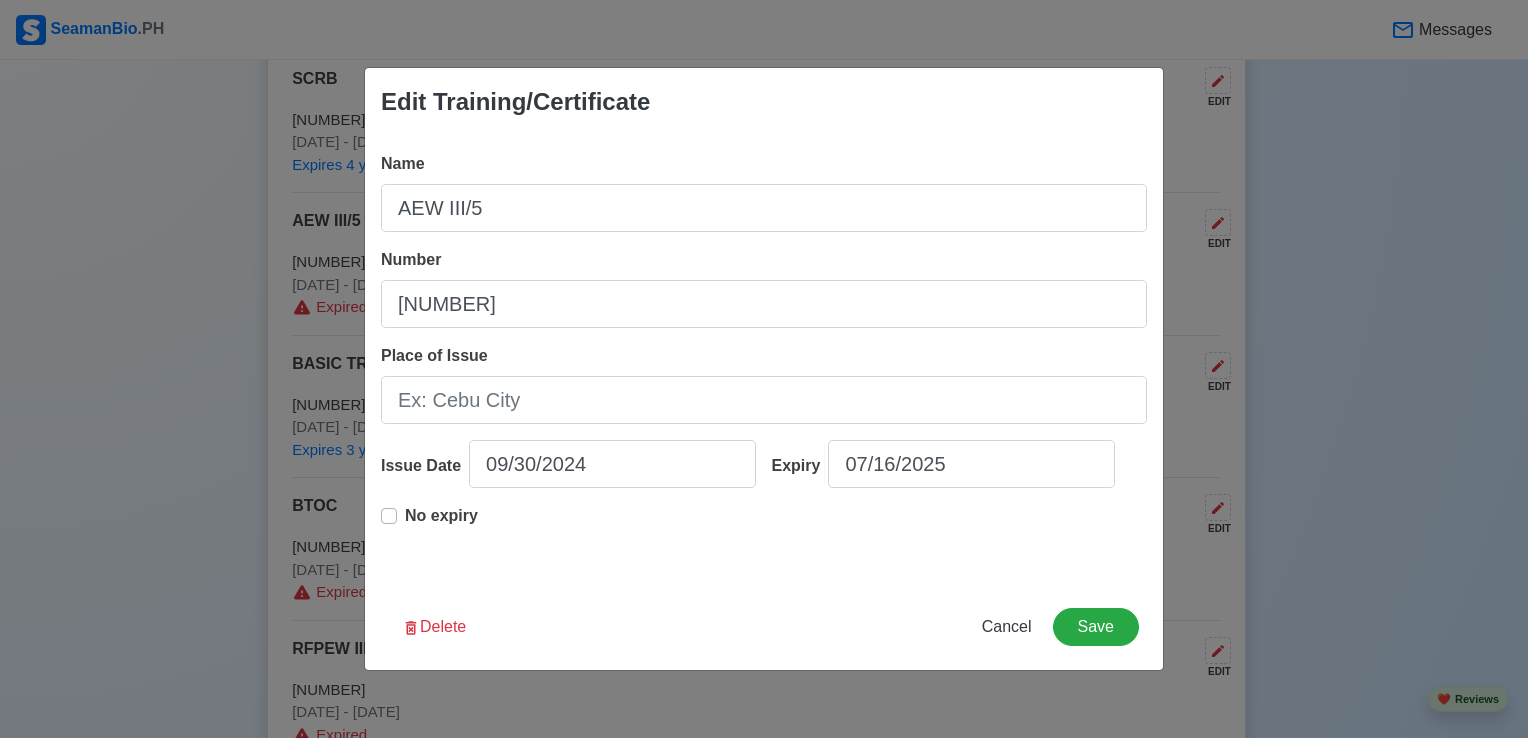 click on "No expiry" at bounding box center (441, 524) 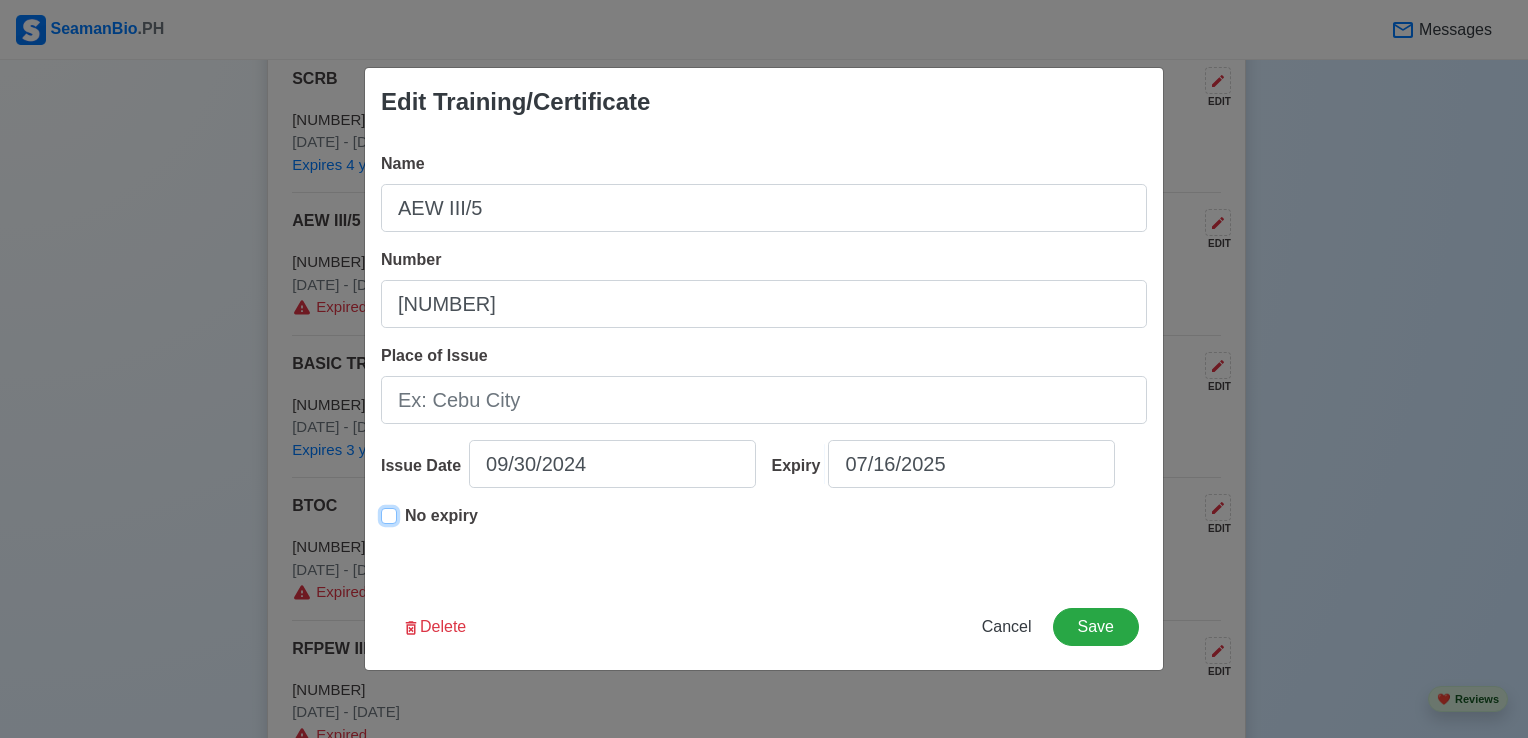 type on "09/30/2024" 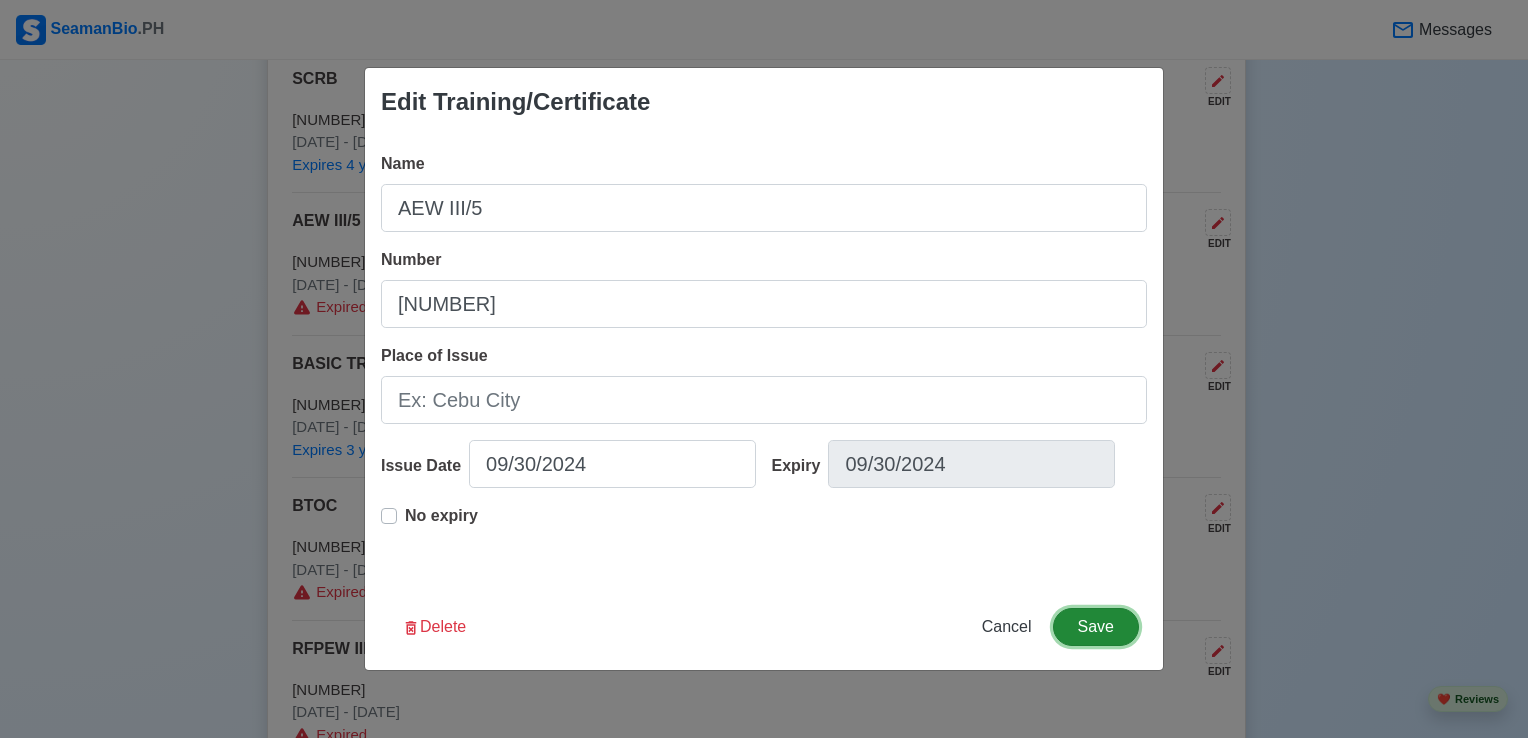 click on "Save" at bounding box center [1096, 627] 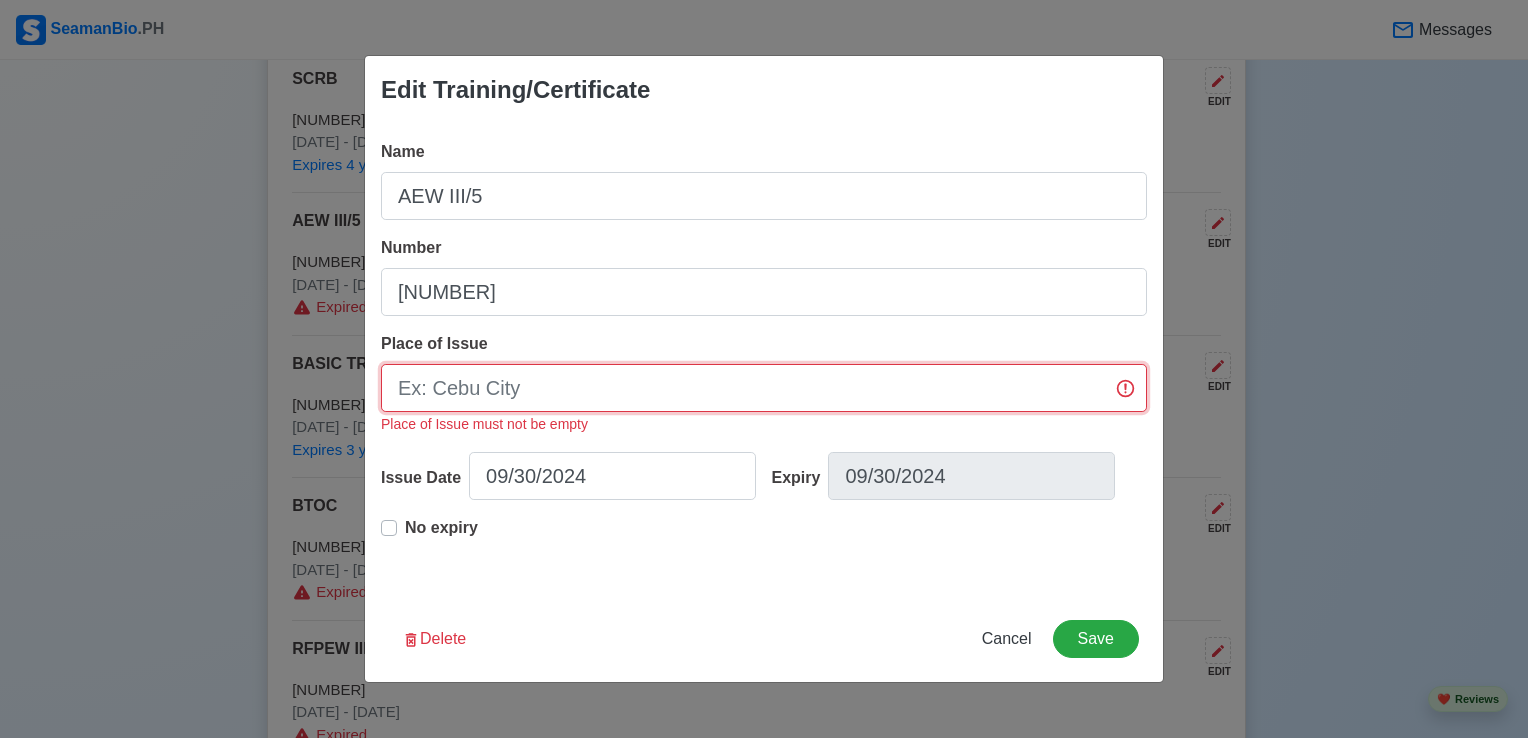 click on "Place of Issue" at bounding box center (764, 388) 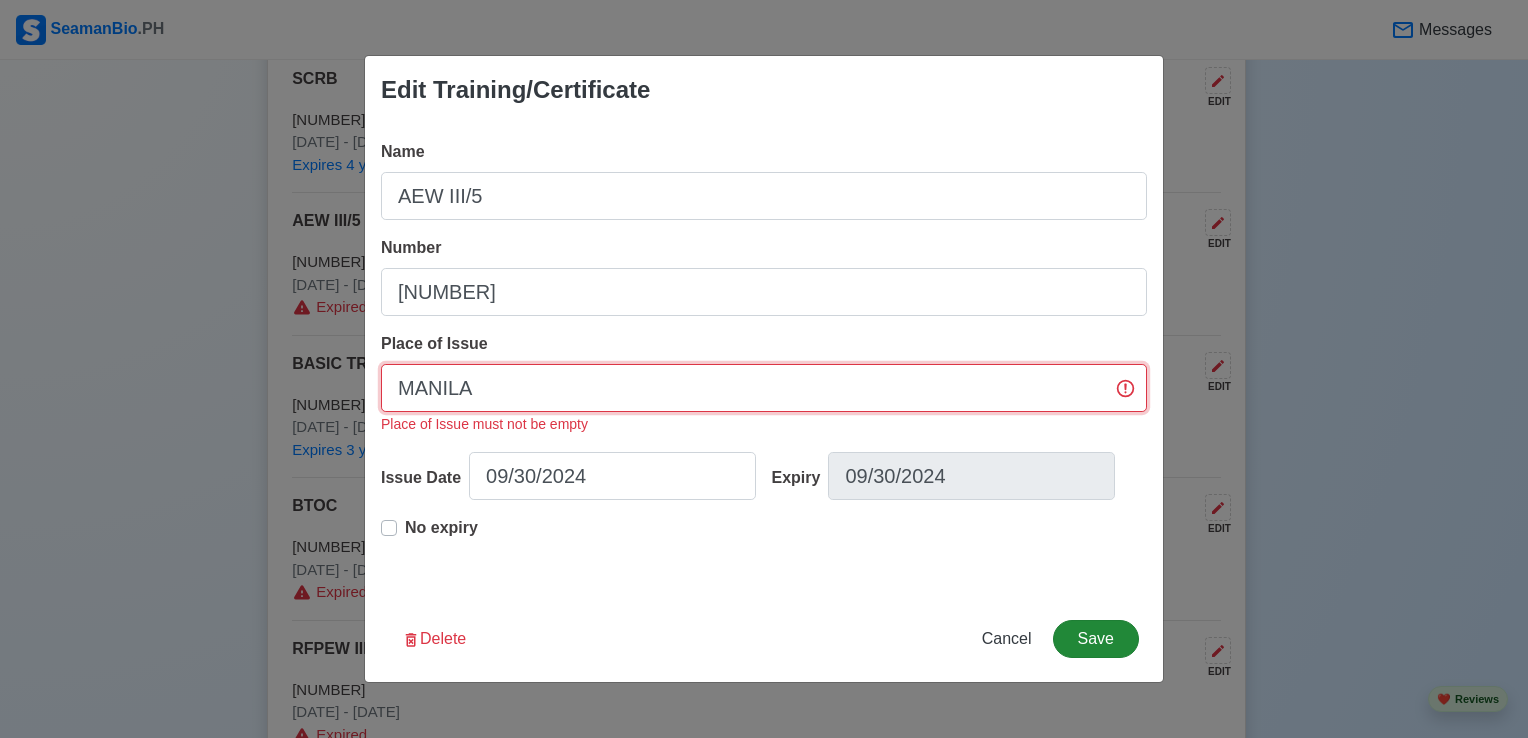 type on "MANILA" 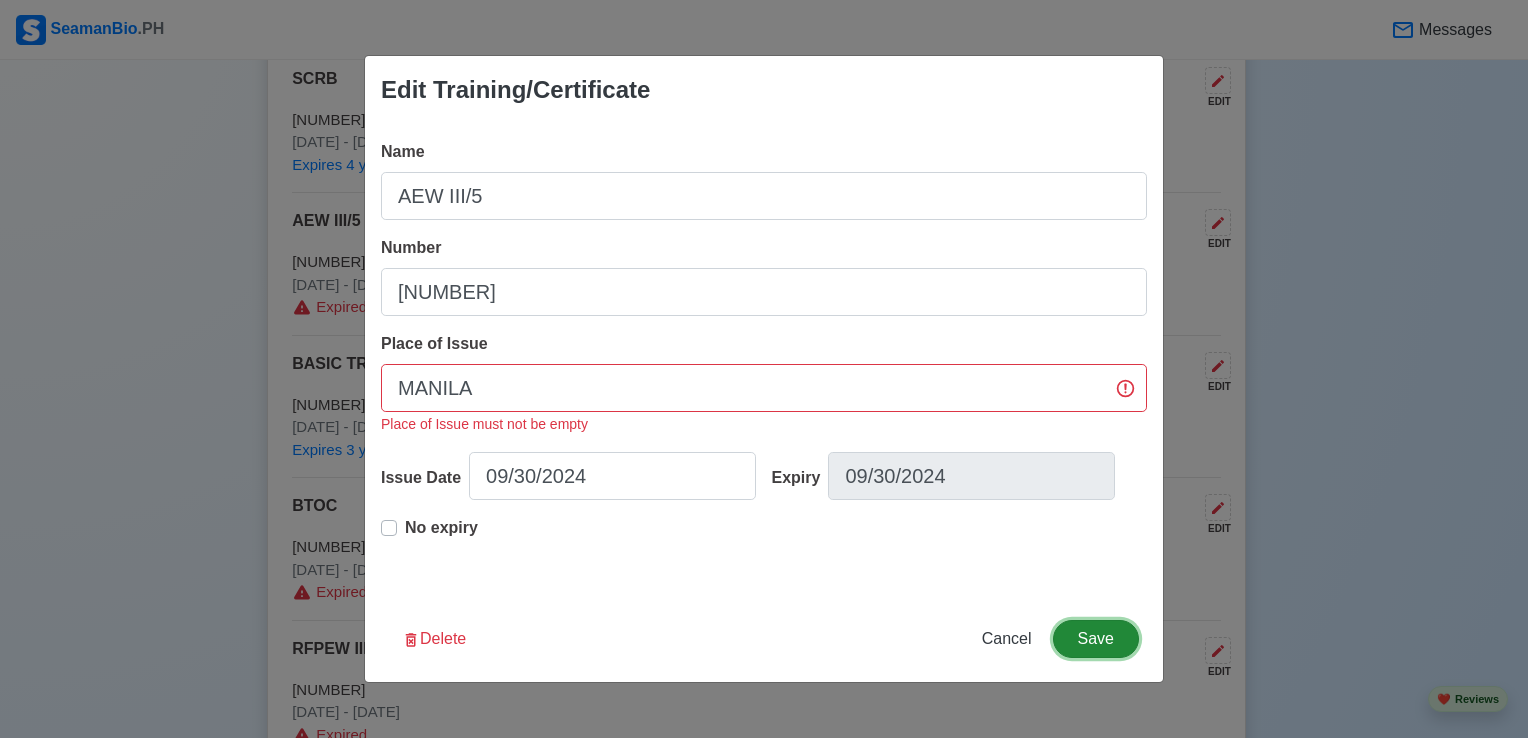 click on "Save" at bounding box center (1096, 639) 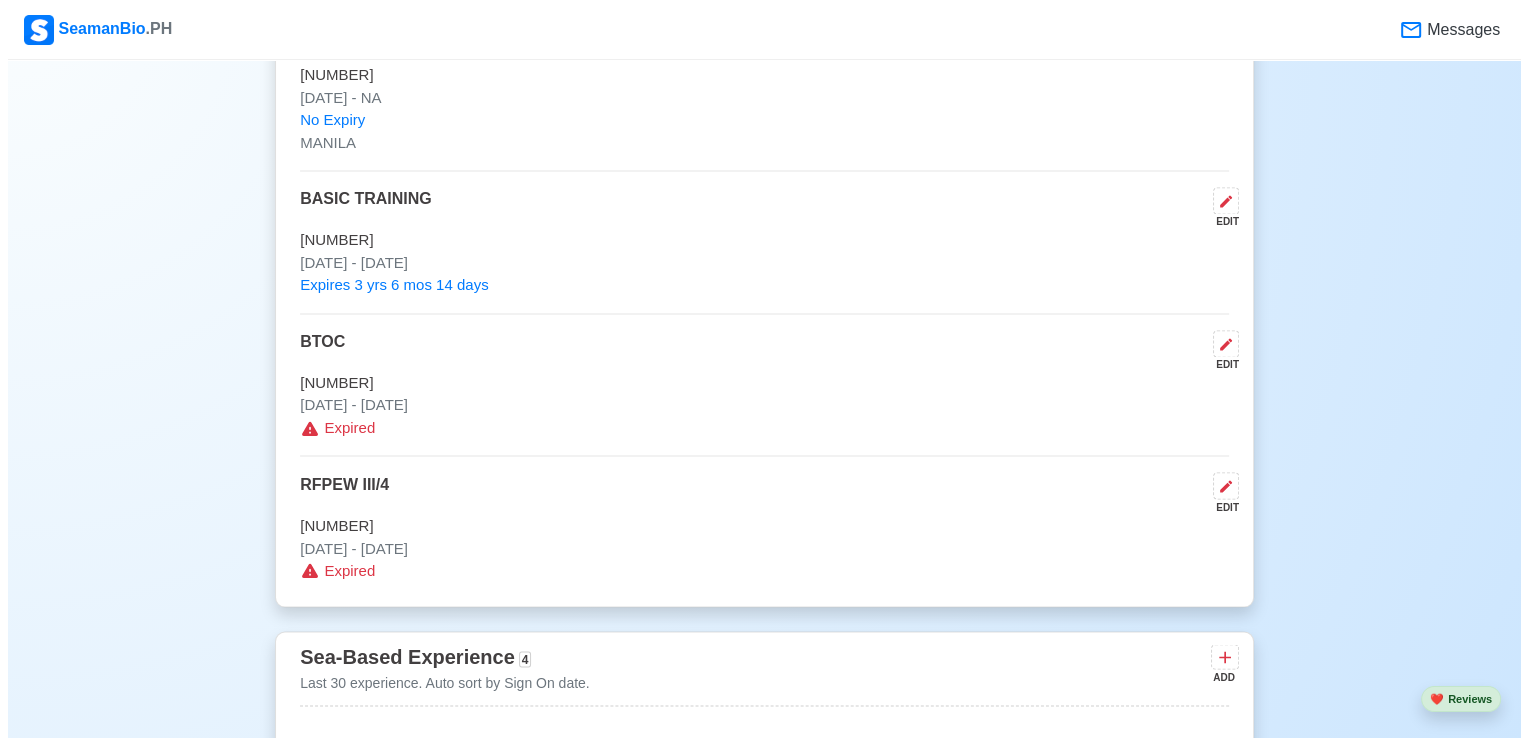 scroll, scrollTop: 3307, scrollLeft: 0, axis: vertical 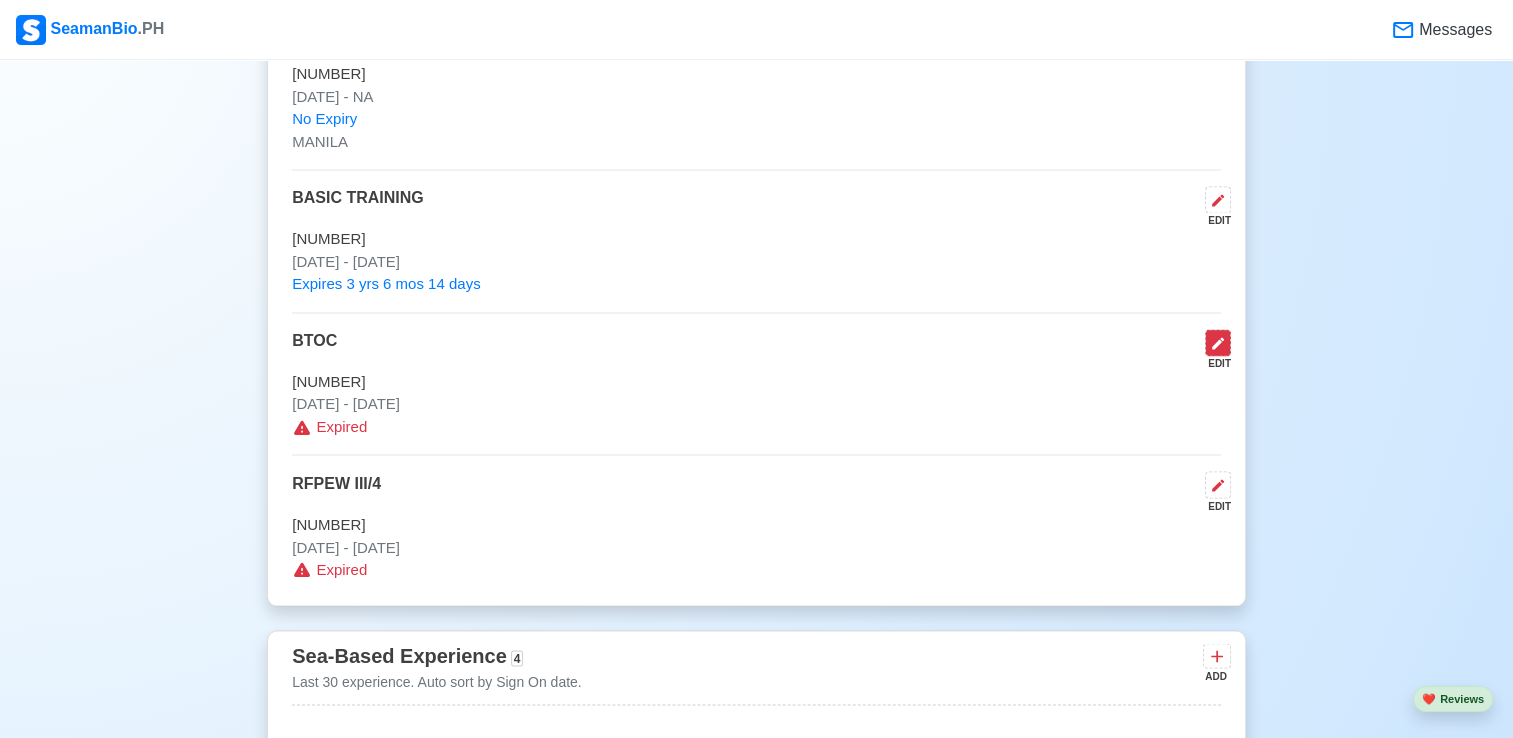 click at bounding box center [1218, 342] 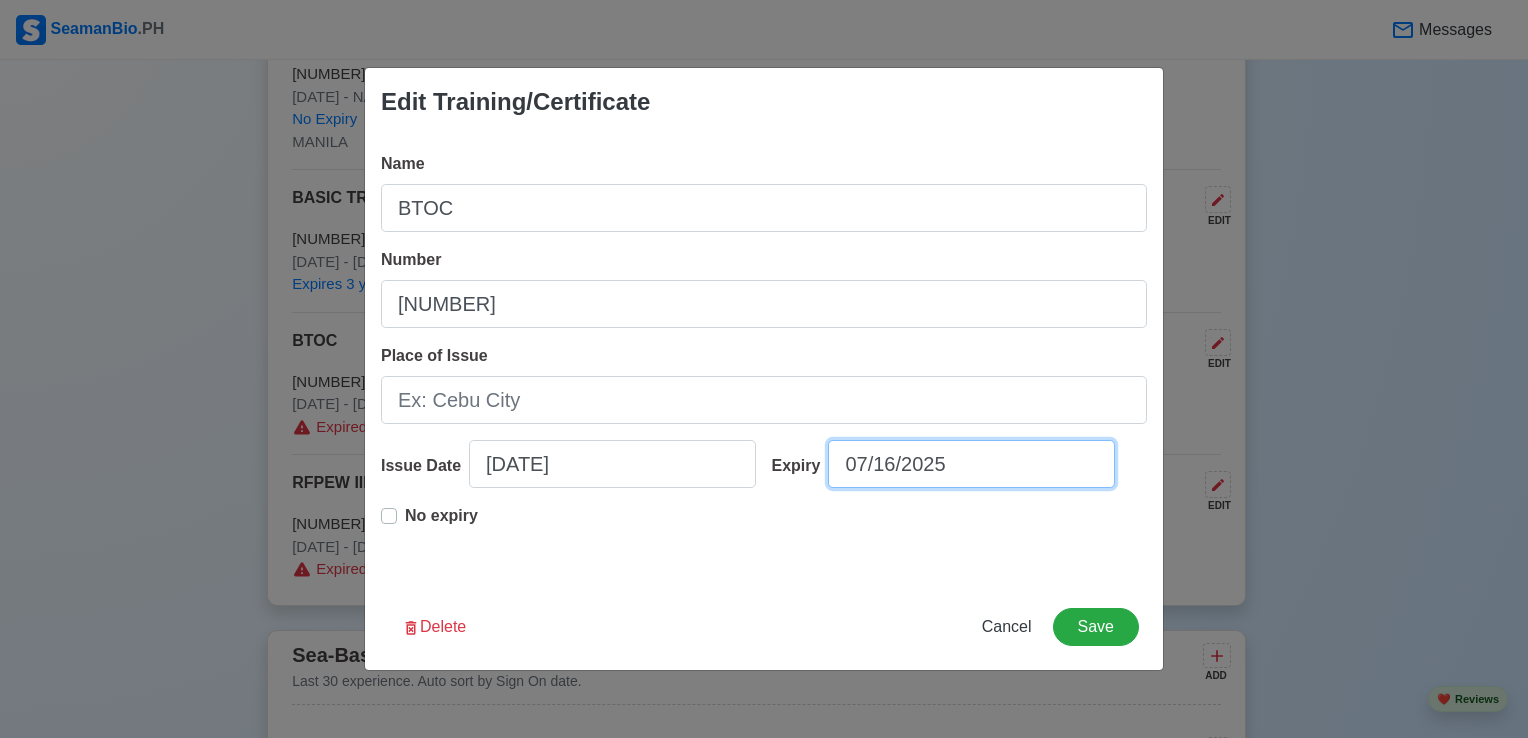 select on "****" 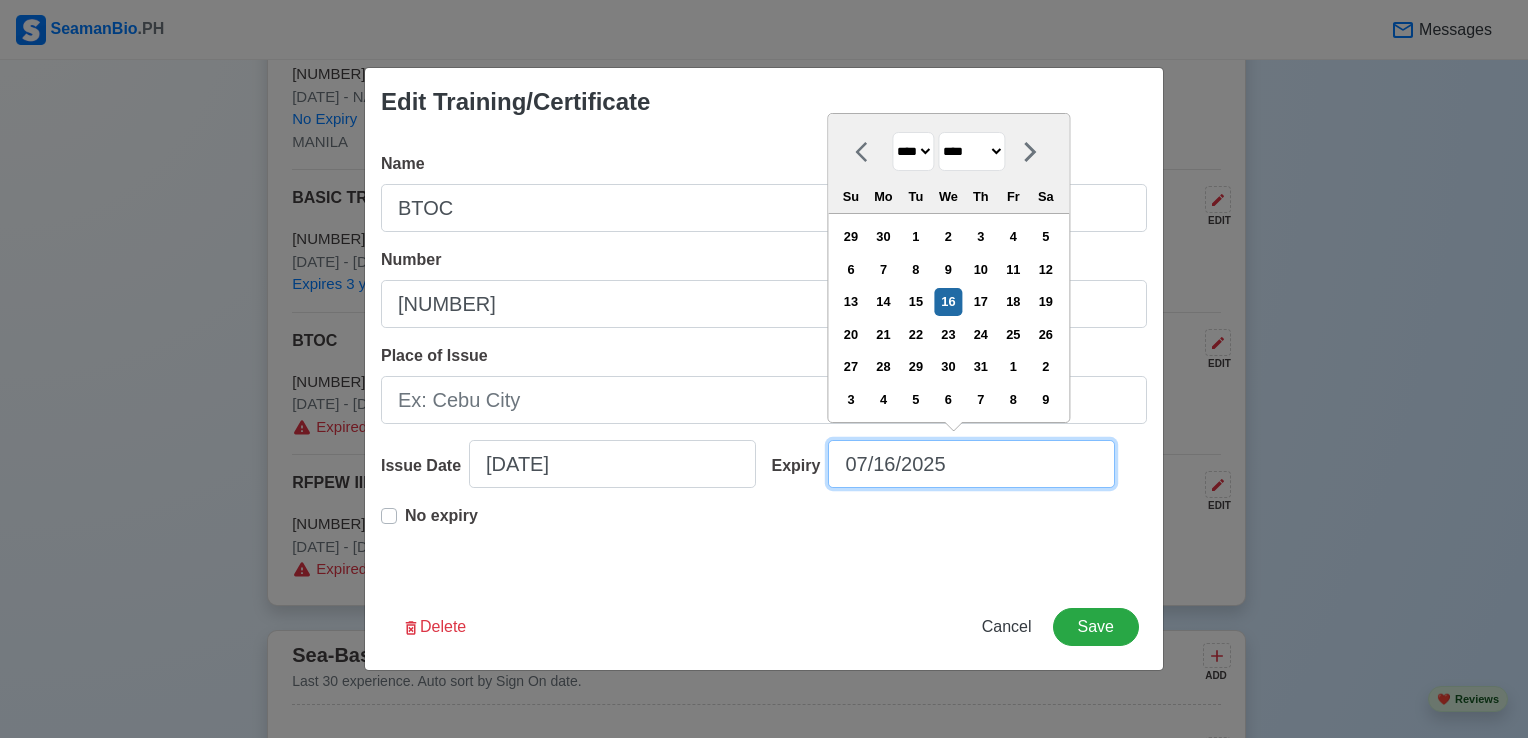 click on "07/16/2025" at bounding box center [971, 464] 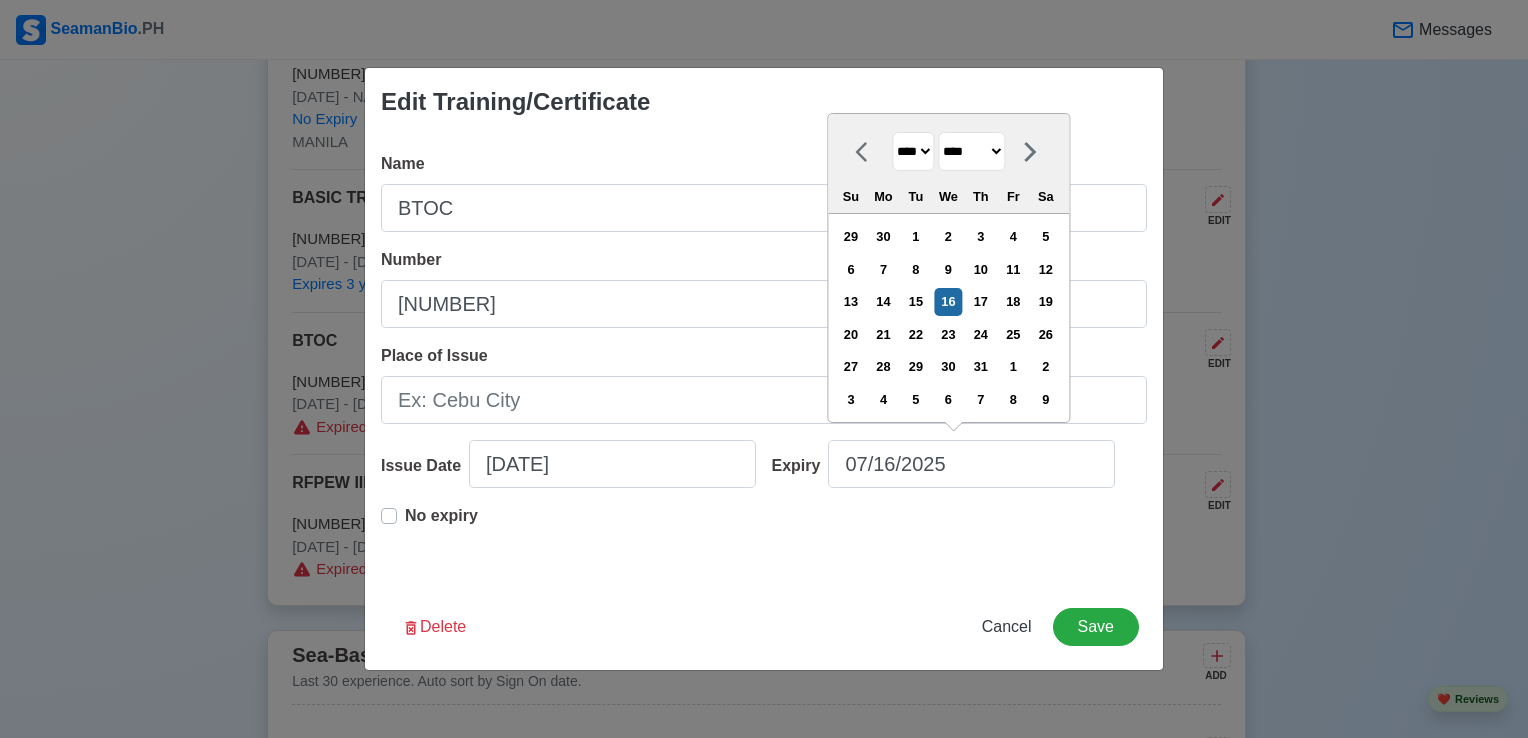 click on "**** **** **** **** **** **** **** **** **** **** **** **** **** **** **** **** **** **** **** **** **** **** **** **** **** **** **** **** **** **** **** **** **** **** **** **** **** **** **** **** **** **** **** **** **** **** **** **** **** **** **** **** **** **** **** **** **** **** **** **** **** **** **** **** **** **** **** **** **** **** **** **** **** **** **** **** **** **** **** **** **** **** **** **** **** **** **** **** **** **** **** **** **** **** **** **** **** **** **** **** **** **** **** **** **** **** **** **** **** **** **** **** **** **** **** **** **** **** **** **** ****" at bounding box center [913, 151] 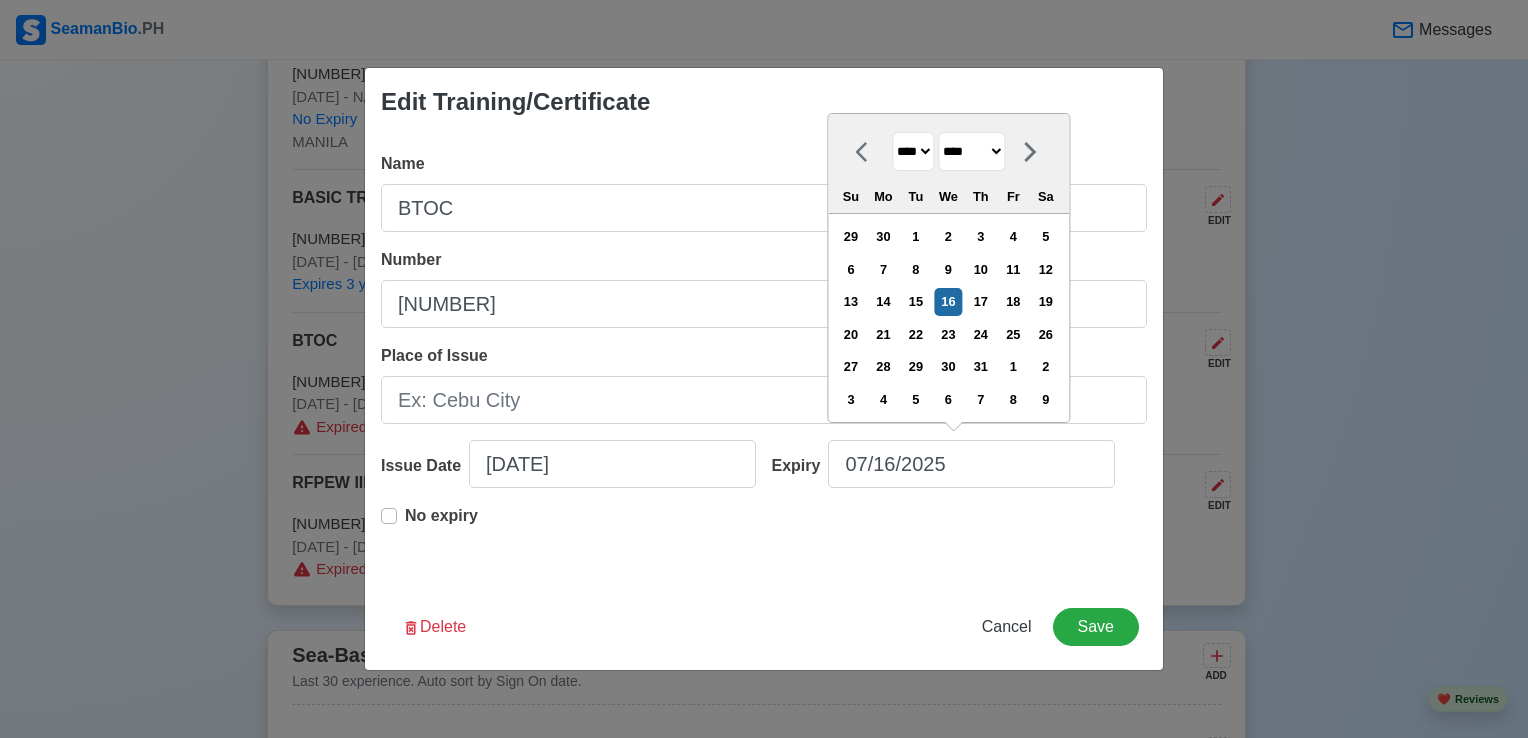 select on "****" 